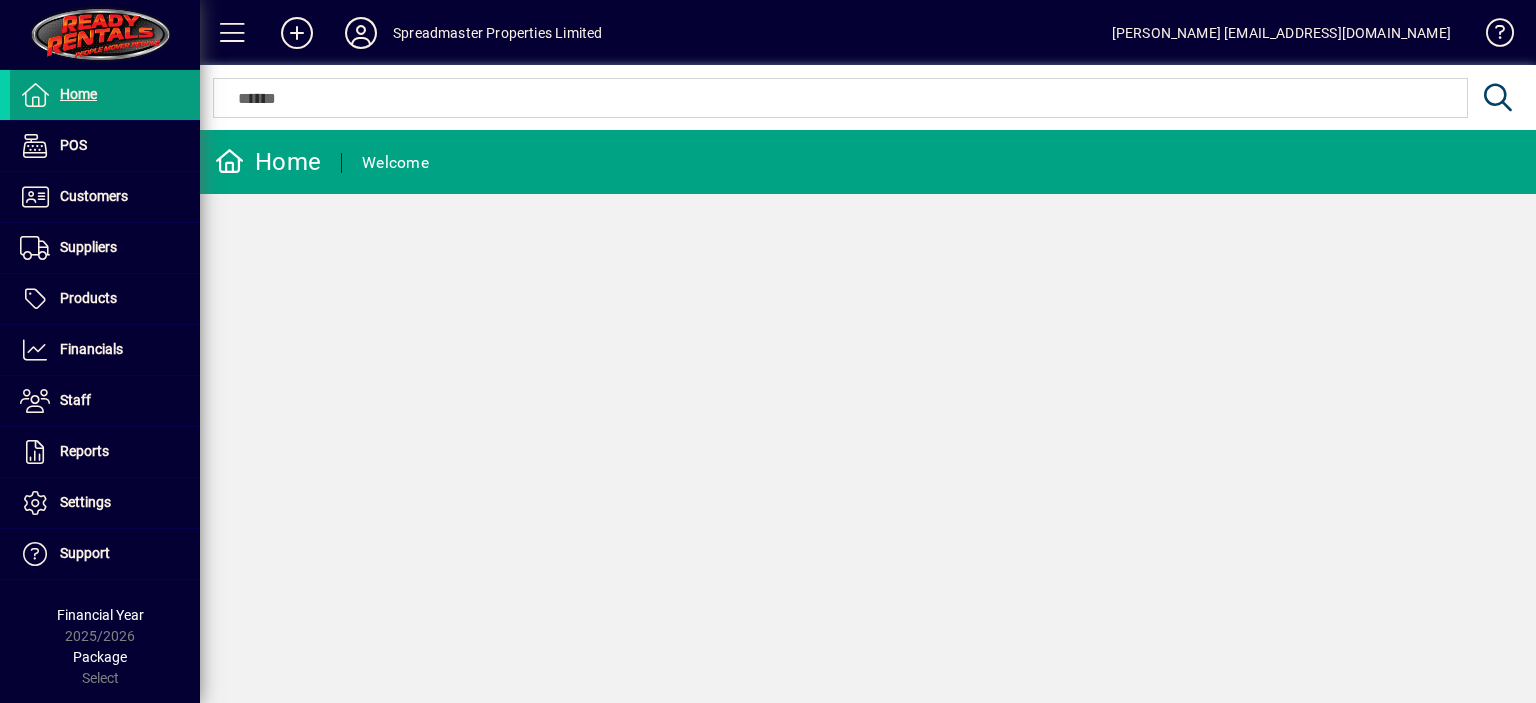 scroll, scrollTop: 0, scrollLeft: 0, axis: both 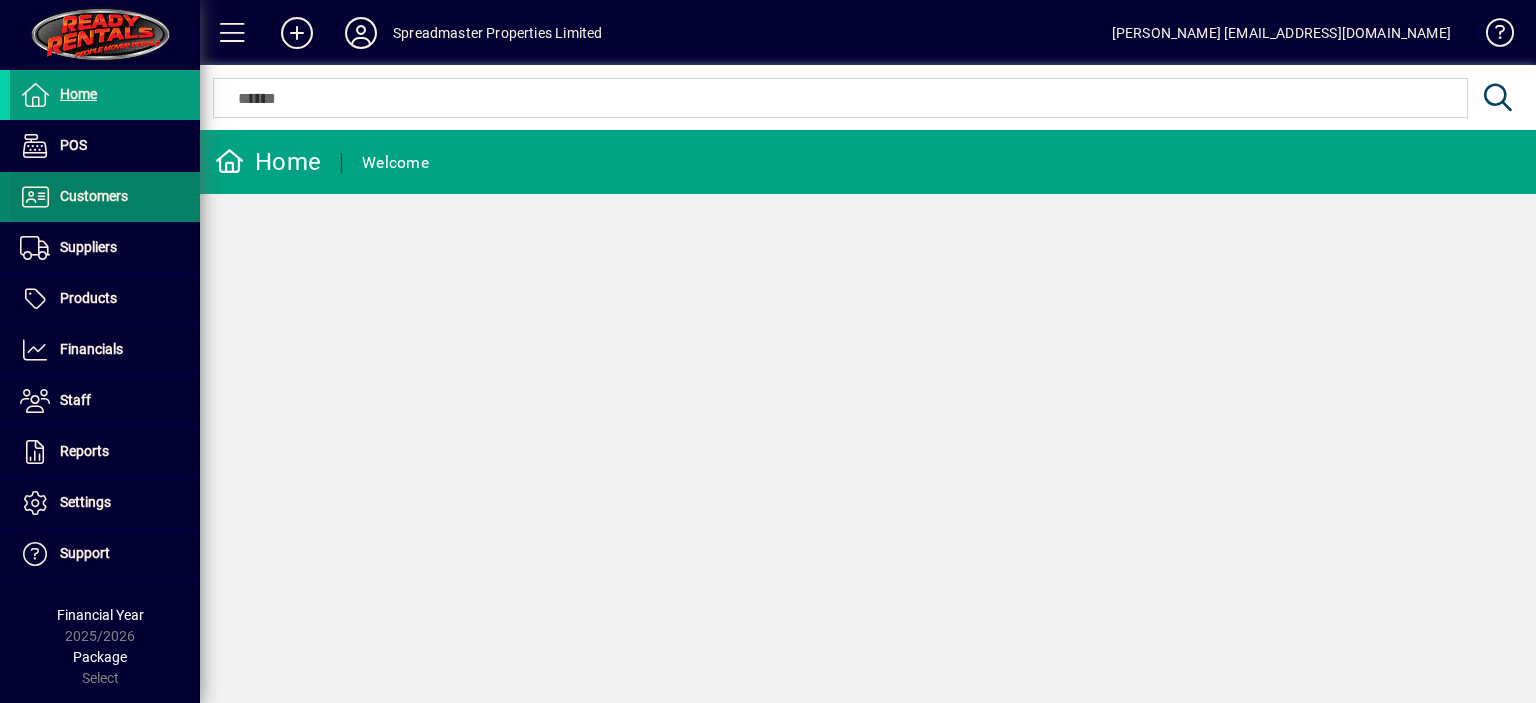 click on "Customers" at bounding box center (94, 196) 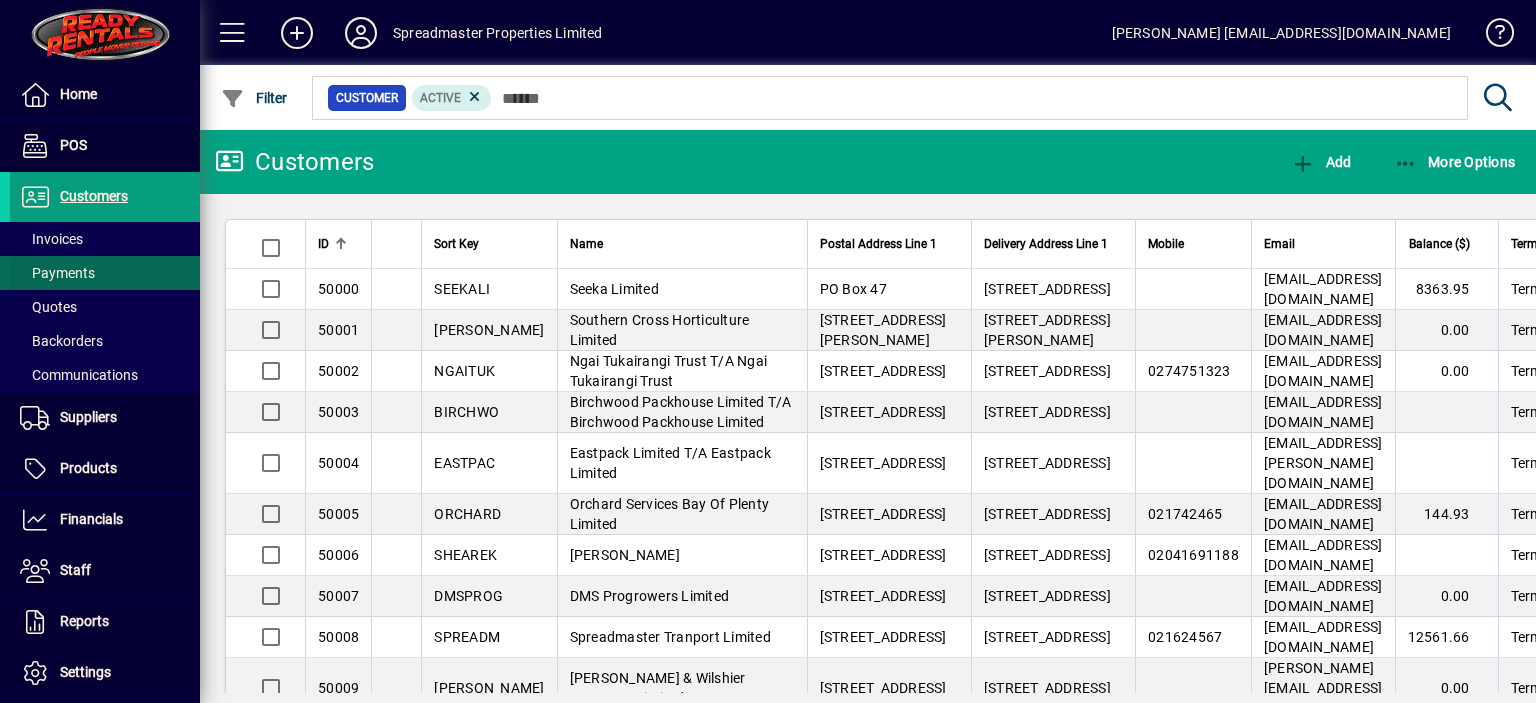 click on "Payments" at bounding box center [57, 273] 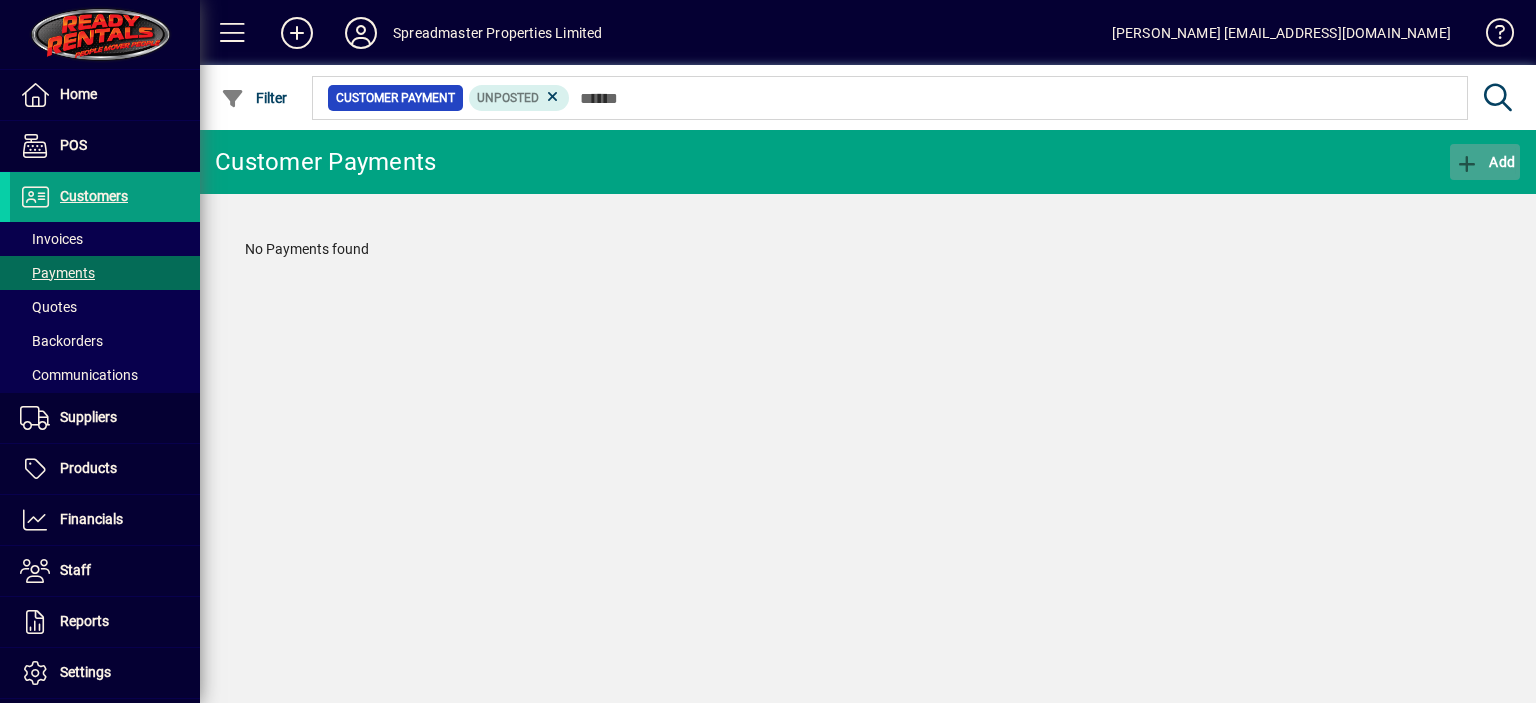 click on "Add" 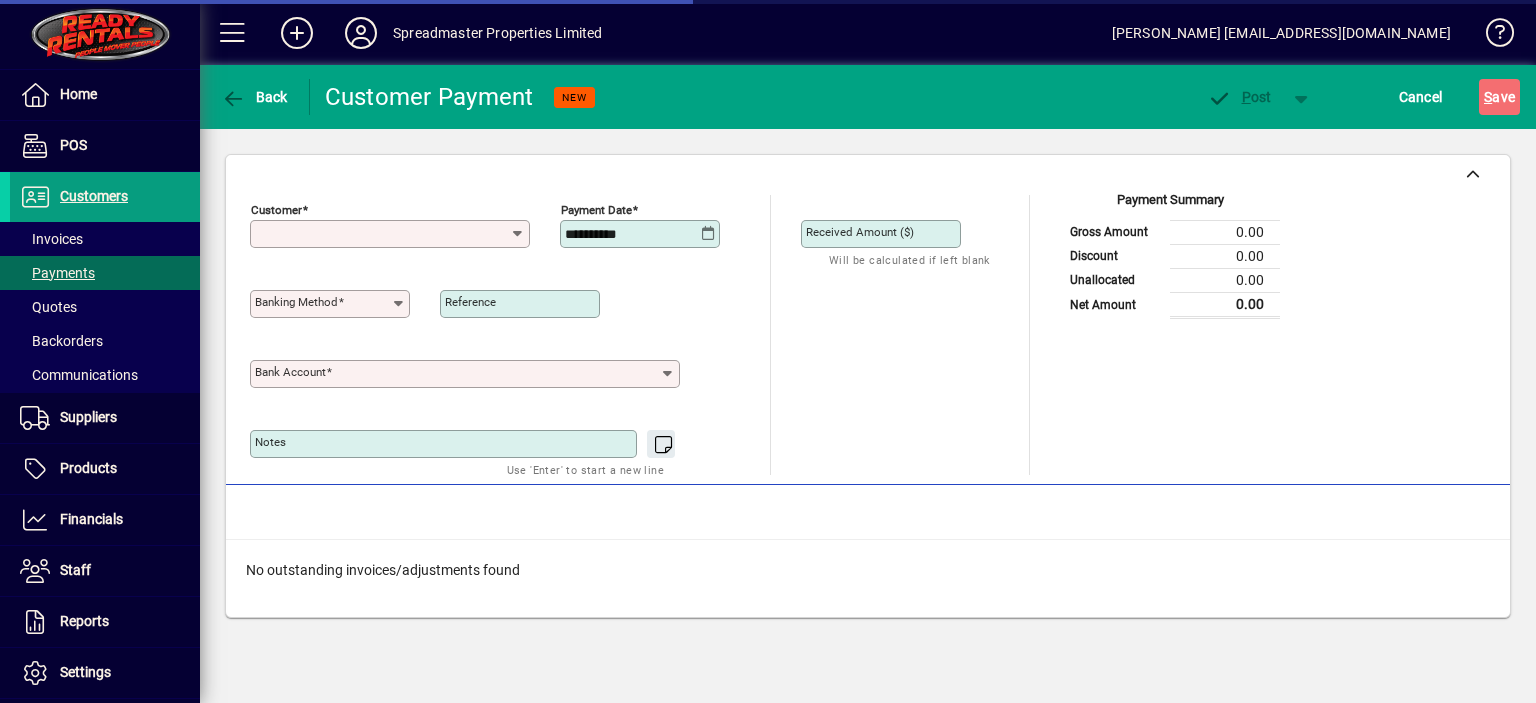 type on "**********" 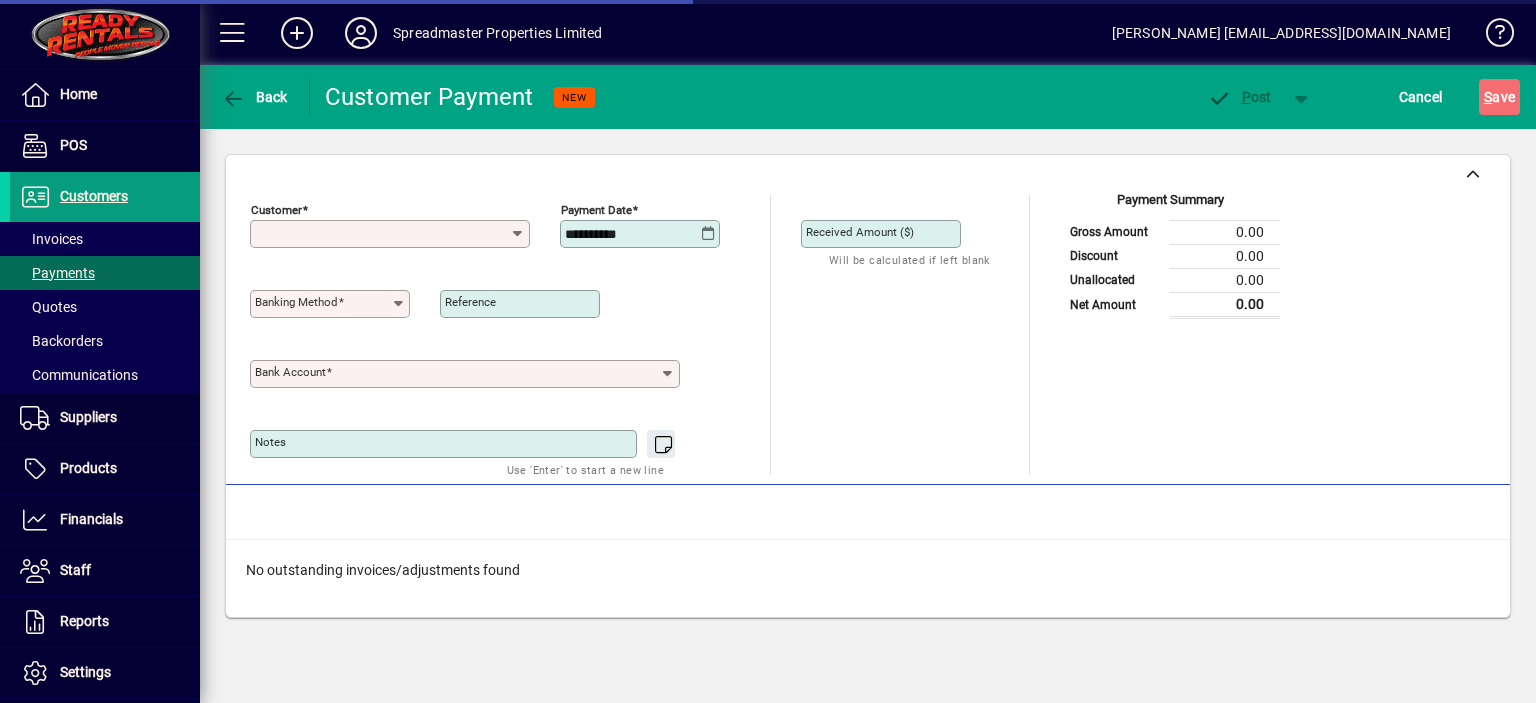 type on "**********" 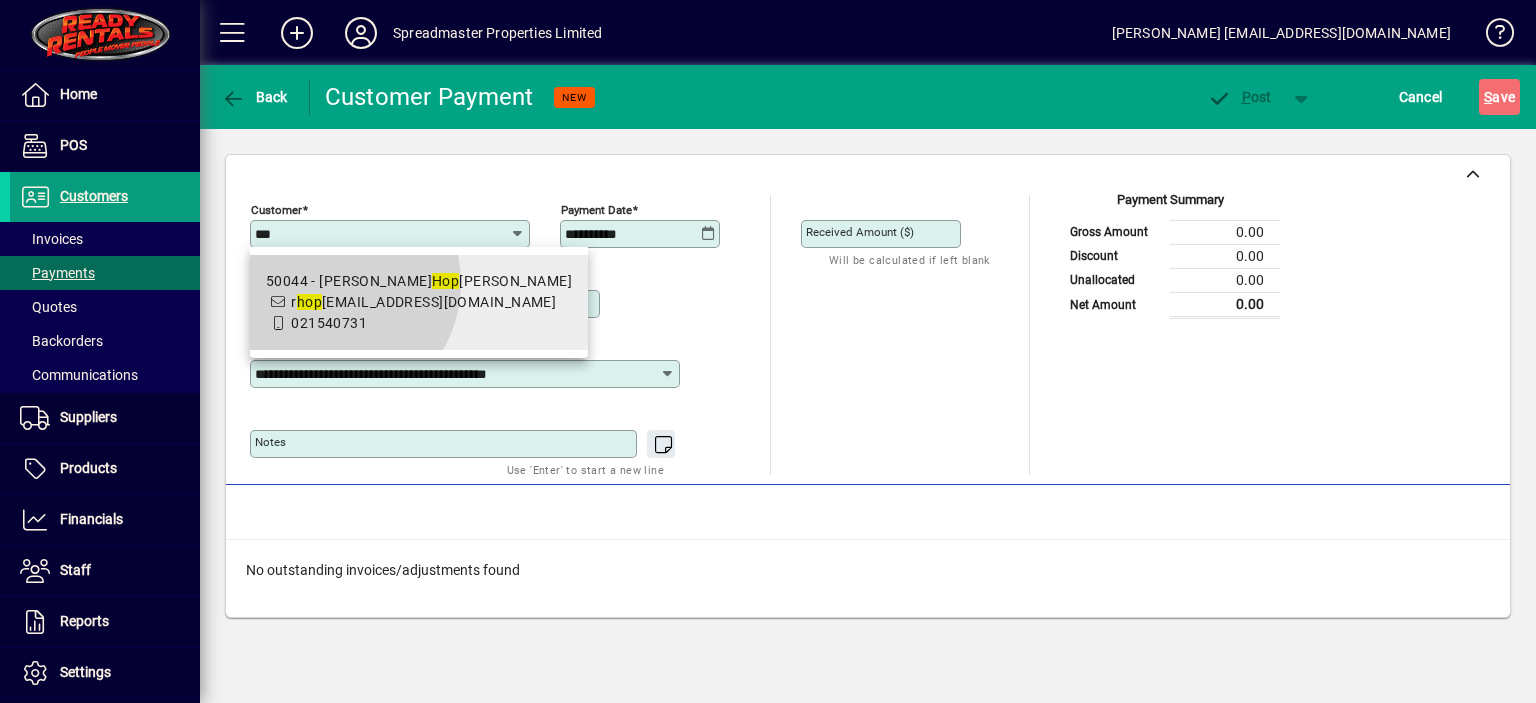 click on "50044 - [PERSON_NAME]  Hop [PERSON_NAME]" at bounding box center (419, 281) 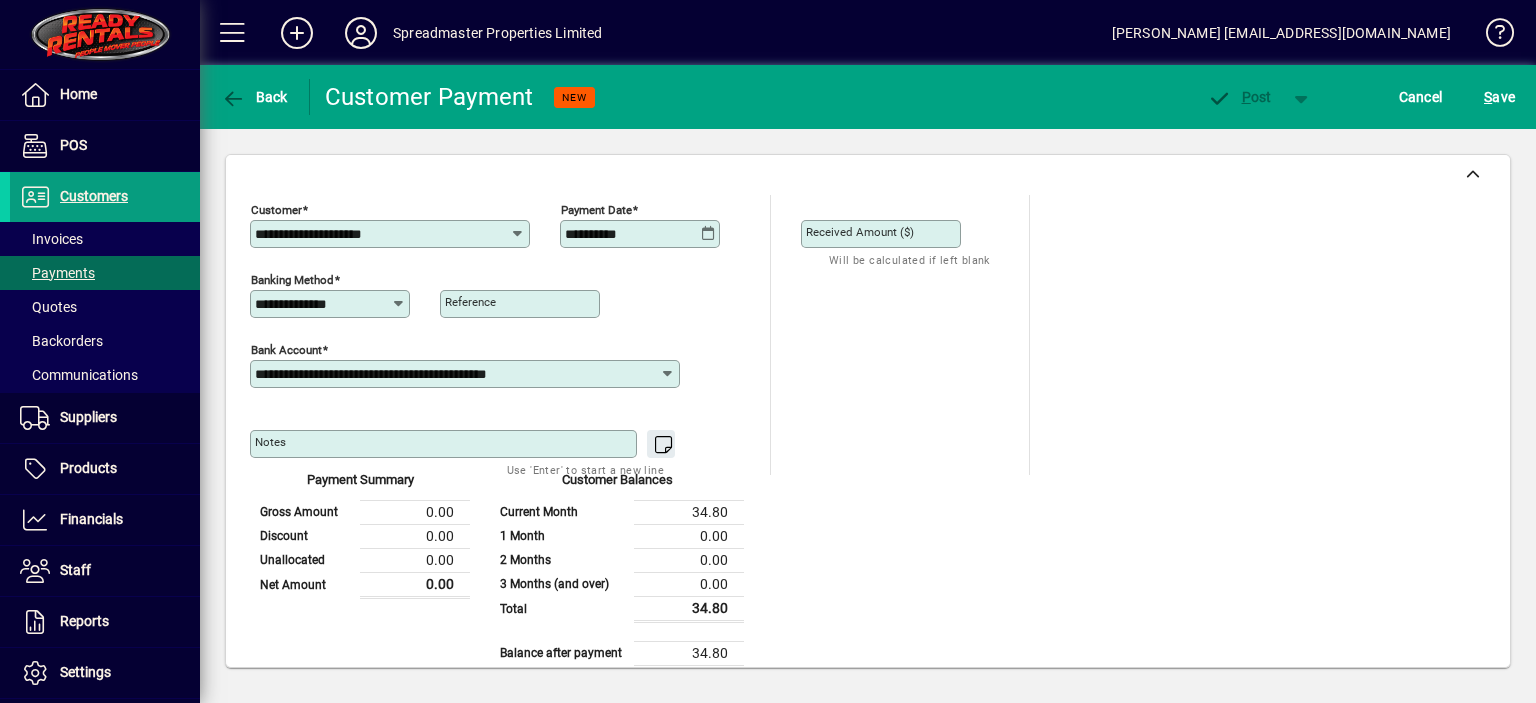 click 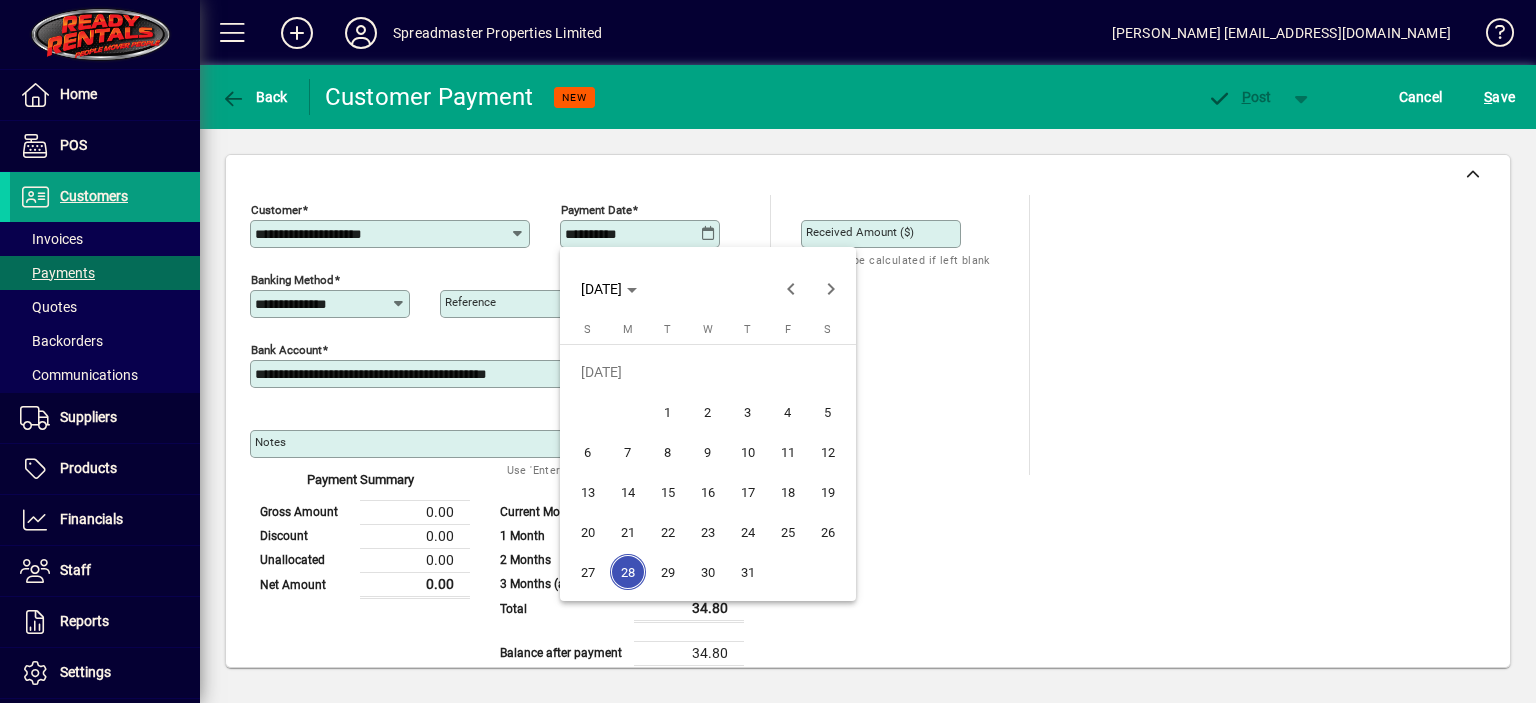 click on "25" at bounding box center [788, 532] 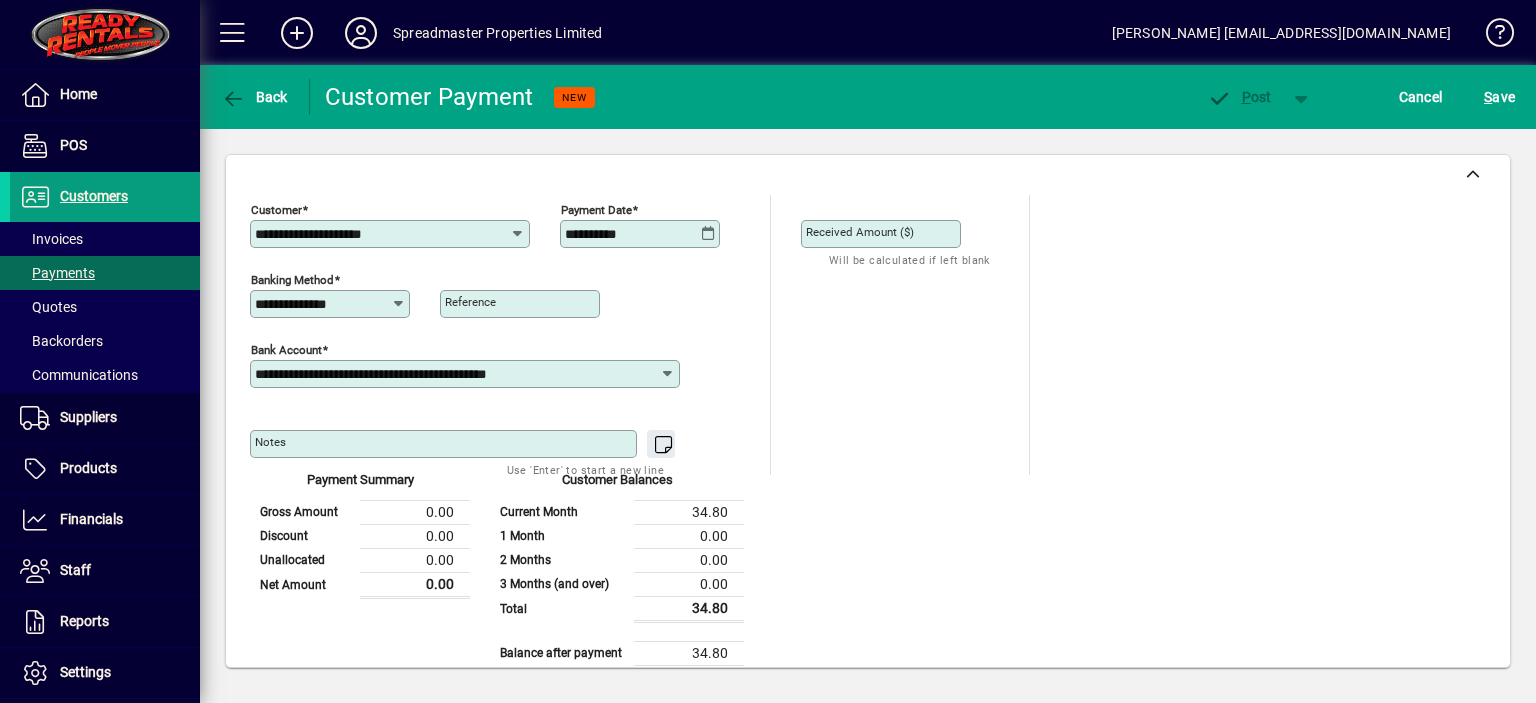 click on "Received Amount ($)" at bounding box center (883, 234) 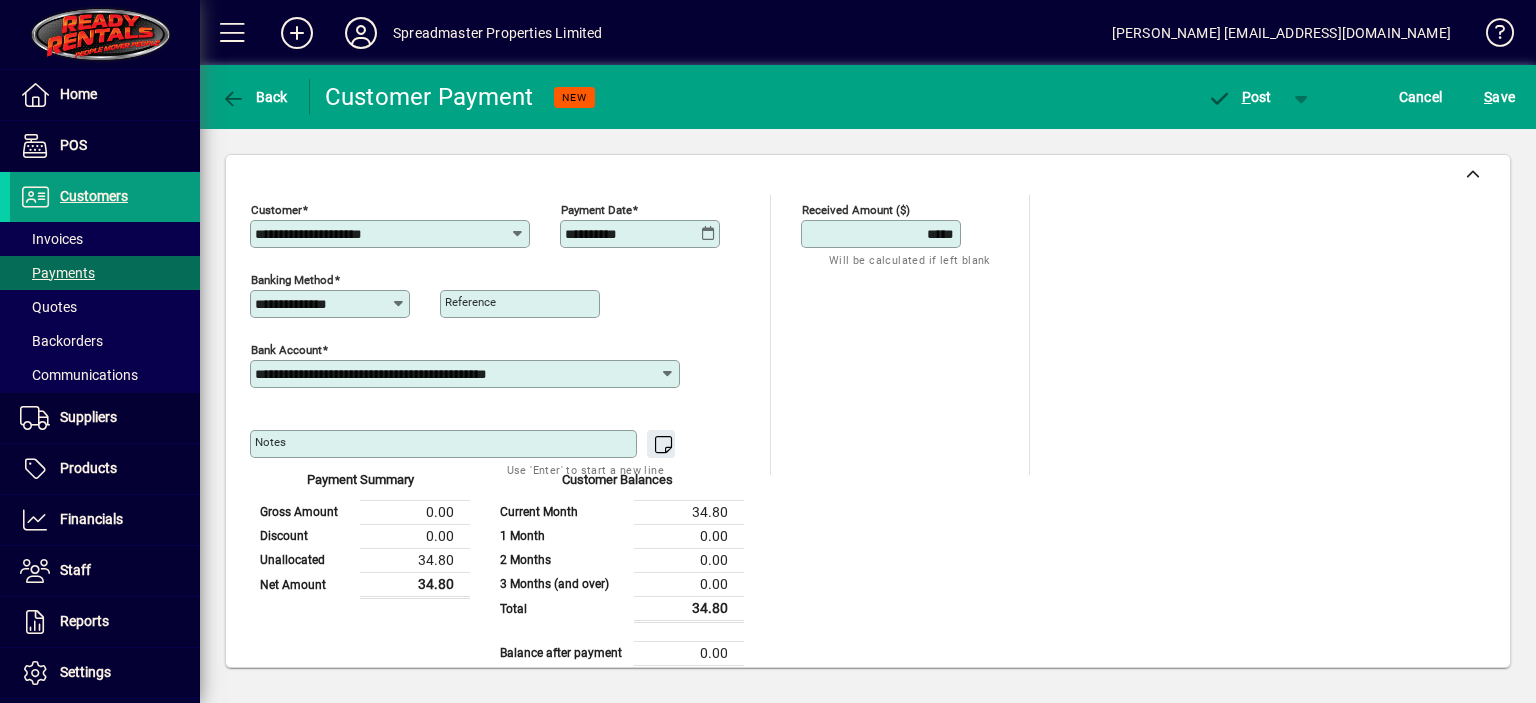 type on "*****" 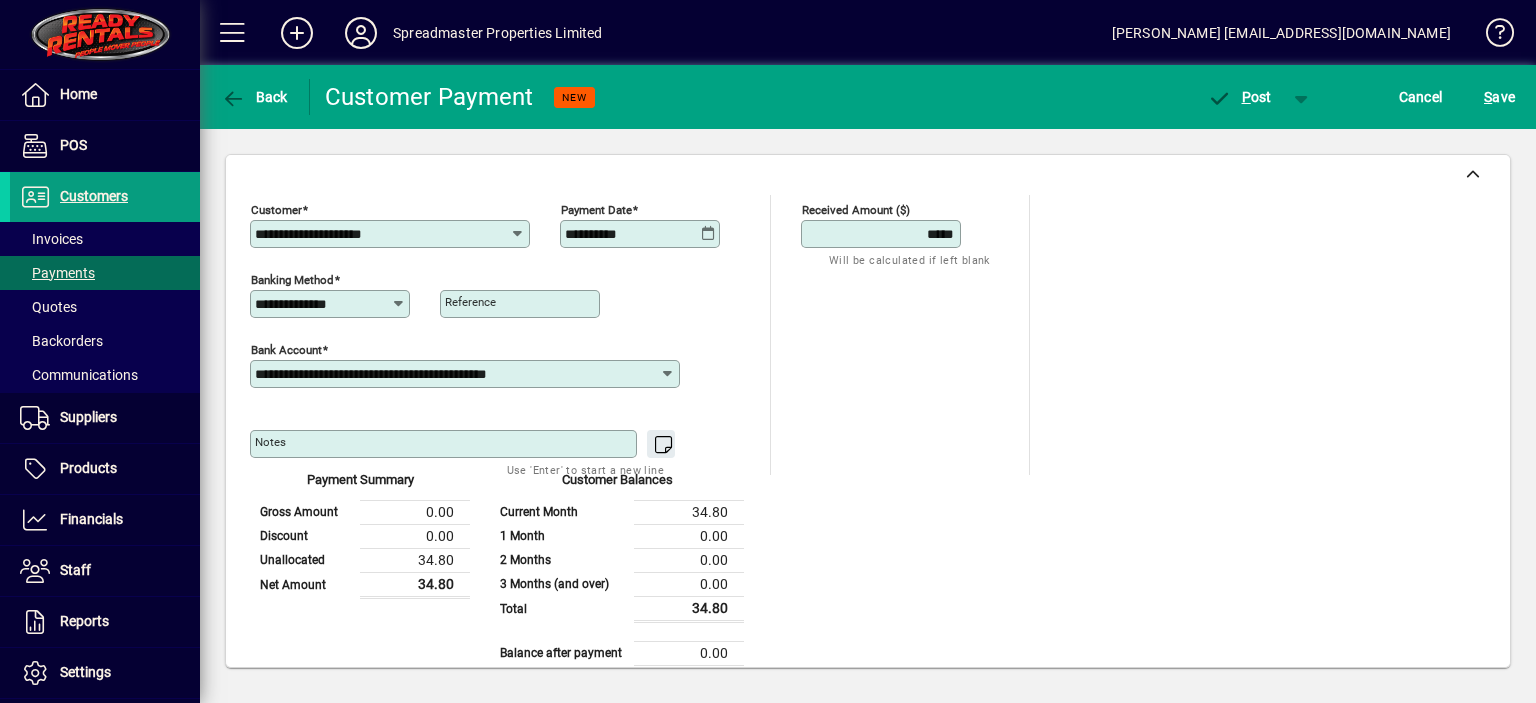 scroll, scrollTop: 164, scrollLeft: 0, axis: vertical 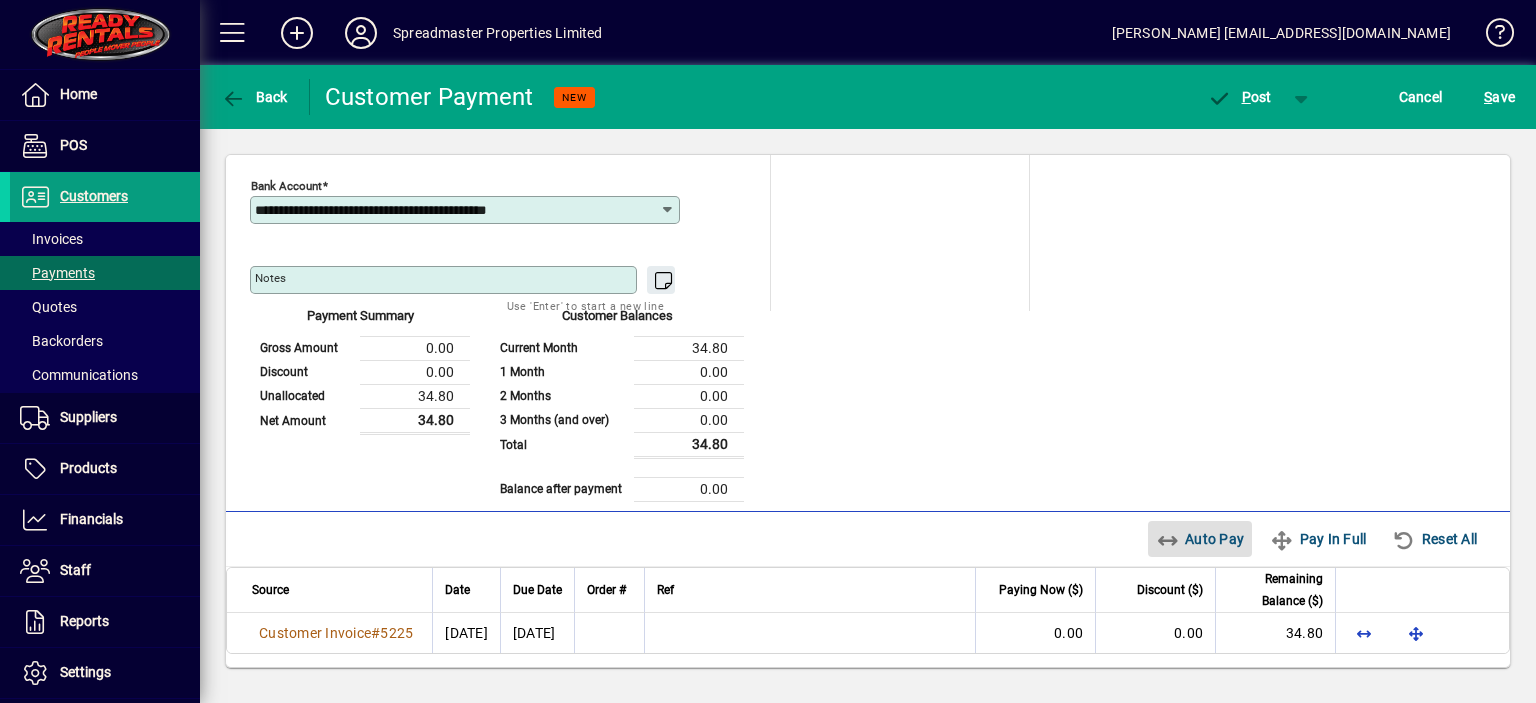 type 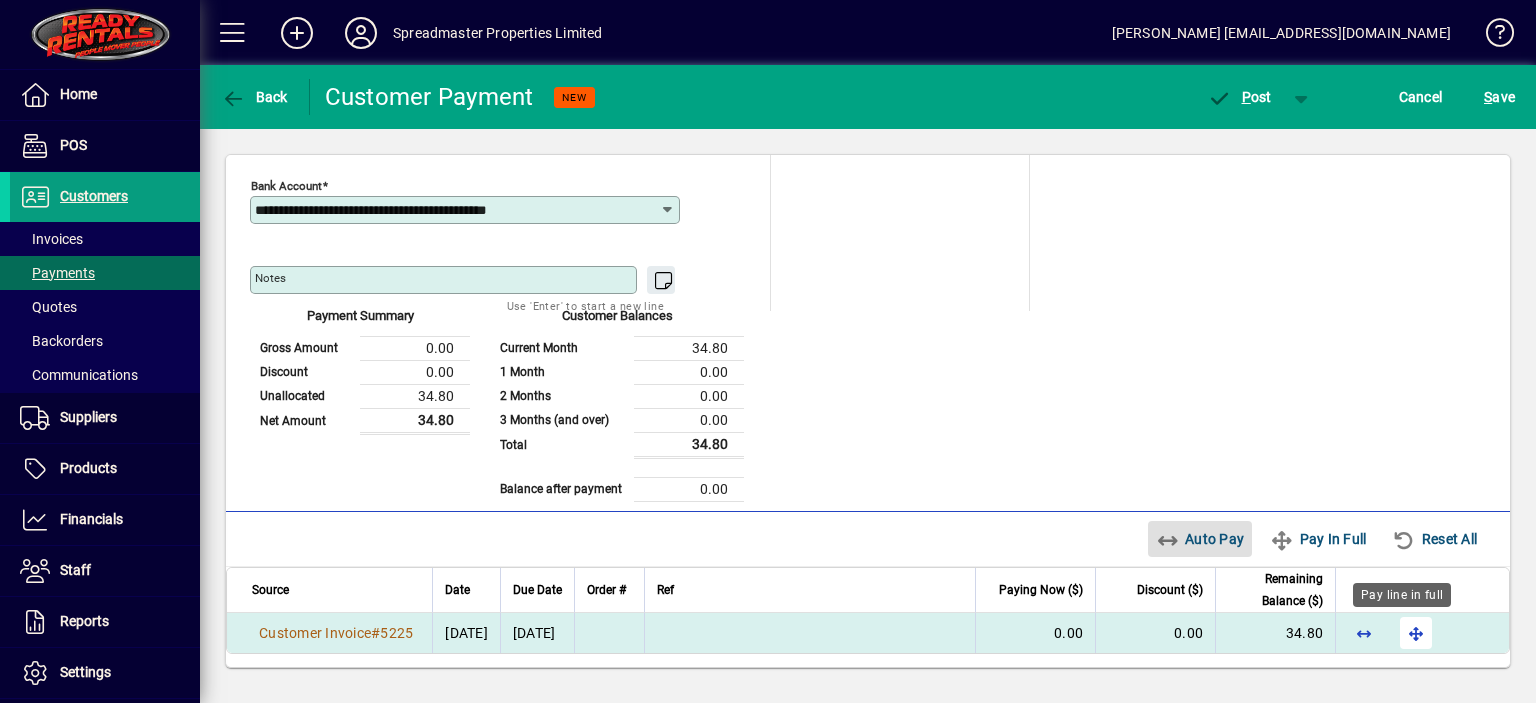 click at bounding box center (1416, 633) 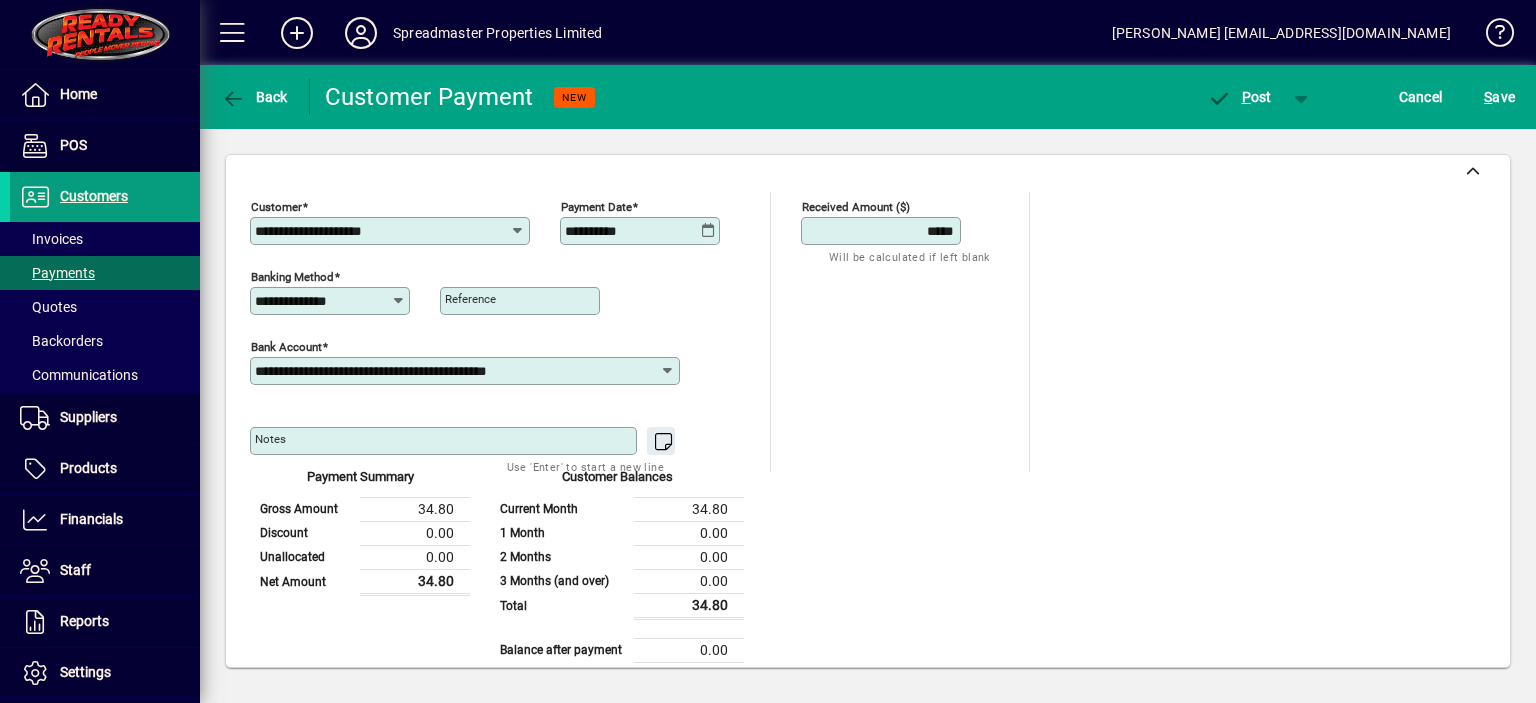 scroll, scrollTop: 0, scrollLeft: 0, axis: both 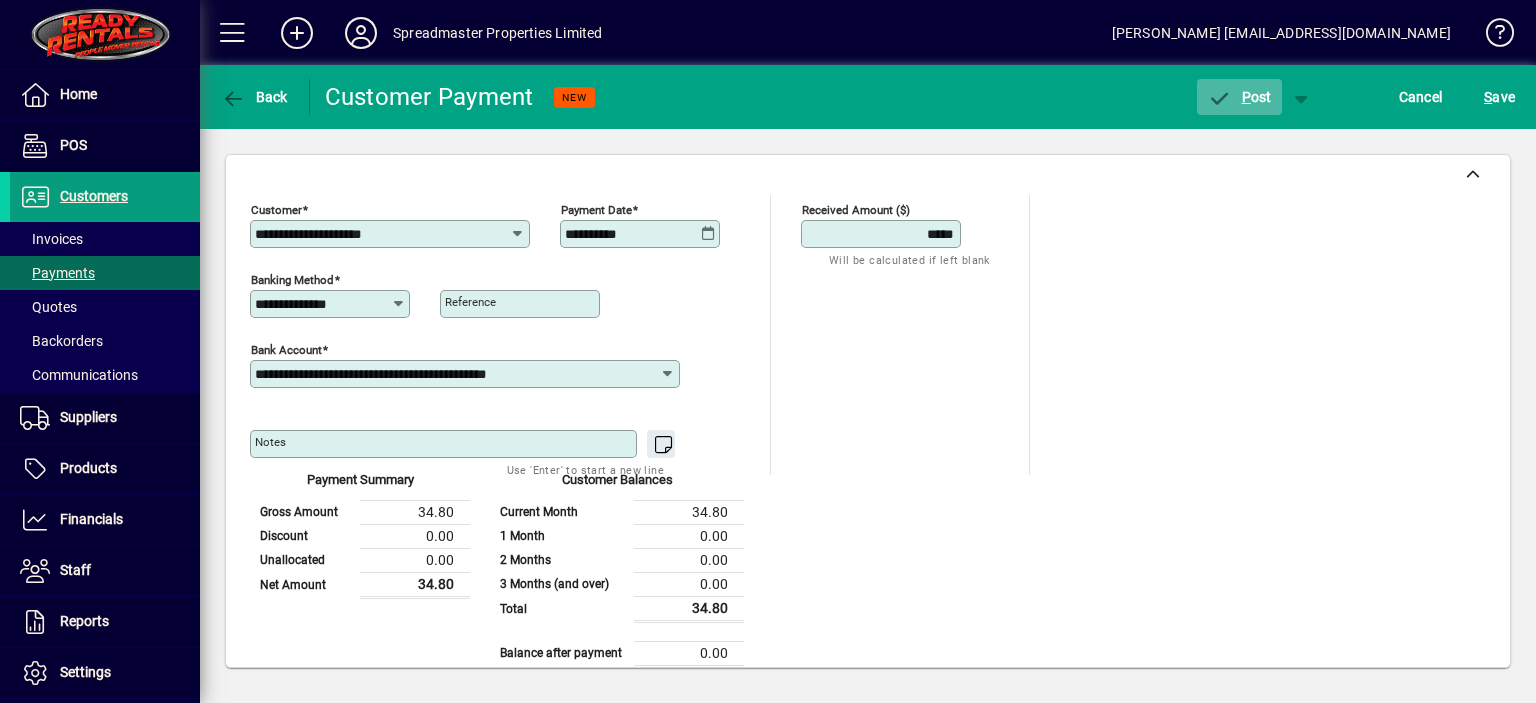 click on "P" 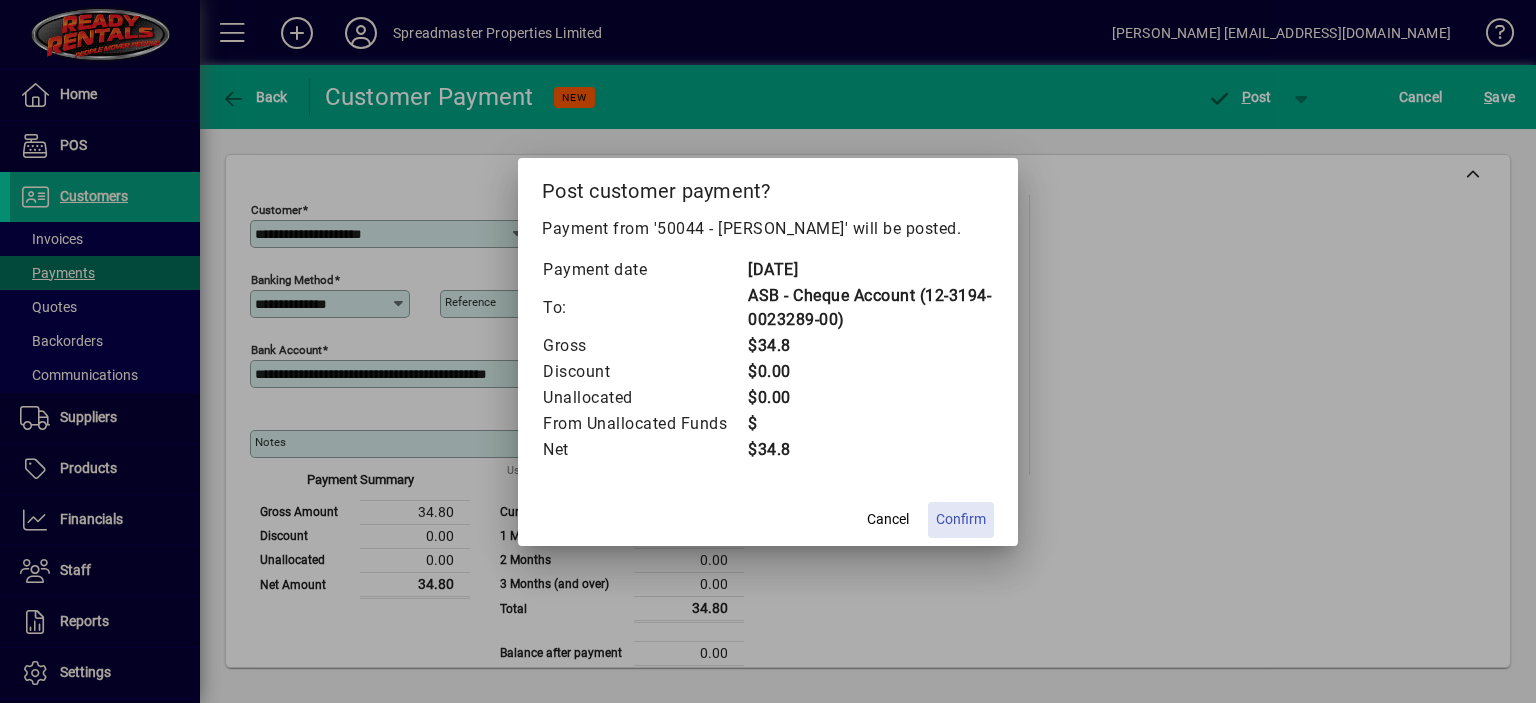 click on "Confirm" 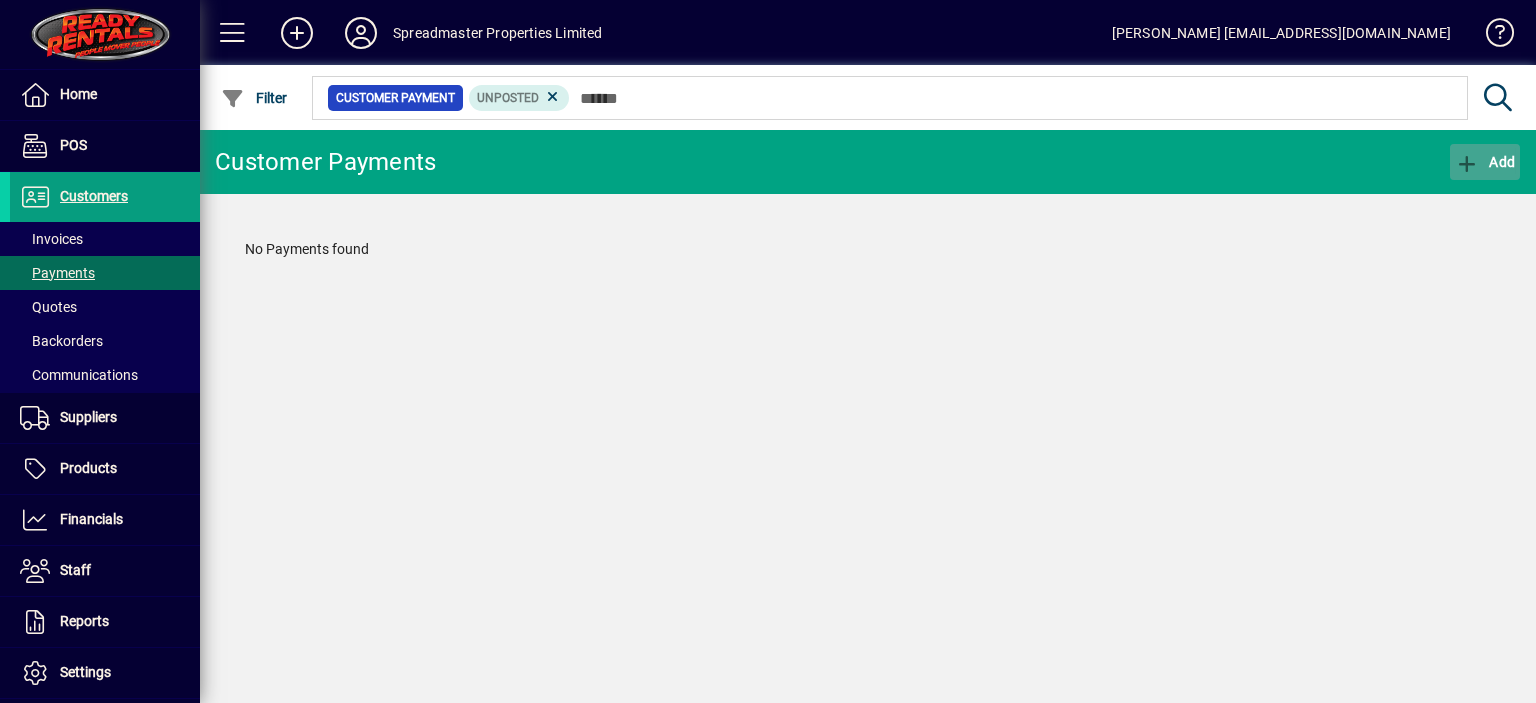 click on "Add" 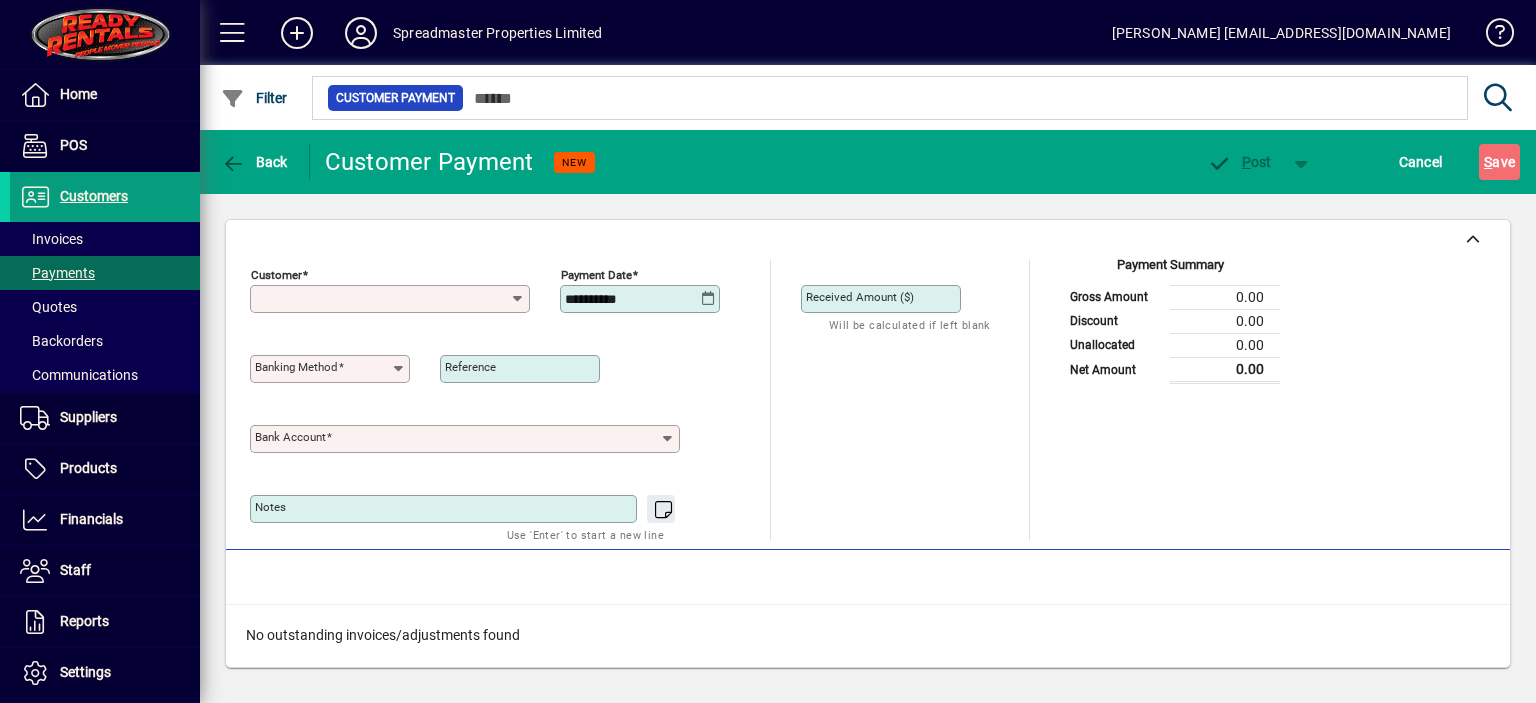 type on "**********" 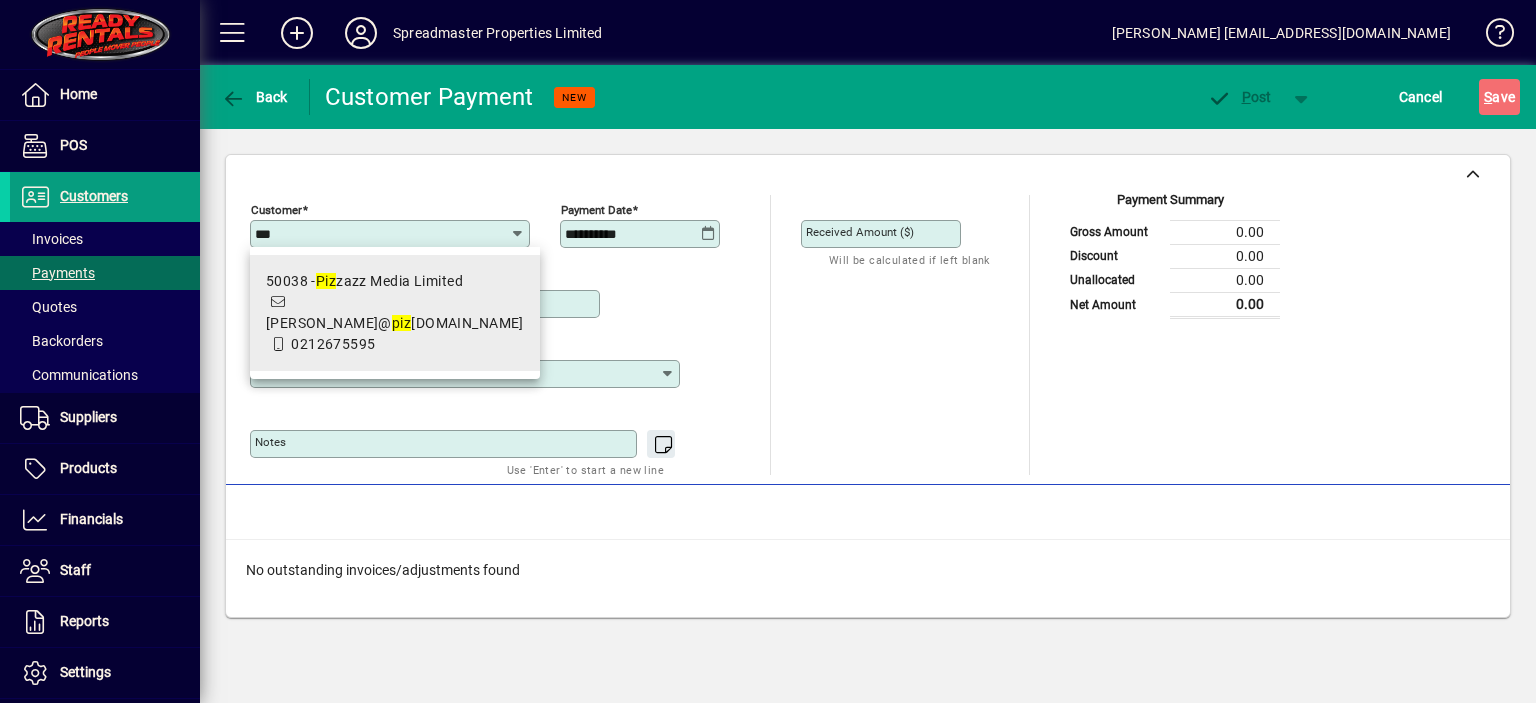 click on "50038 -  Piz zazz Media Limited" at bounding box center (395, 281) 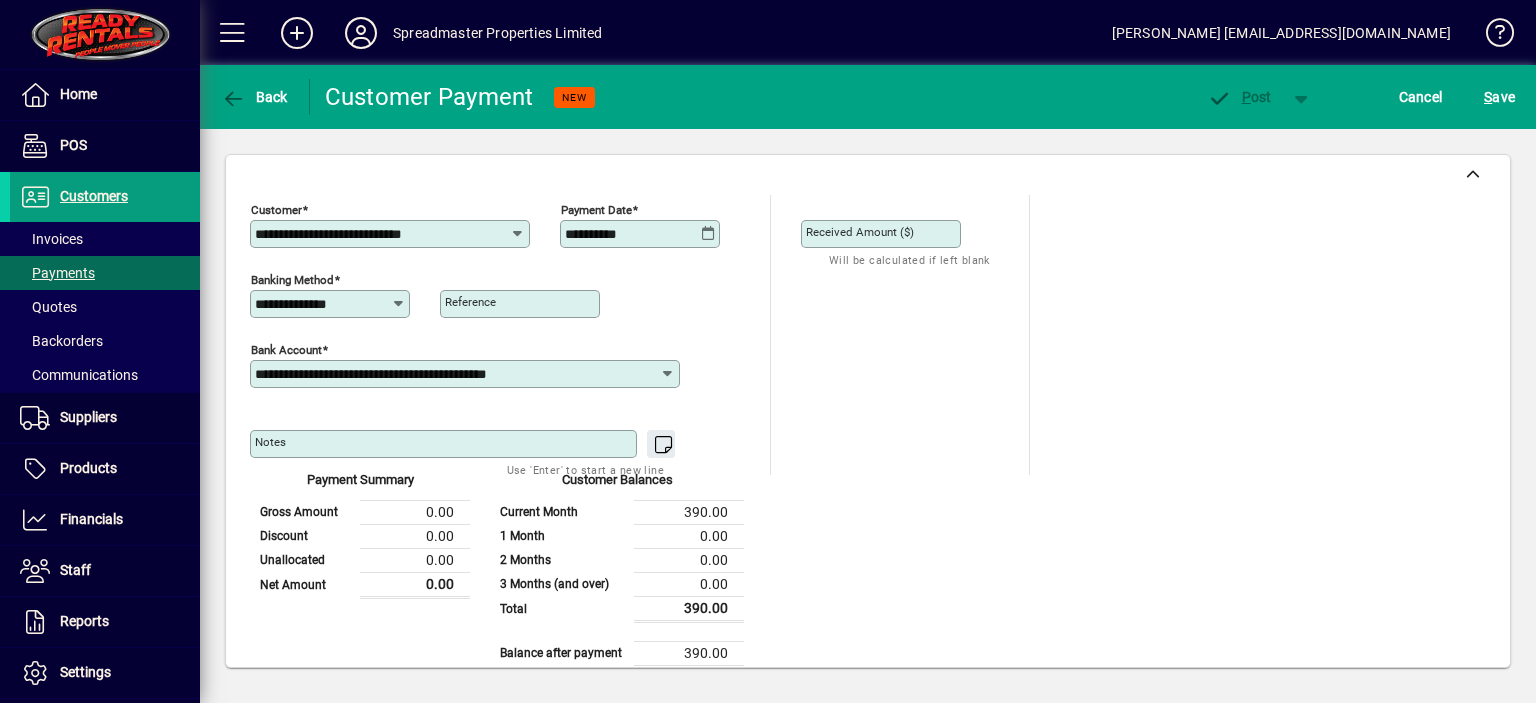 click 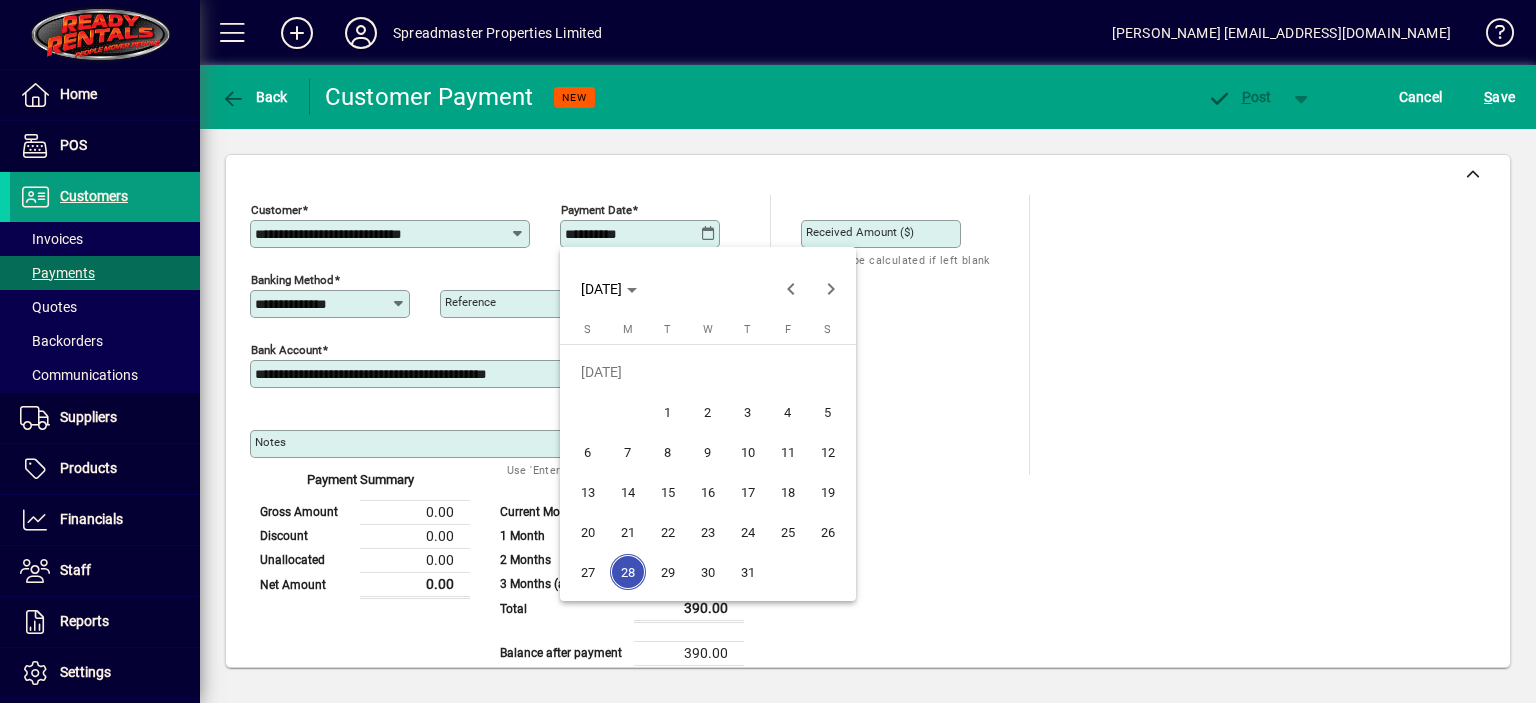 click on "25" at bounding box center (788, 532) 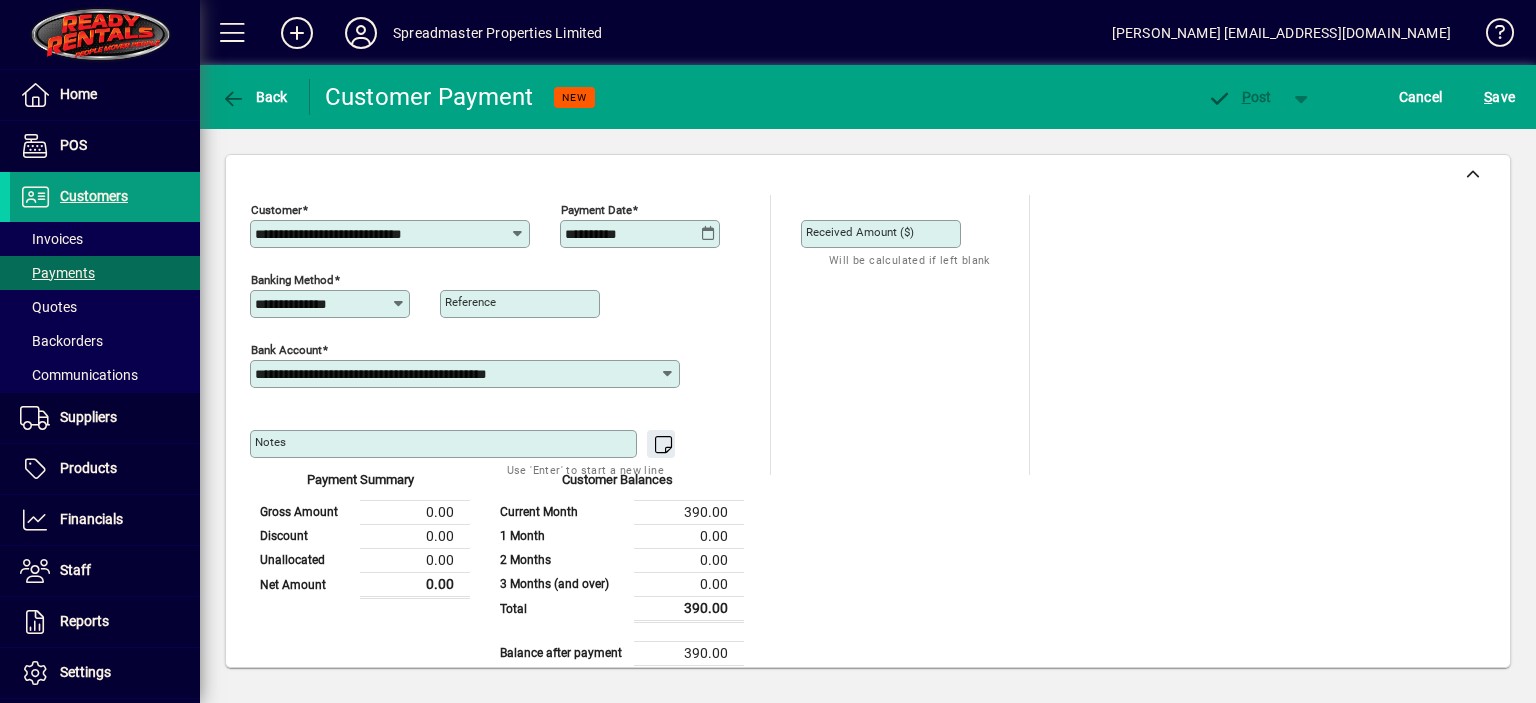 click on "Received Amount ($)" at bounding box center [883, 234] 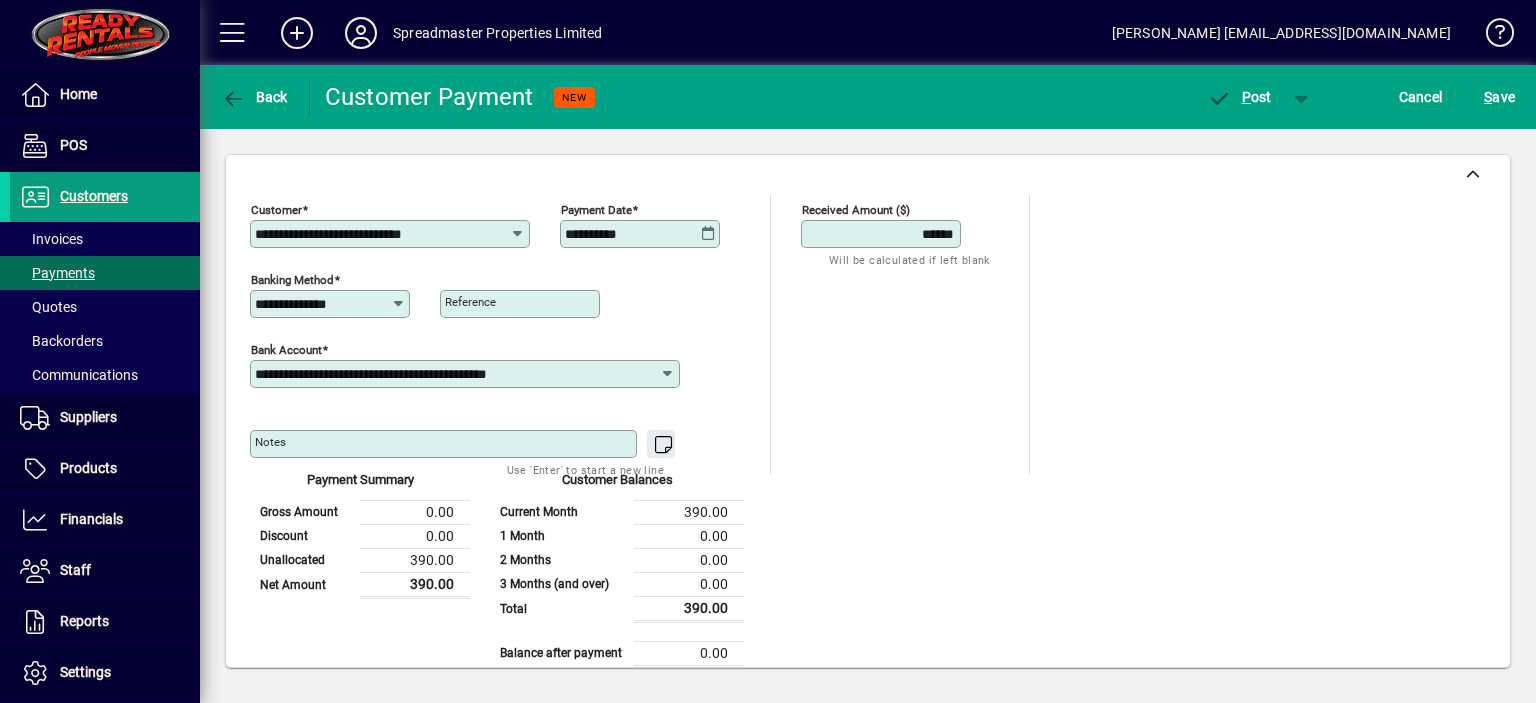 type on "******" 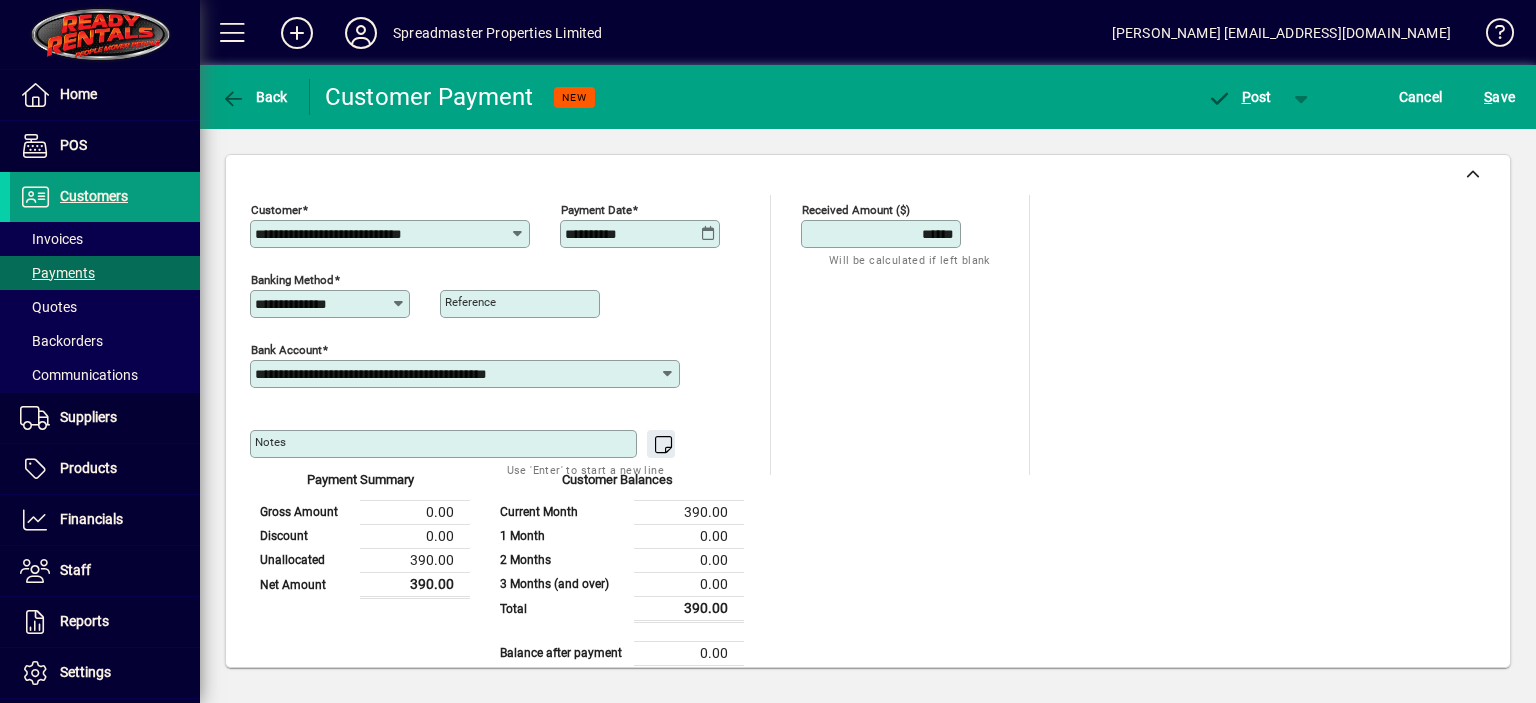 scroll, scrollTop: 164, scrollLeft: 0, axis: vertical 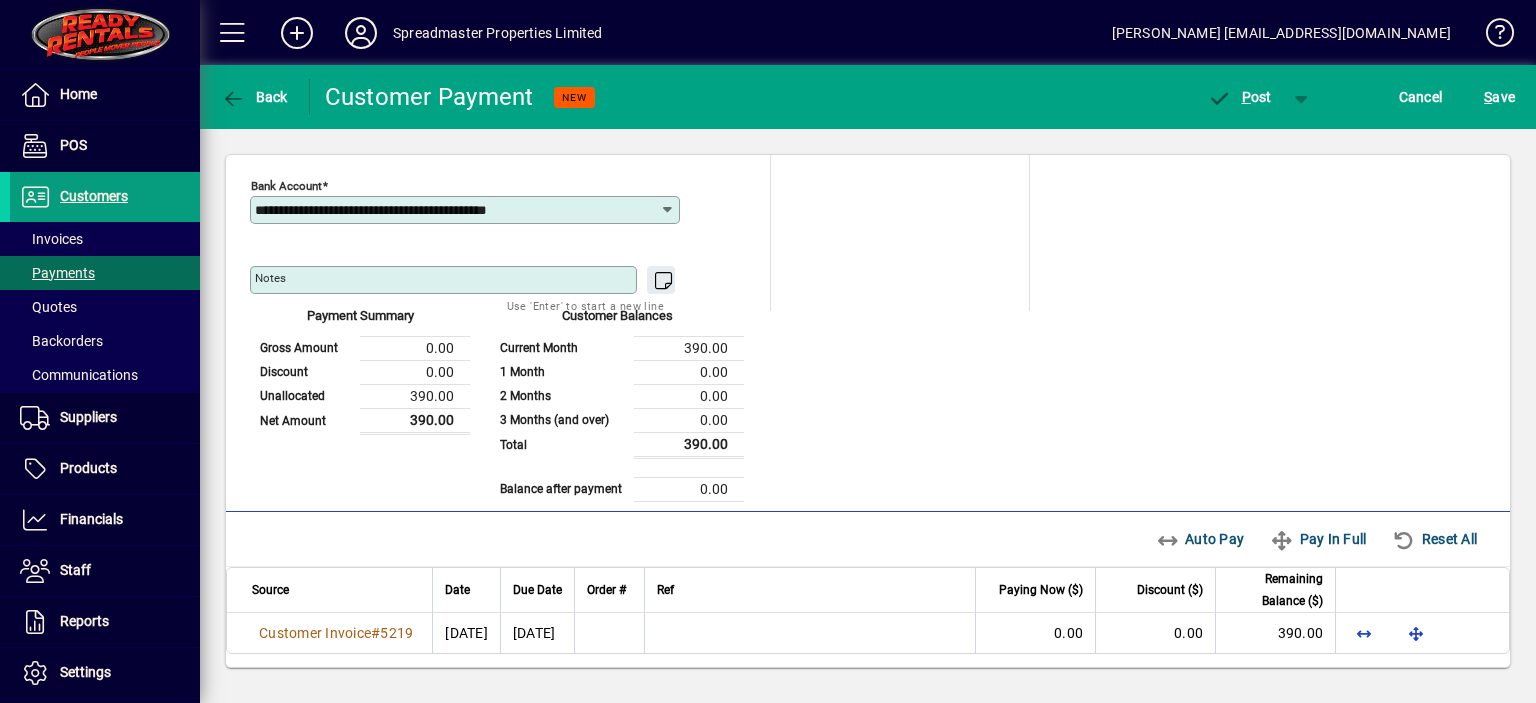 type 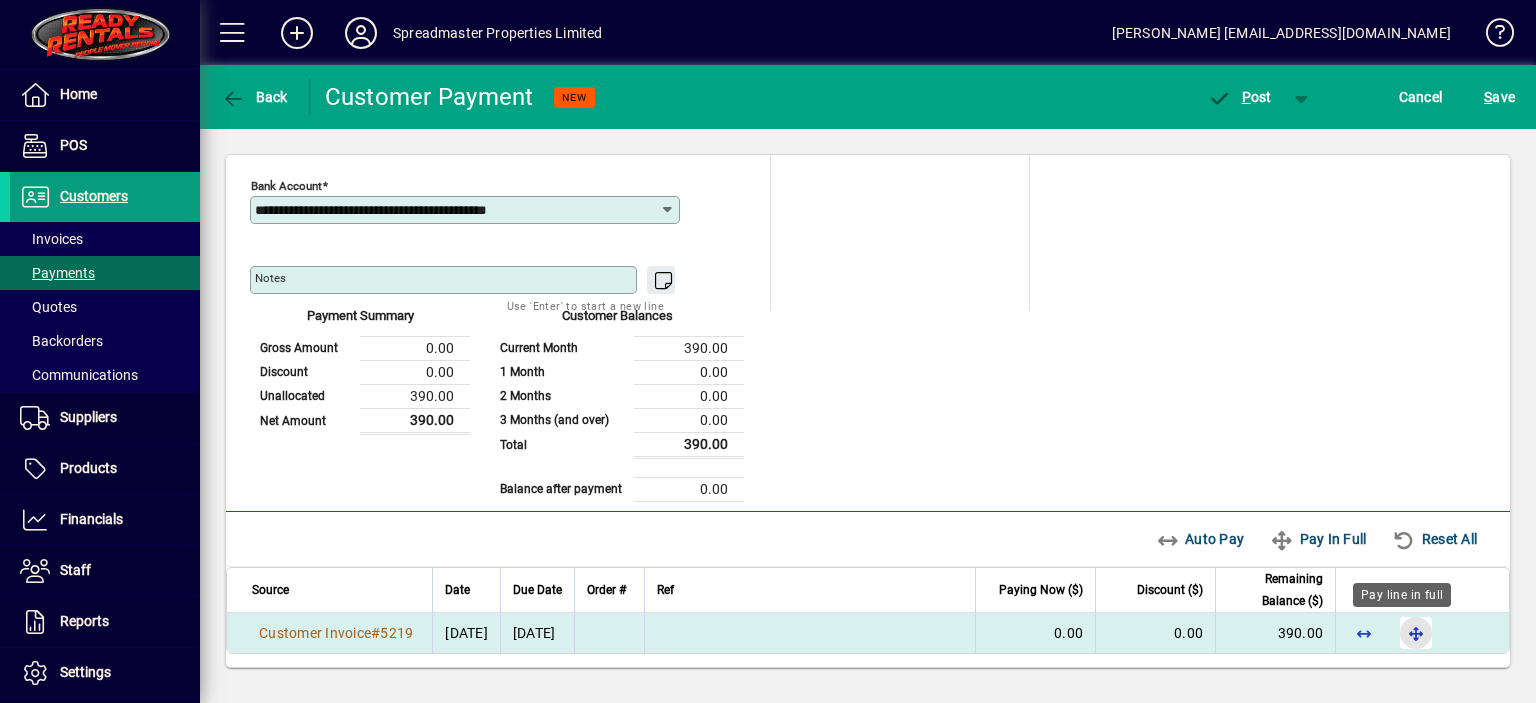 click at bounding box center (1416, 633) 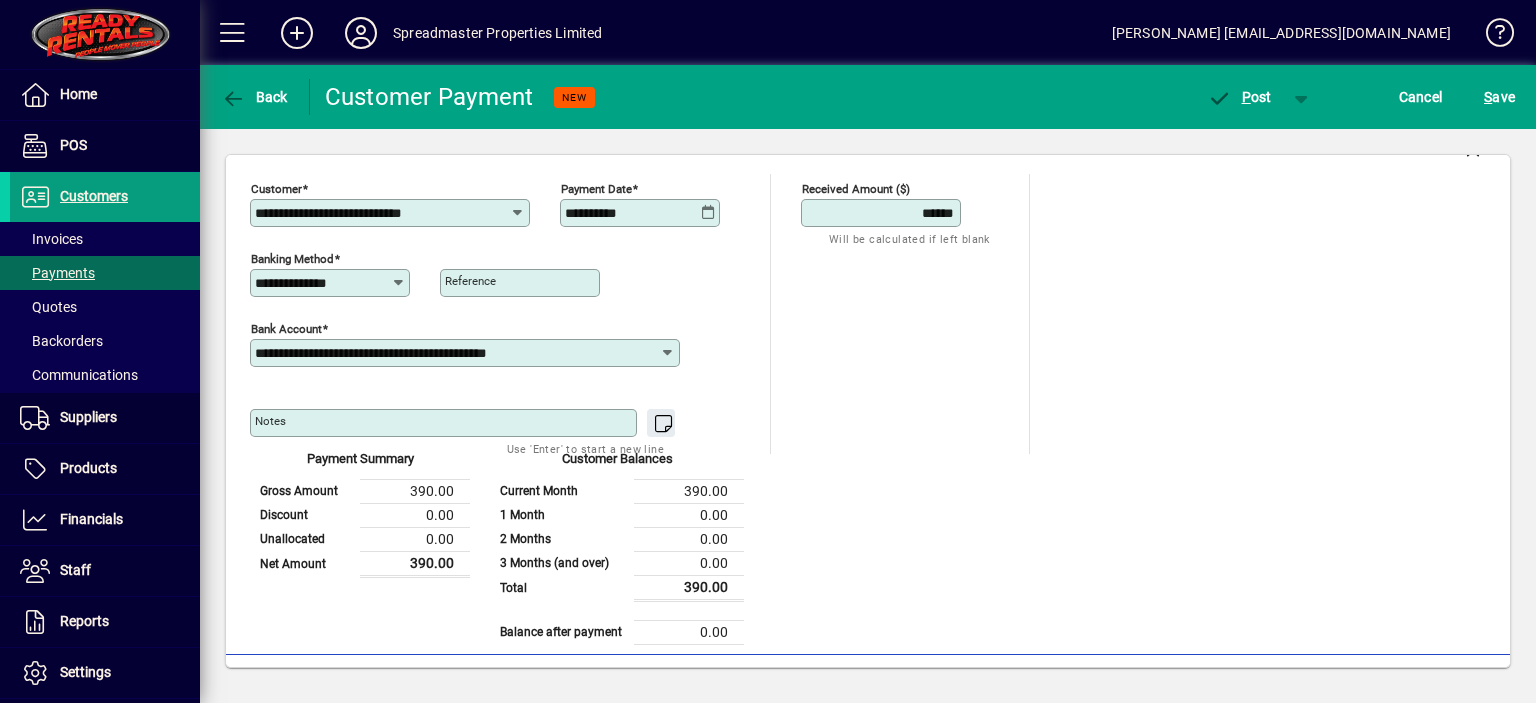 scroll, scrollTop: 0, scrollLeft: 0, axis: both 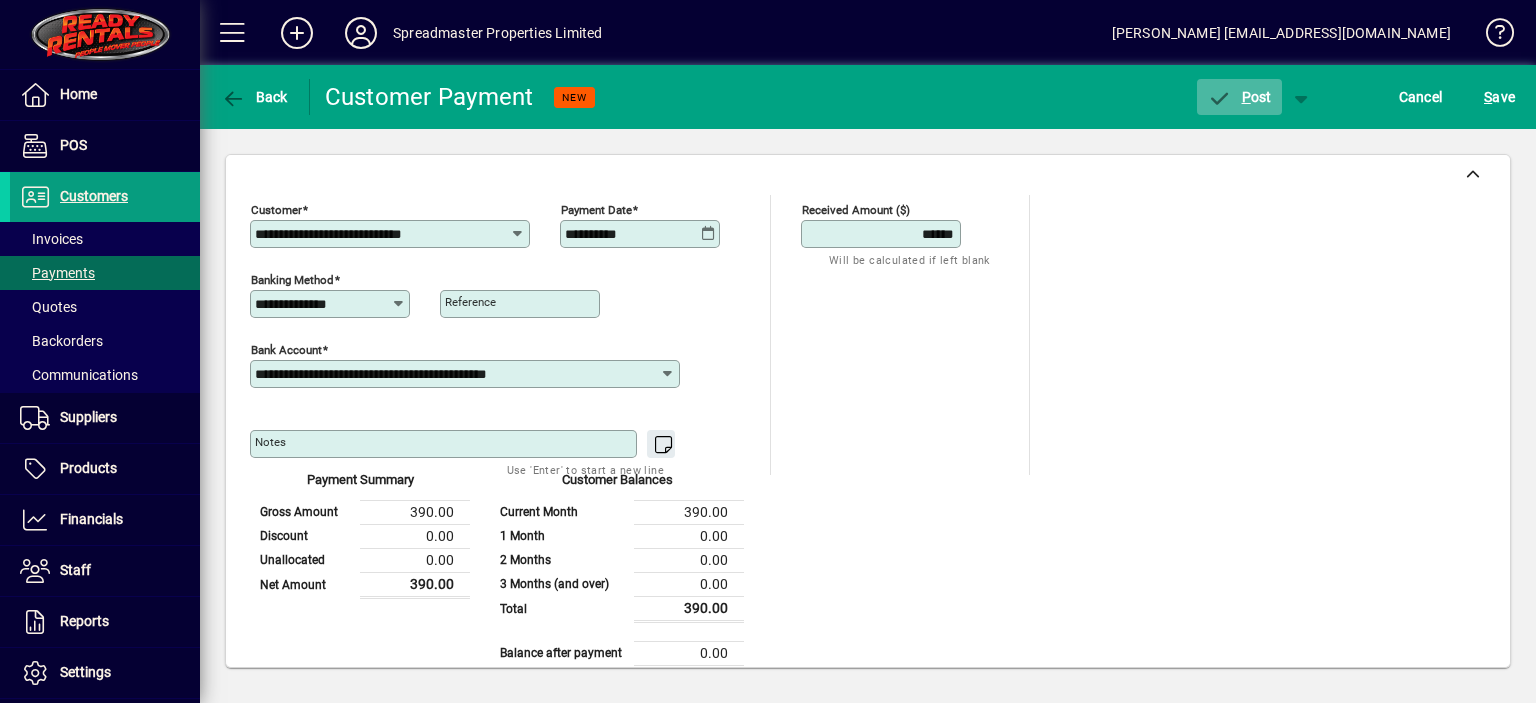 click on "P" 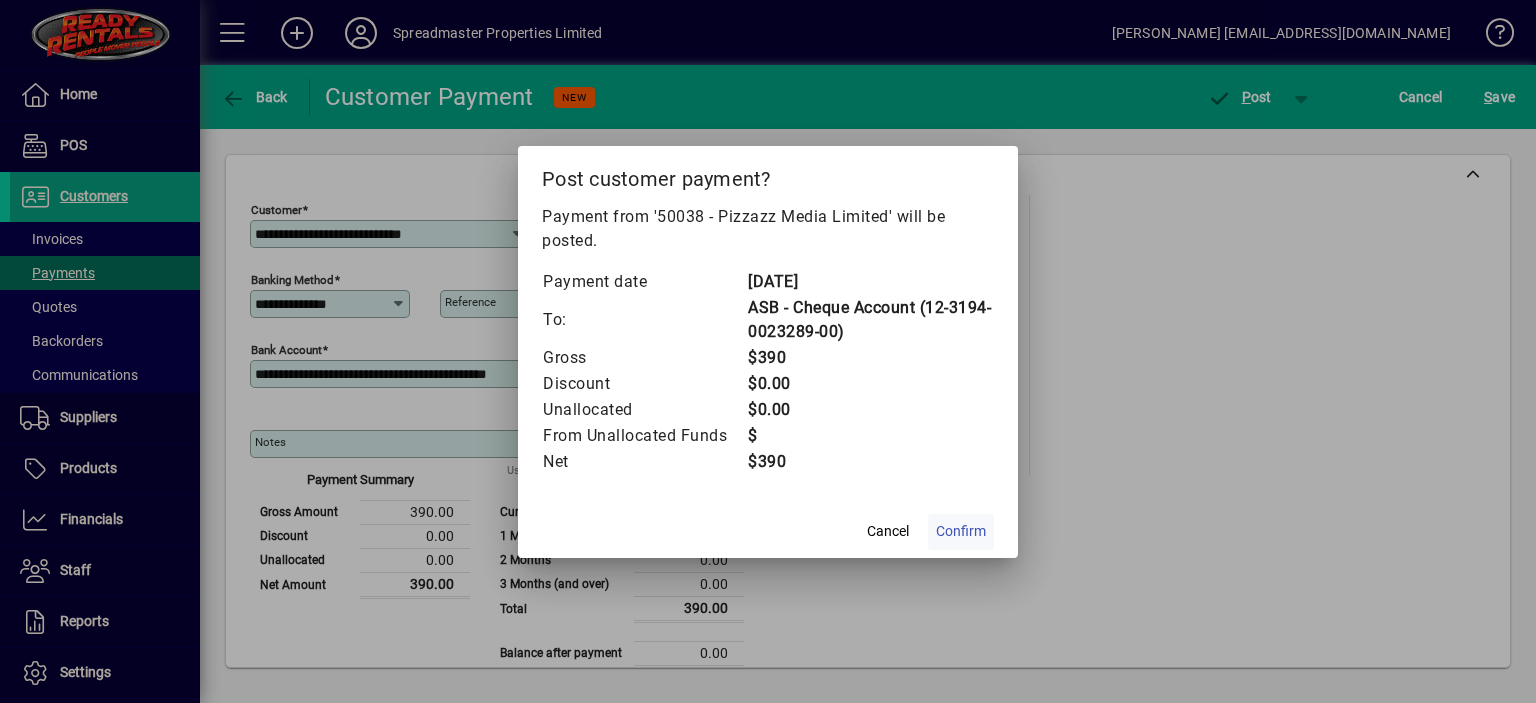click on "Confirm" 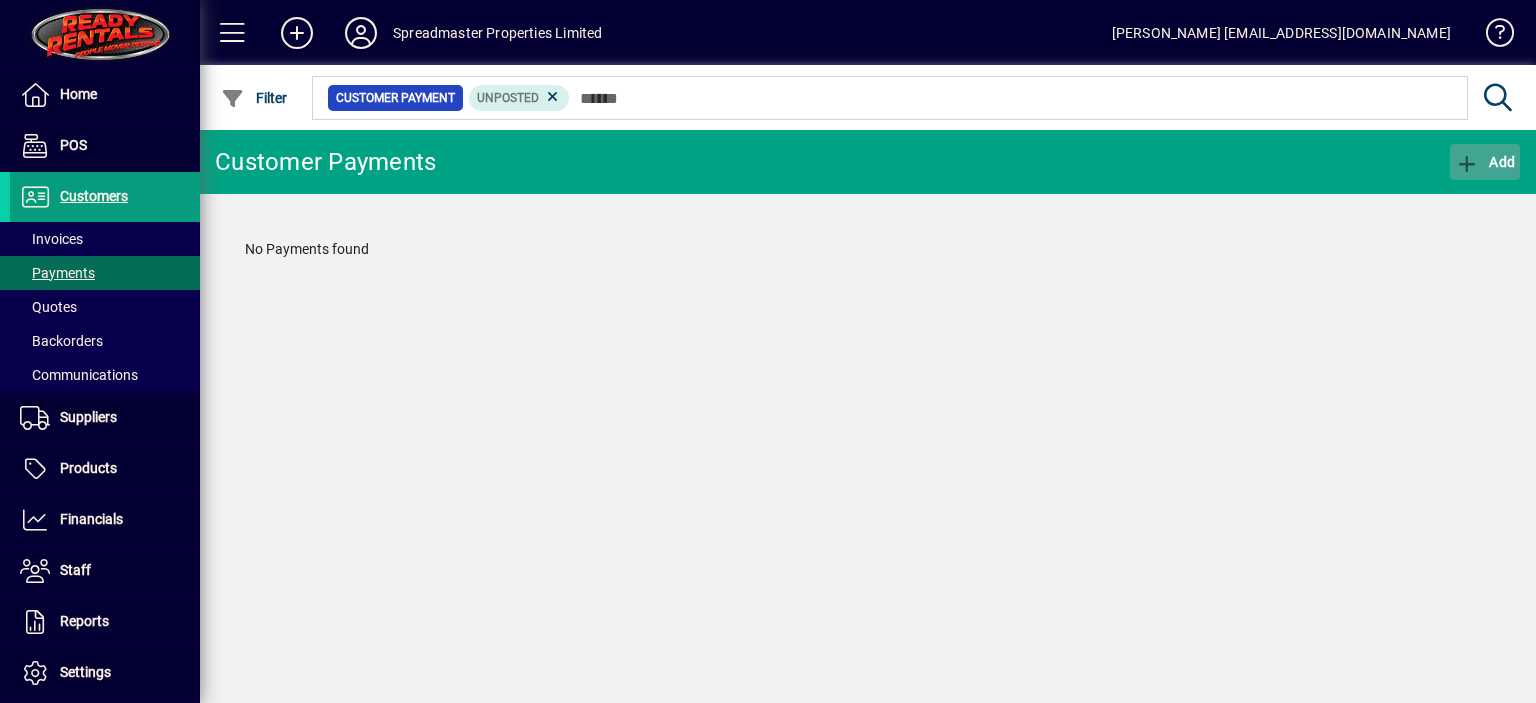 click on "Add" 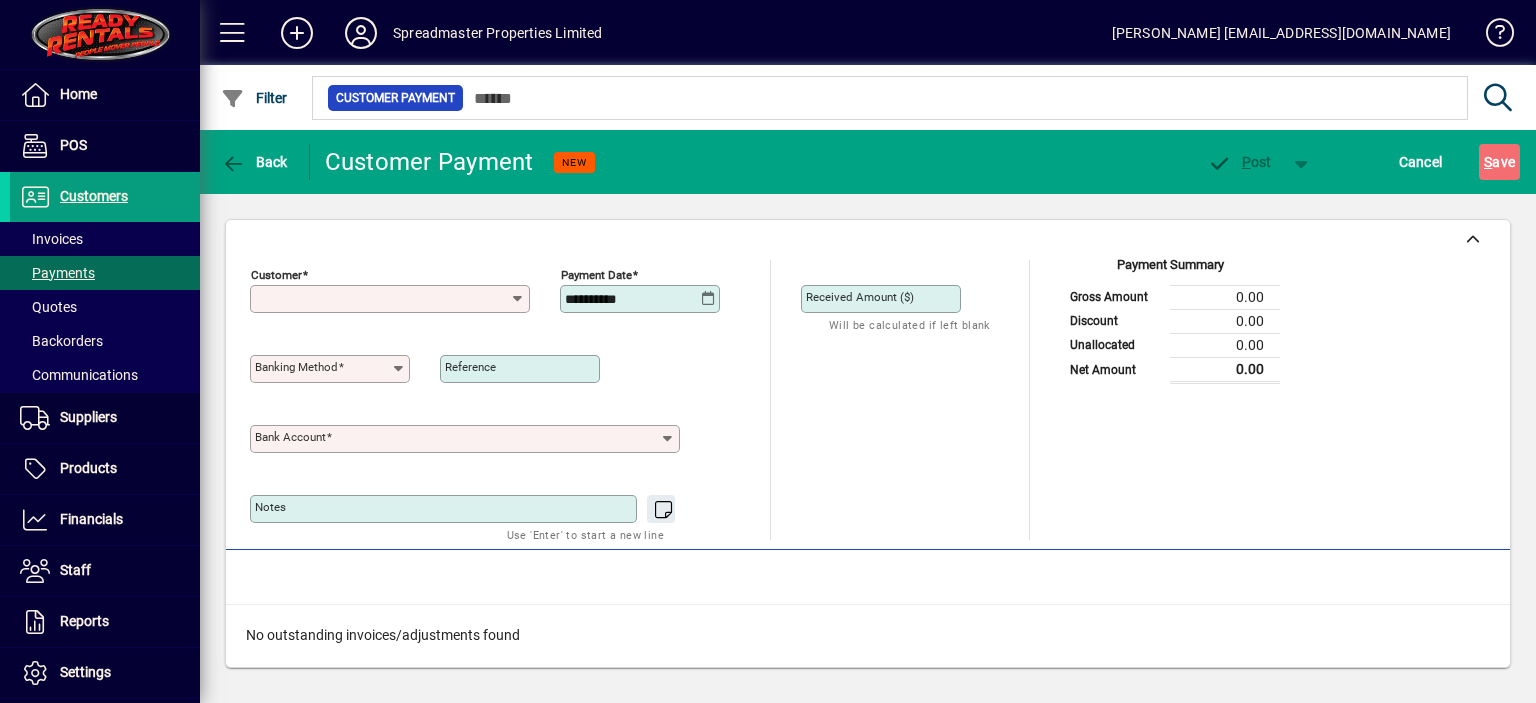 type on "**********" 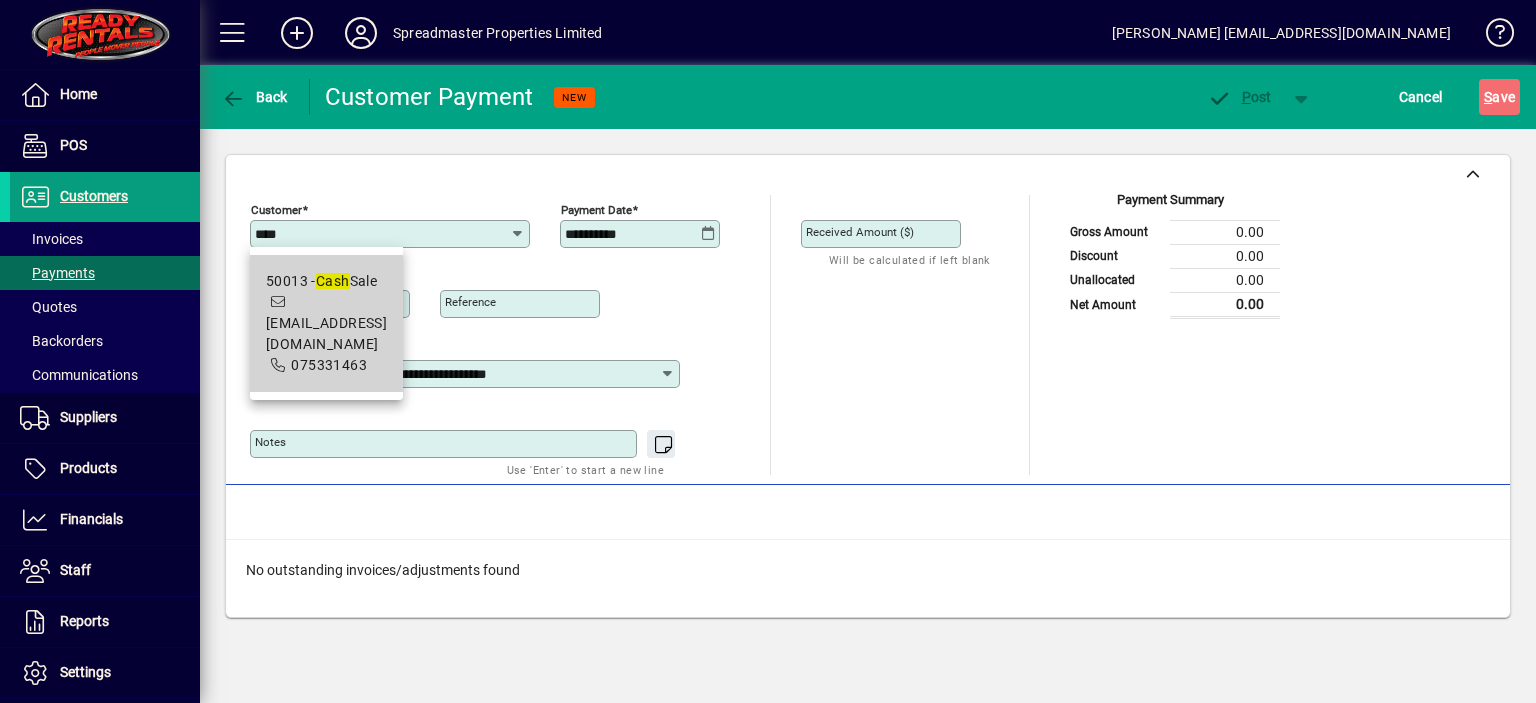 click on "Cash" at bounding box center (333, 281) 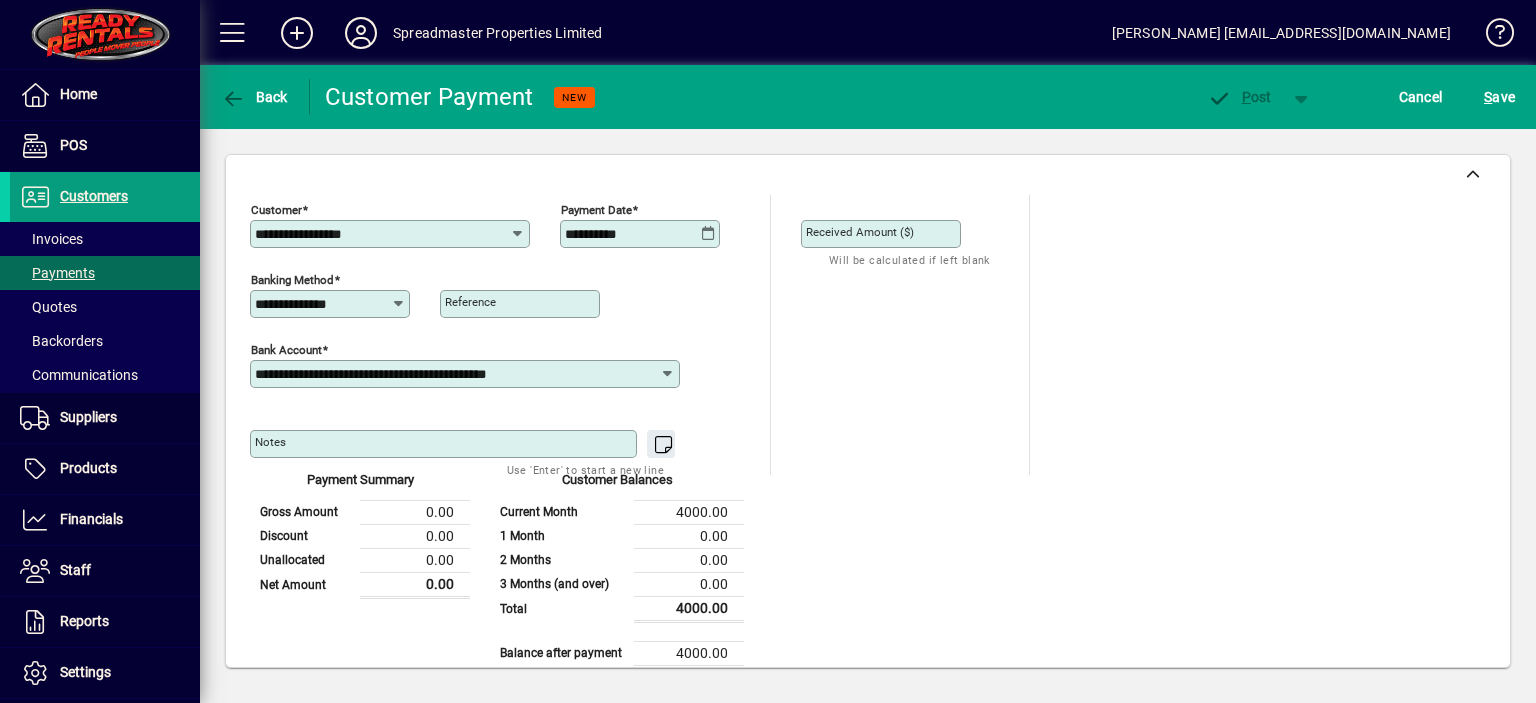 click 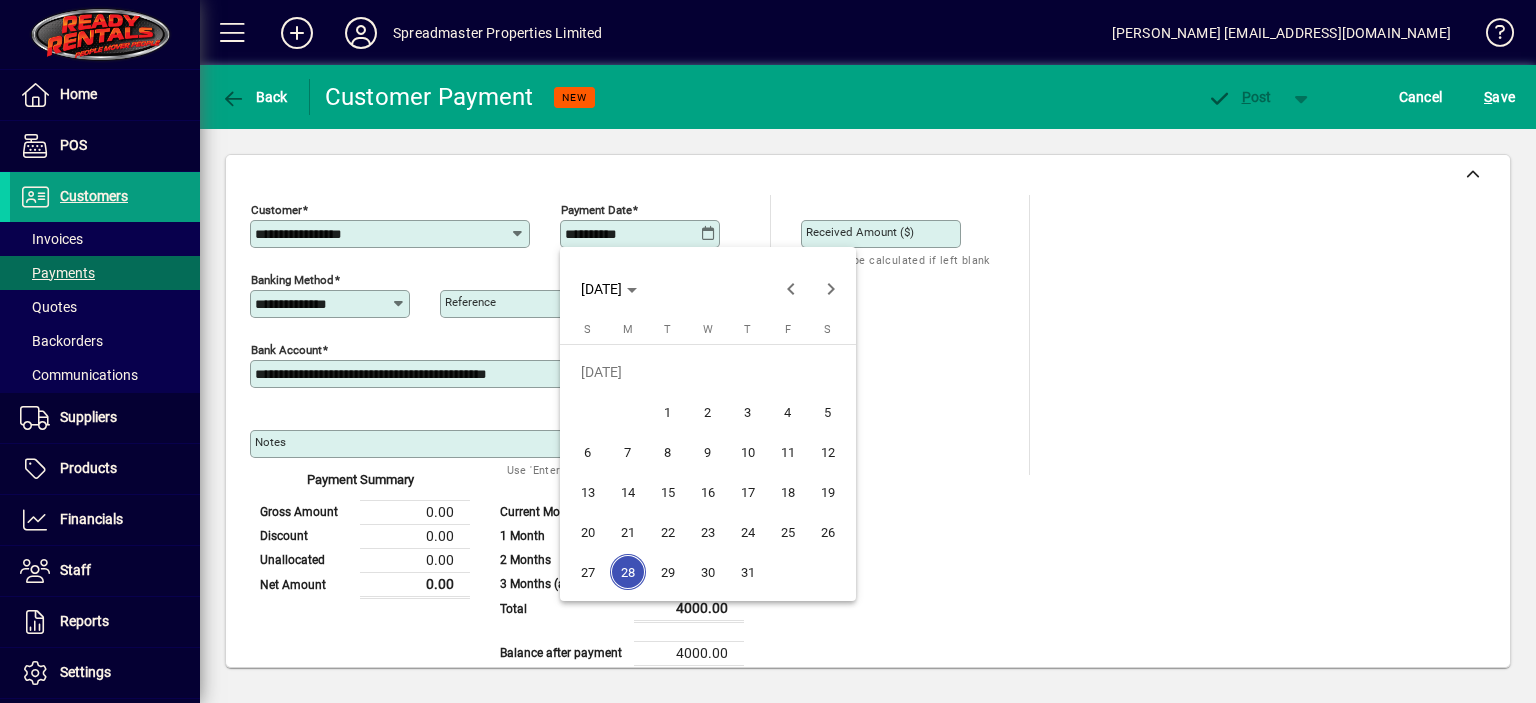 click on "26" at bounding box center (828, 532) 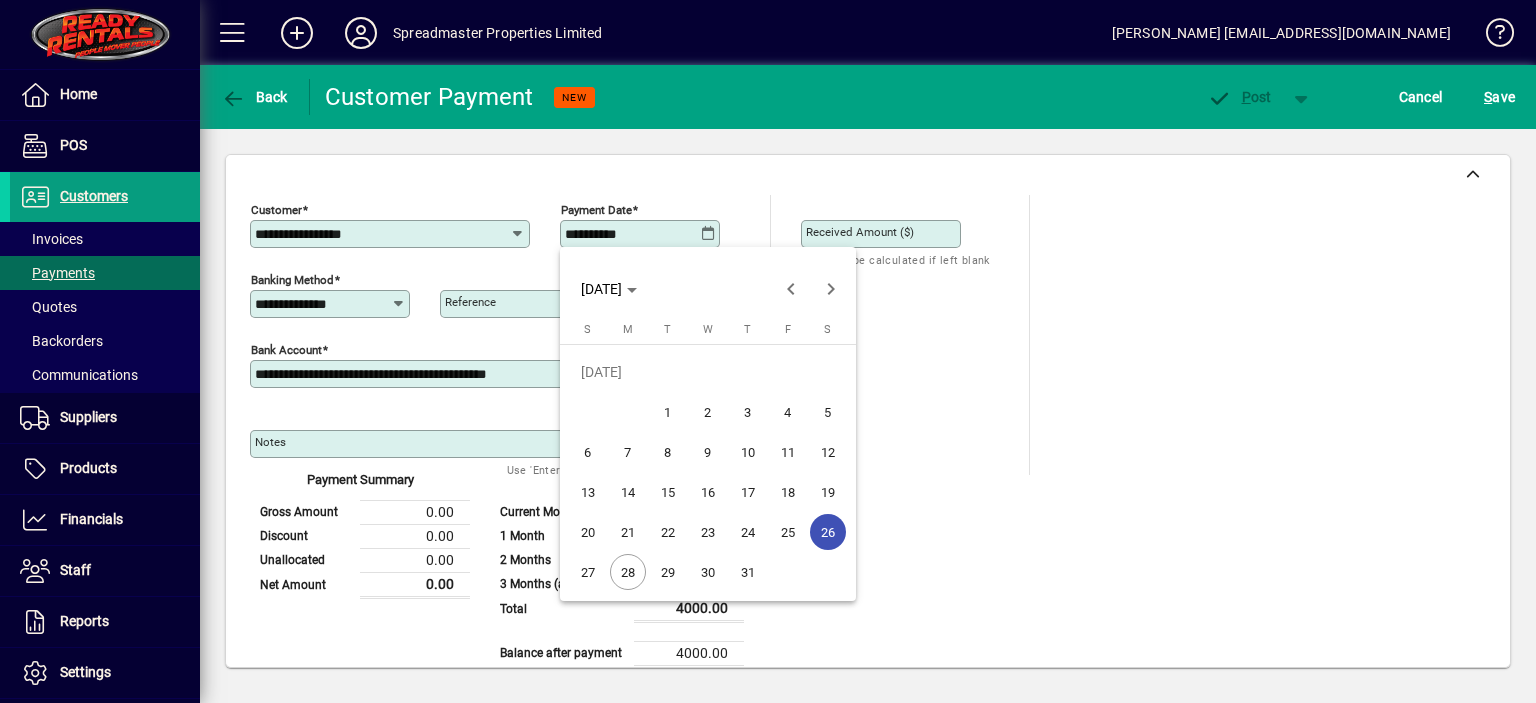 type on "**********" 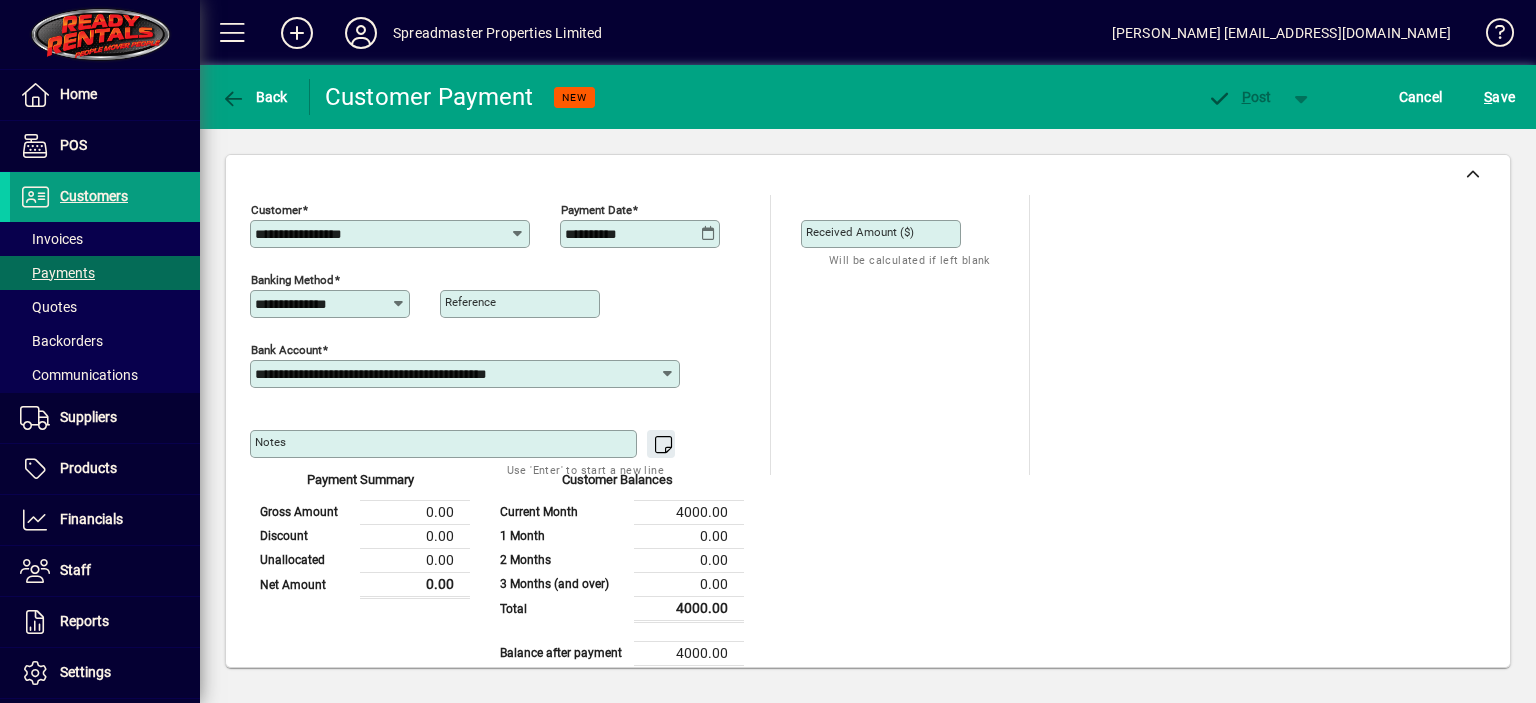 click on "Received Amount ($)" at bounding box center (860, 232) 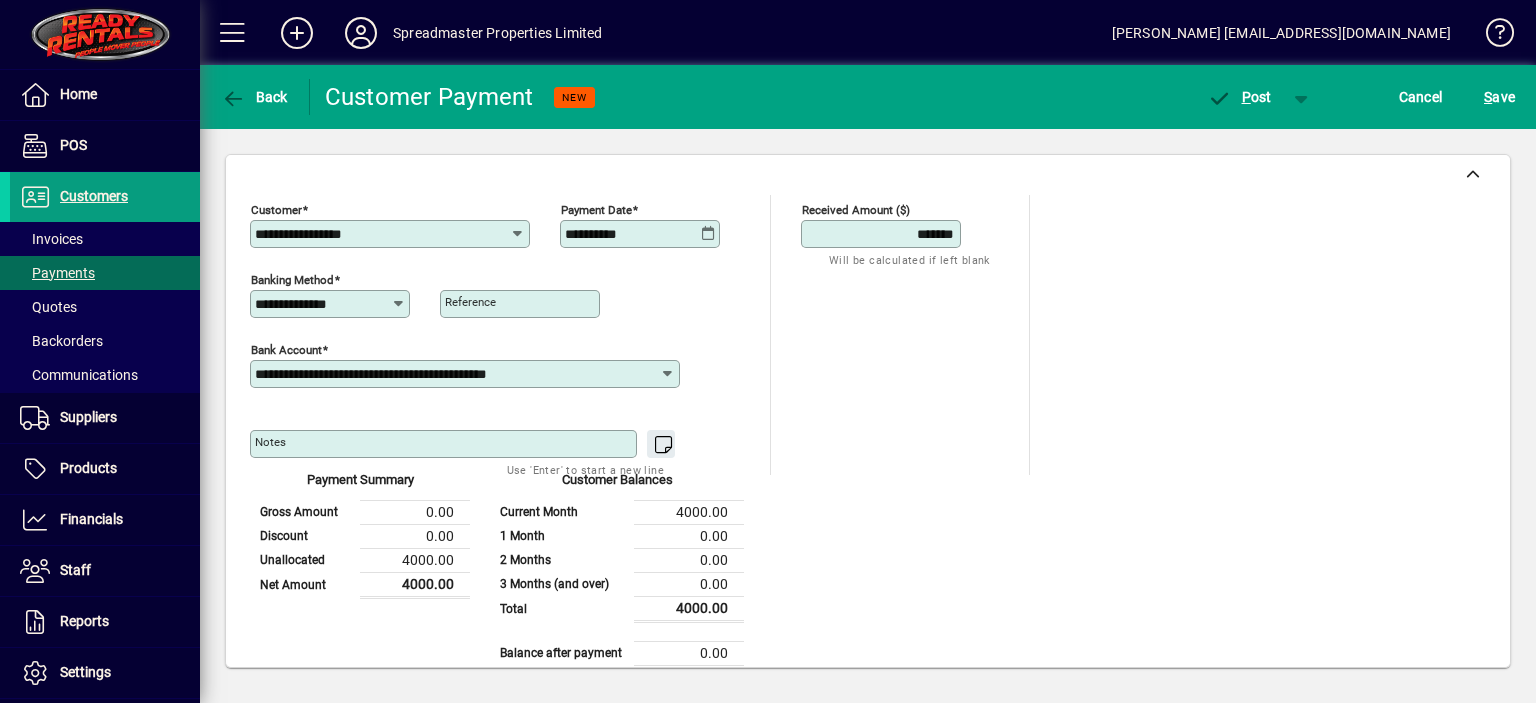 type on "*******" 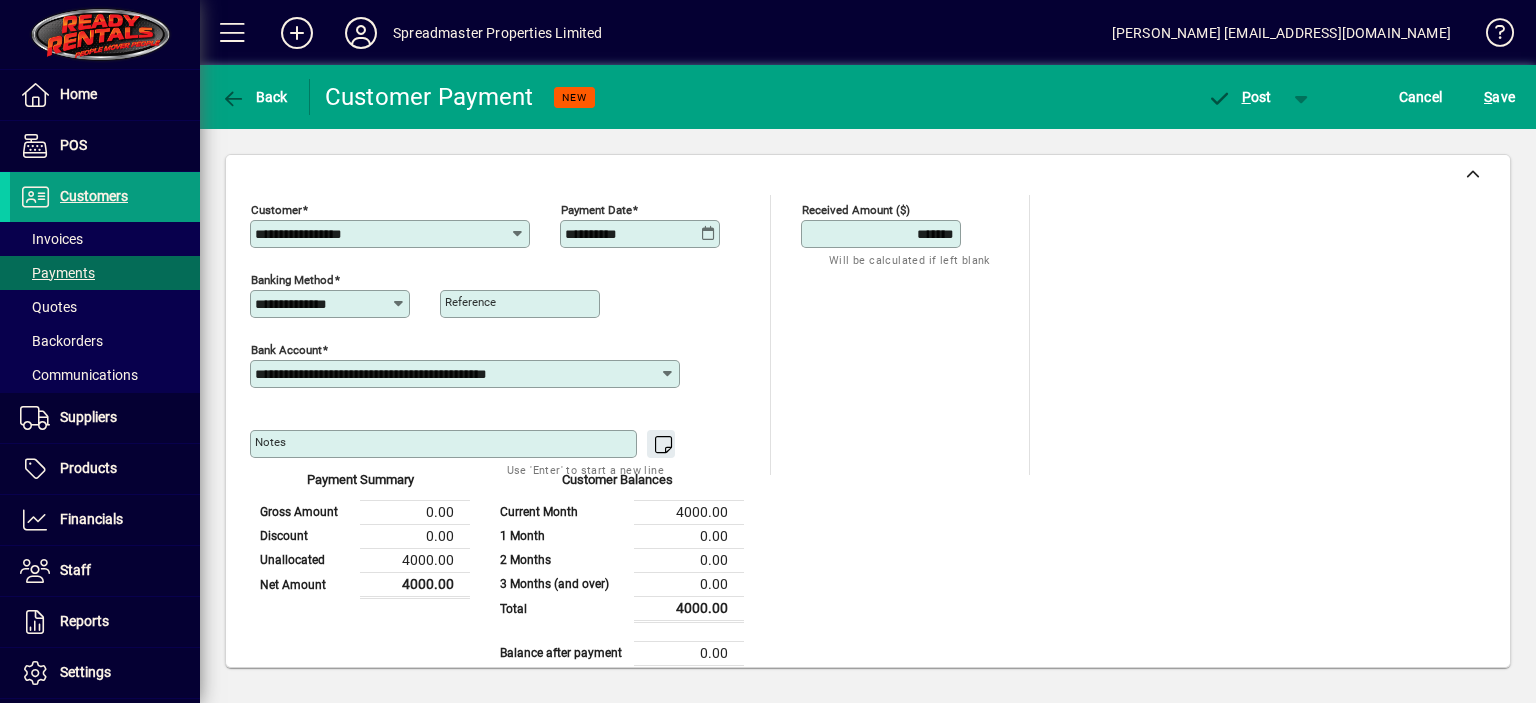 scroll, scrollTop: 164, scrollLeft: 0, axis: vertical 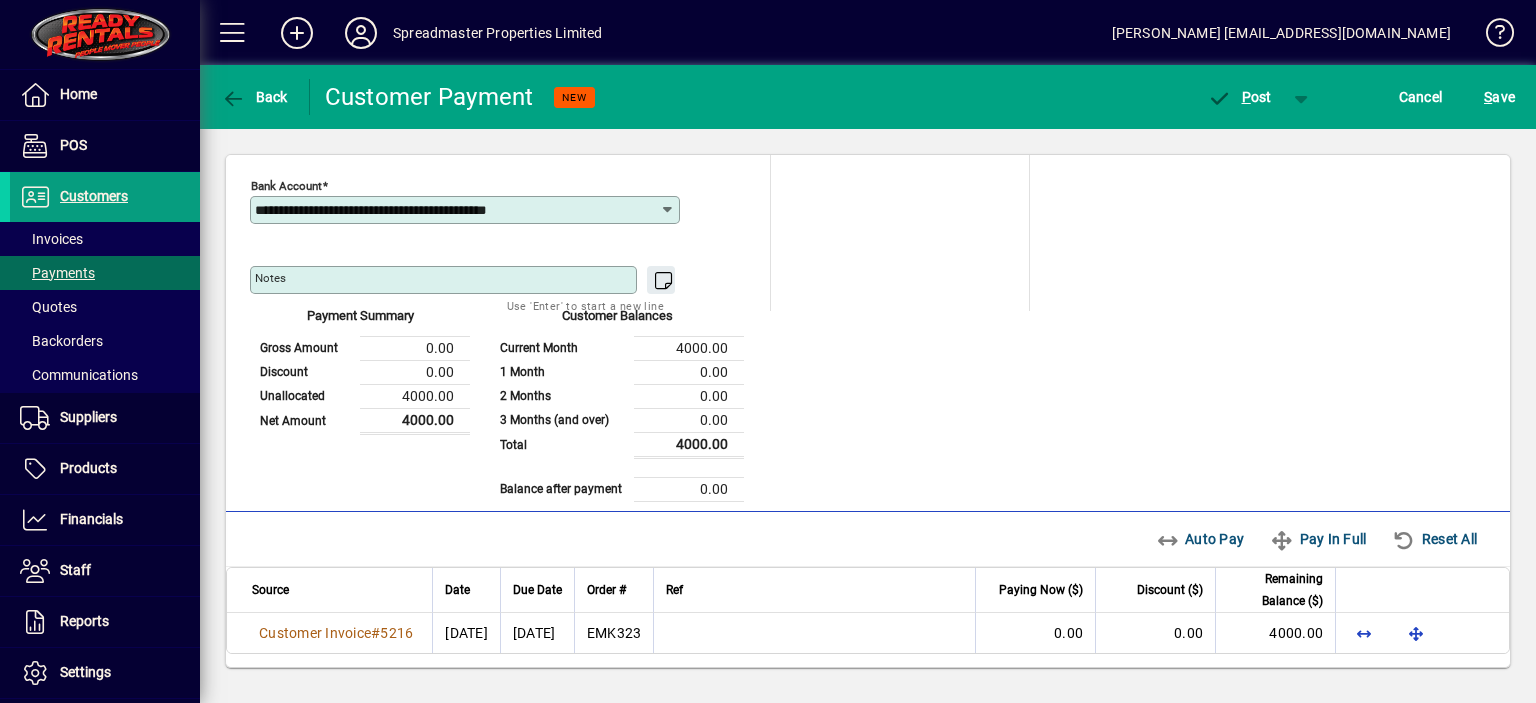 type 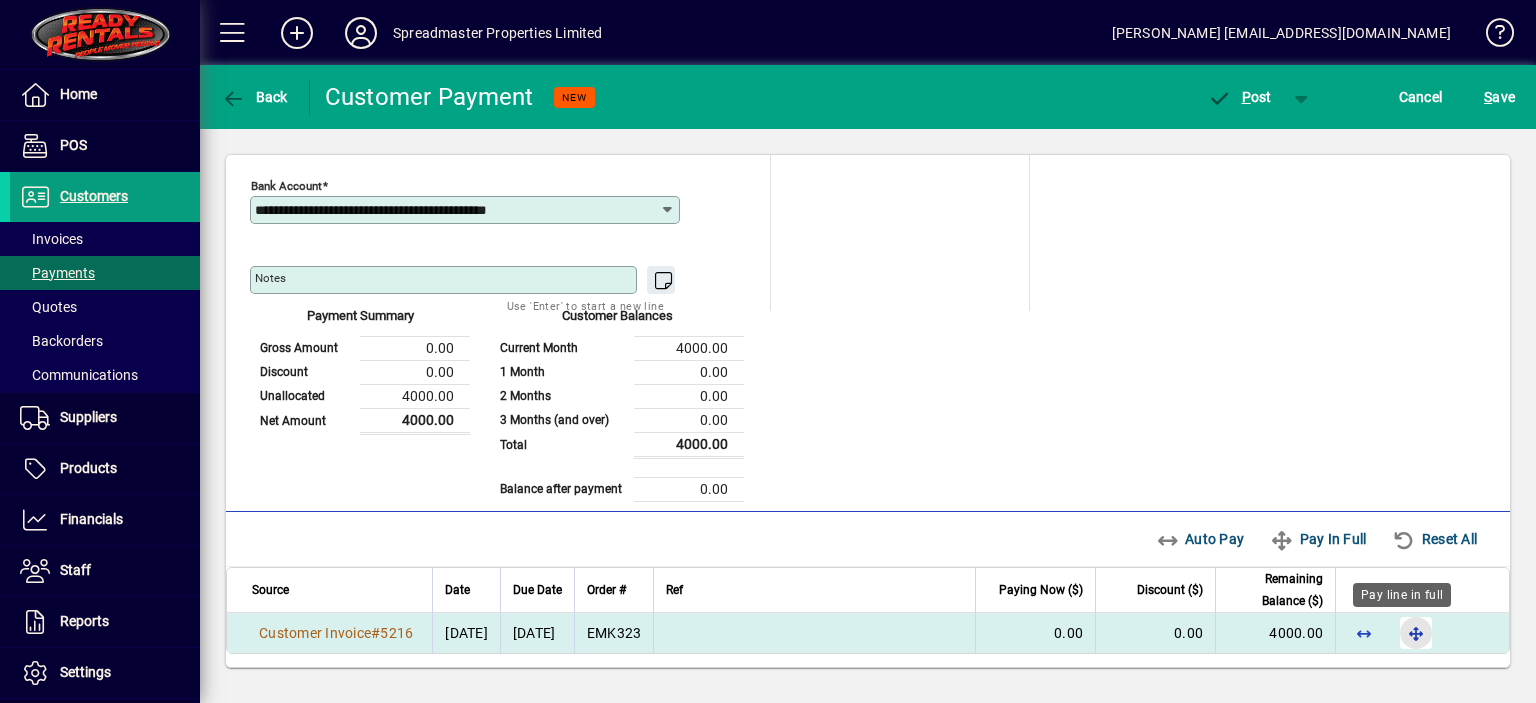 click at bounding box center (1416, 633) 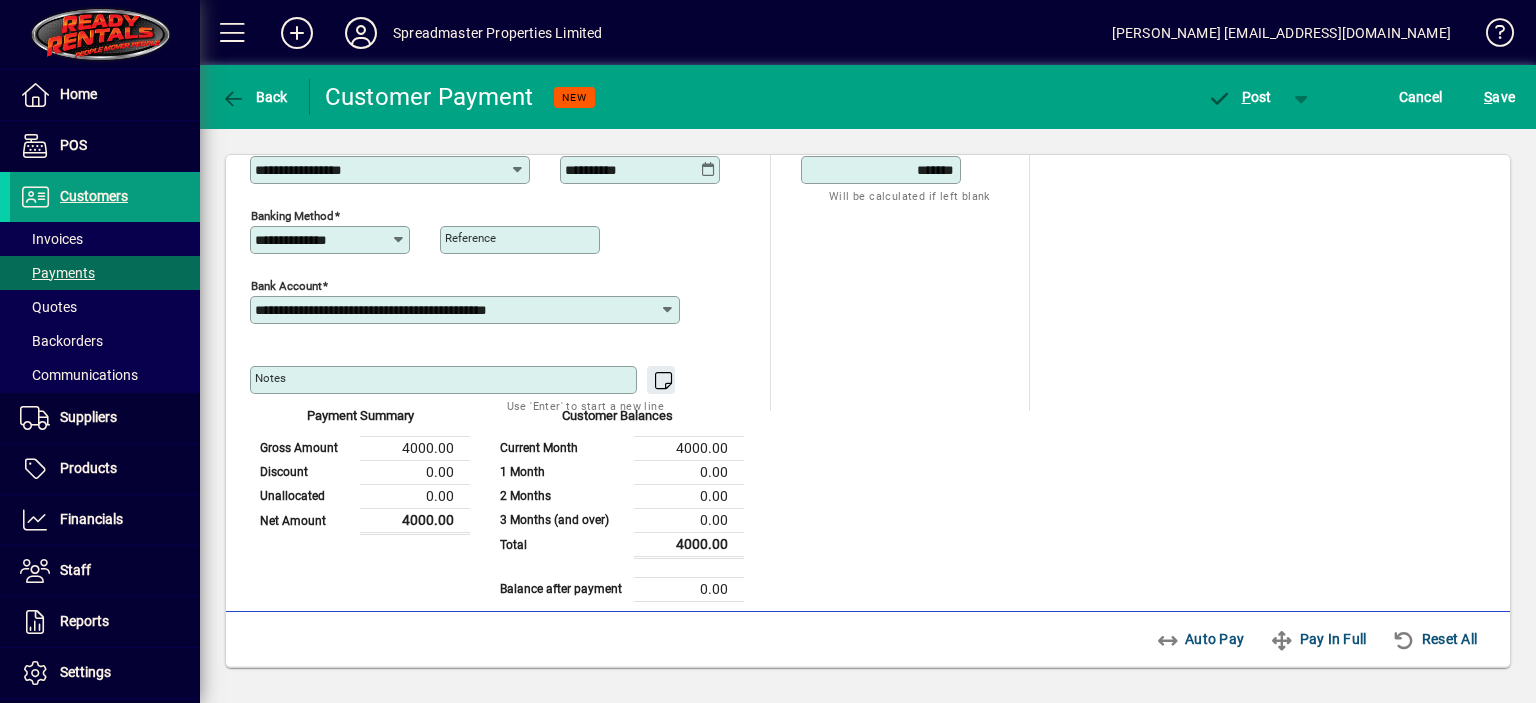 scroll, scrollTop: 0, scrollLeft: 0, axis: both 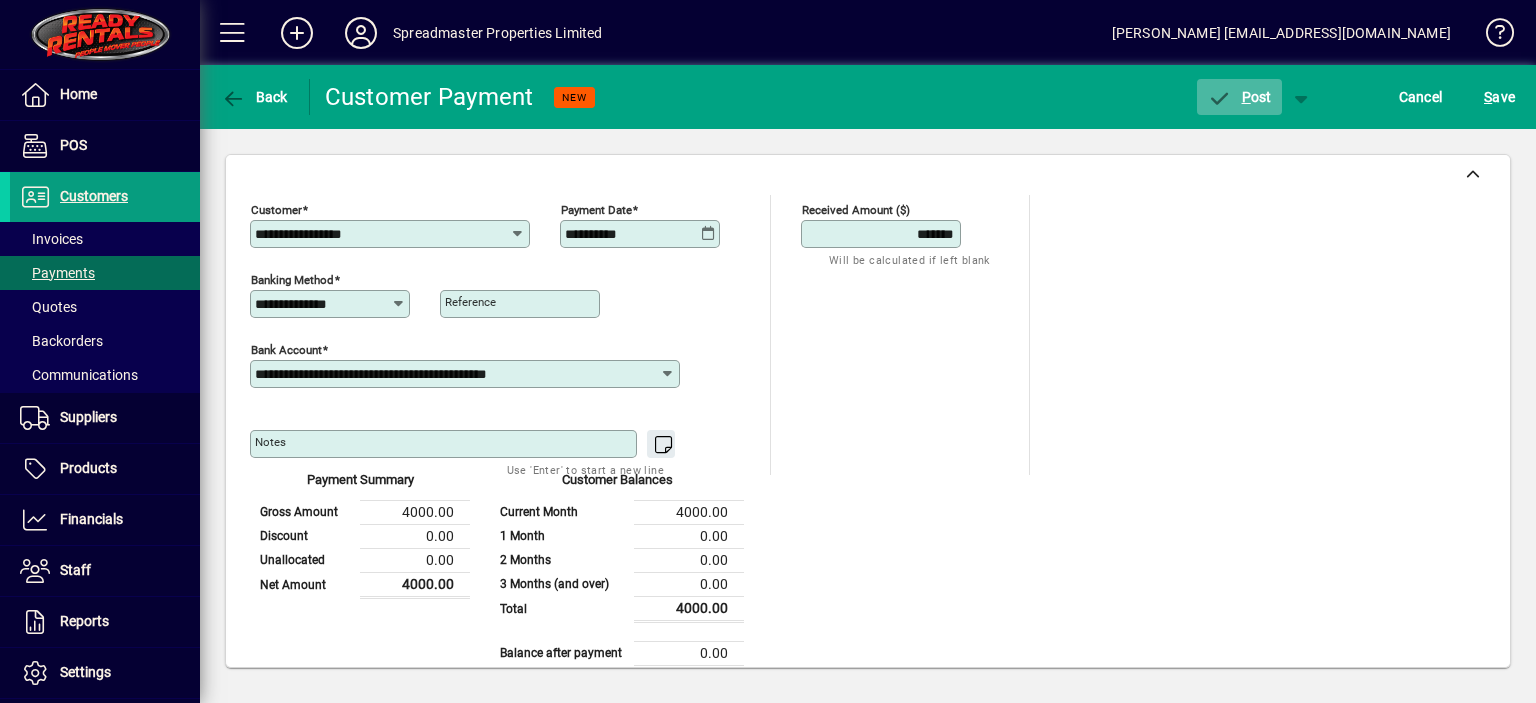 click on "P ost" 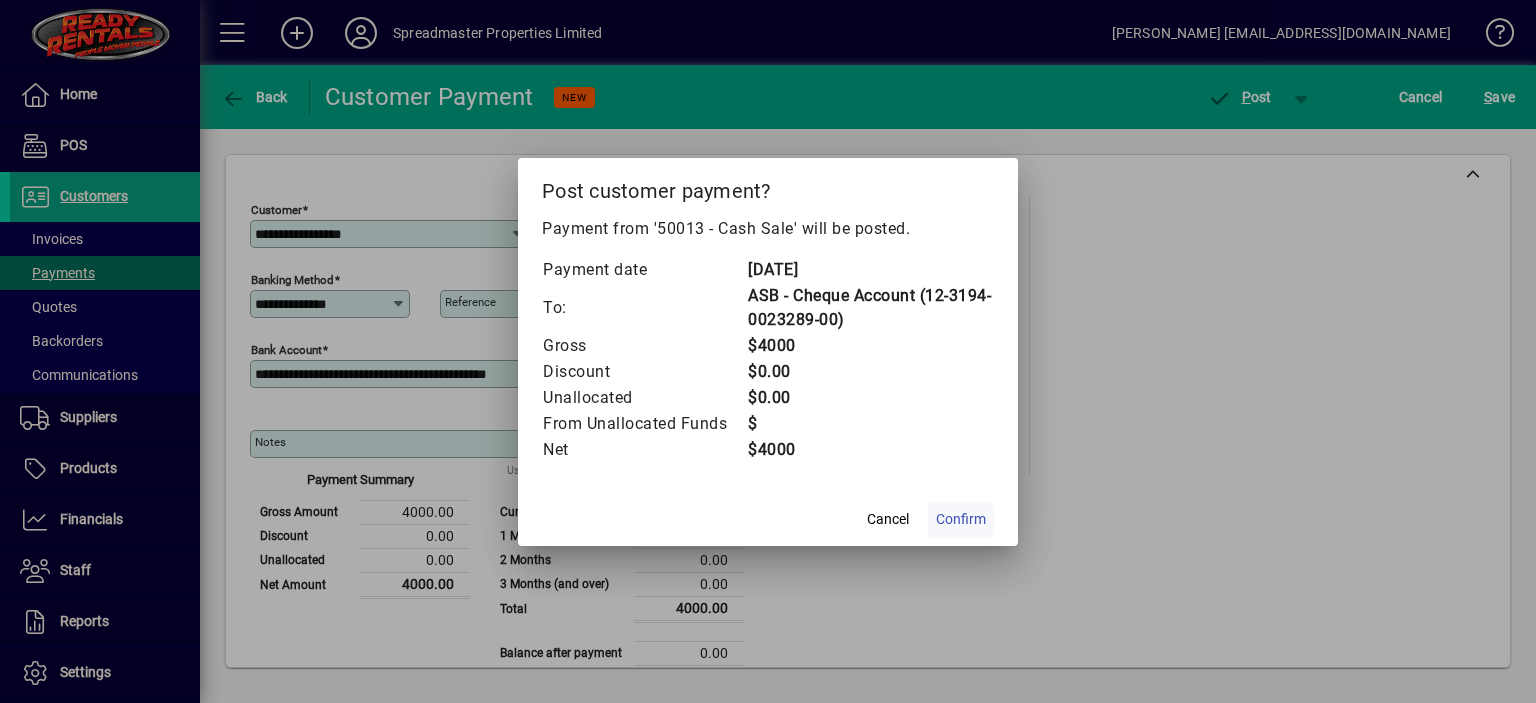 click on "Confirm" 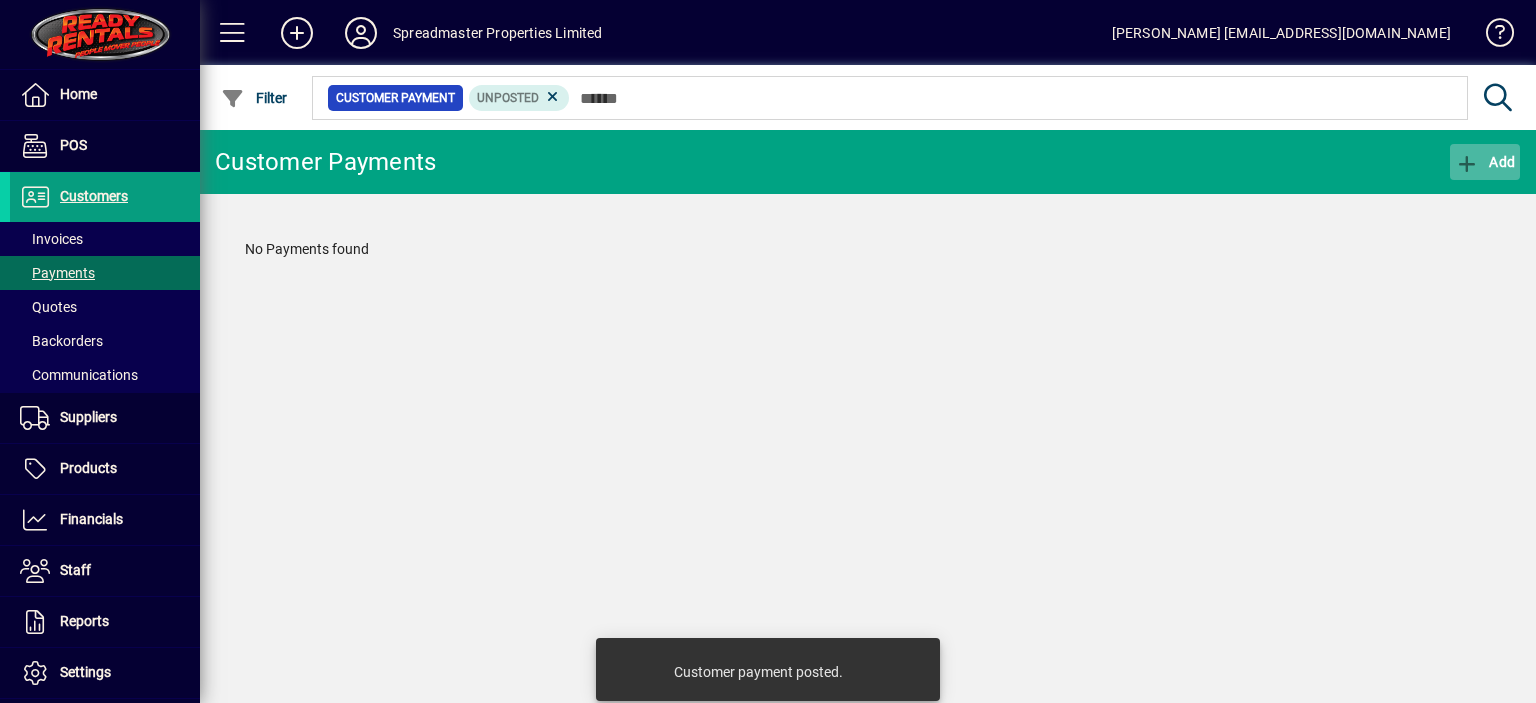 click on "Add" 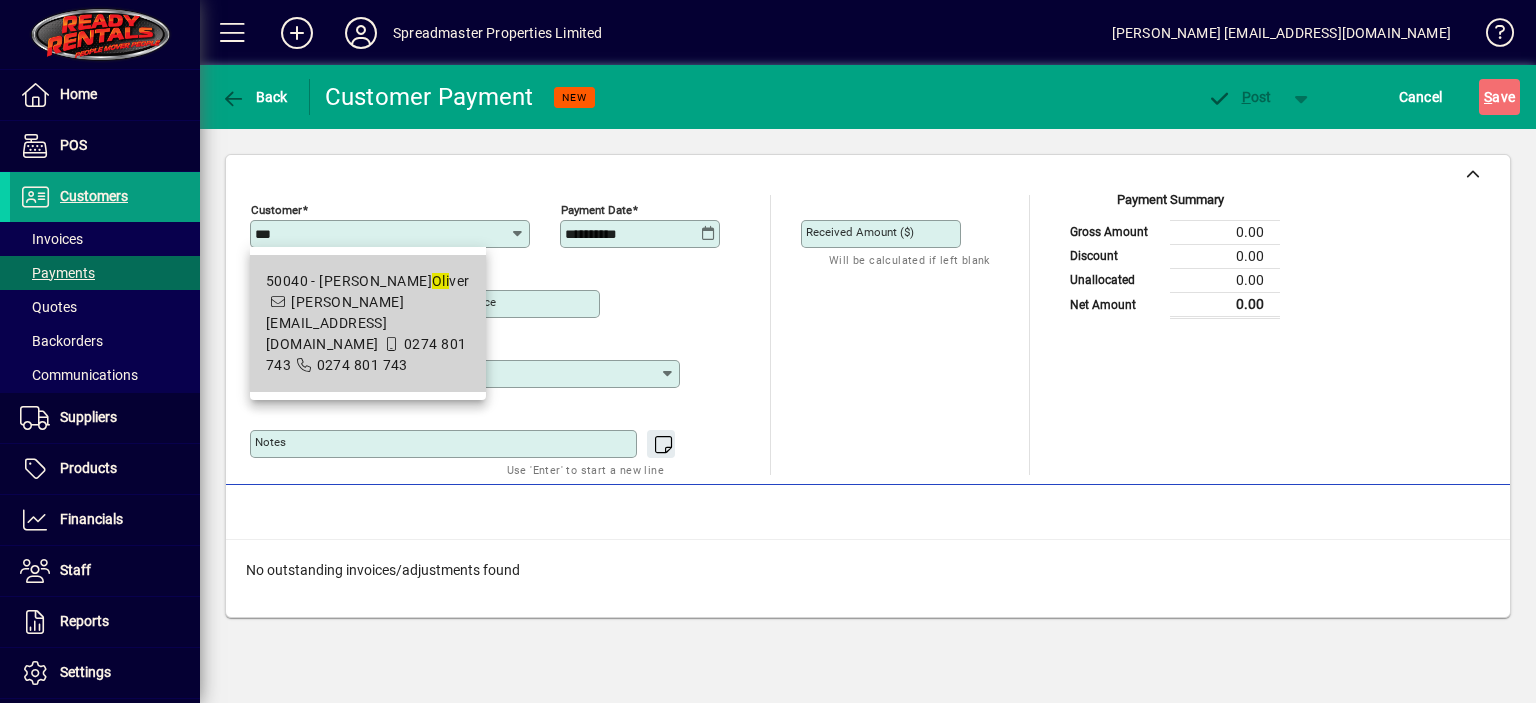 click on "Oli" at bounding box center (440, 281) 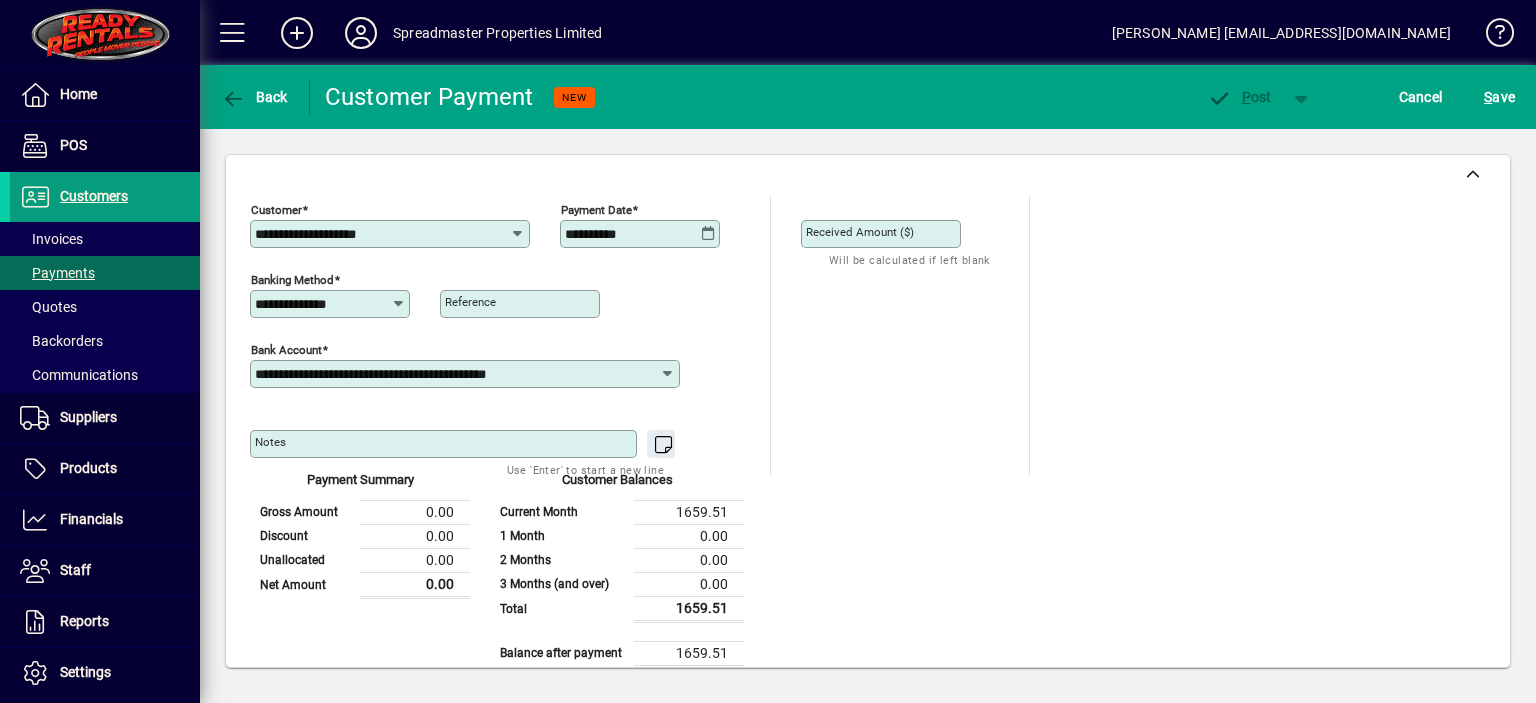 click 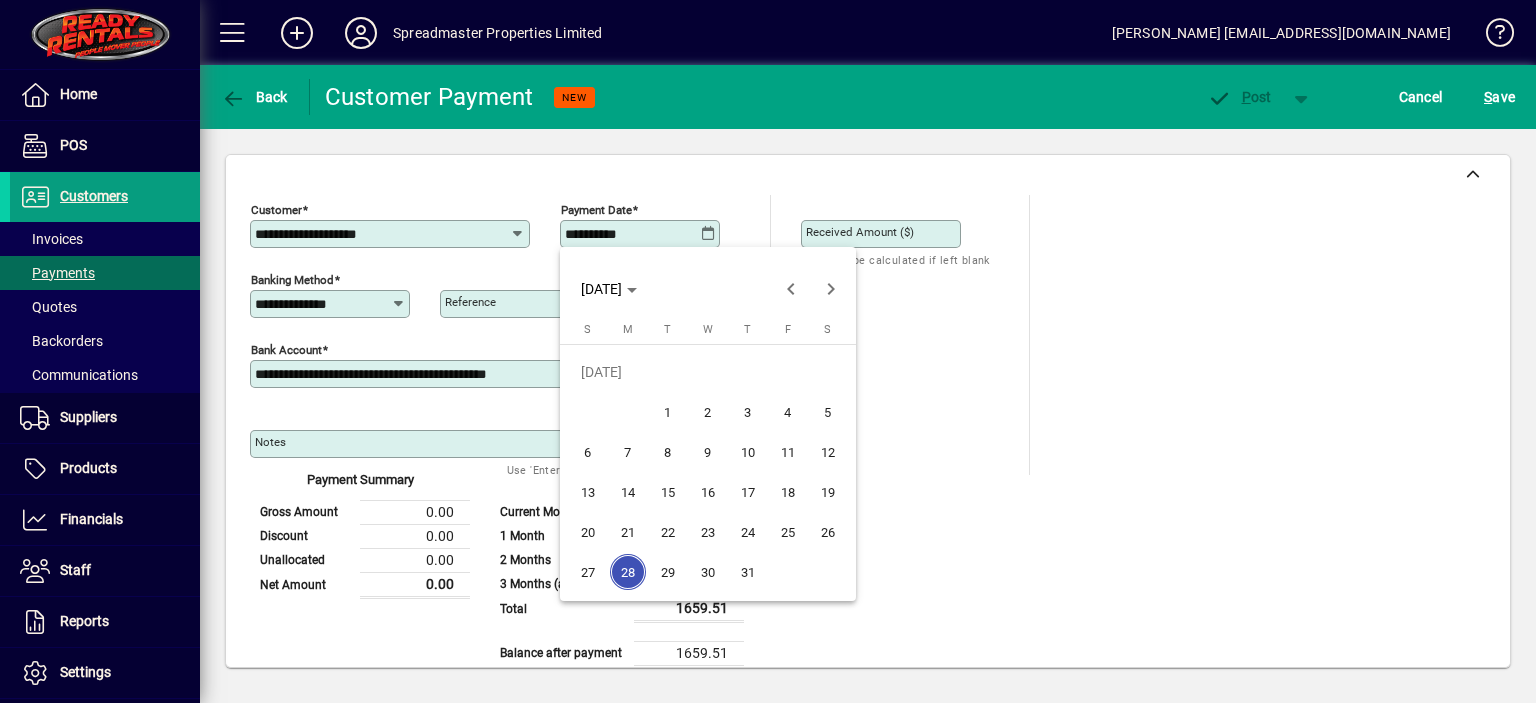 click on "25" at bounding box center [788, 532] 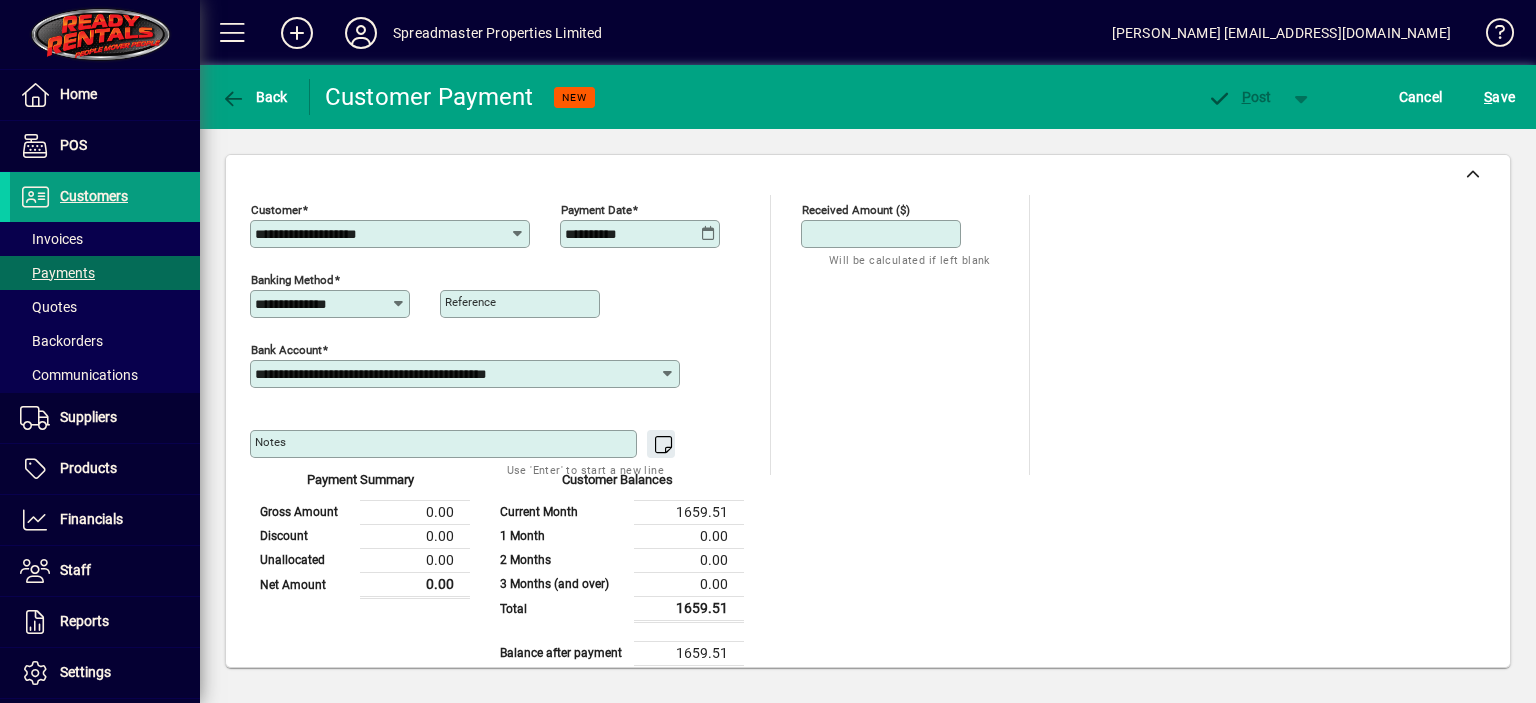 click on "Received Amount ($)" at bounding box center [883, 234] 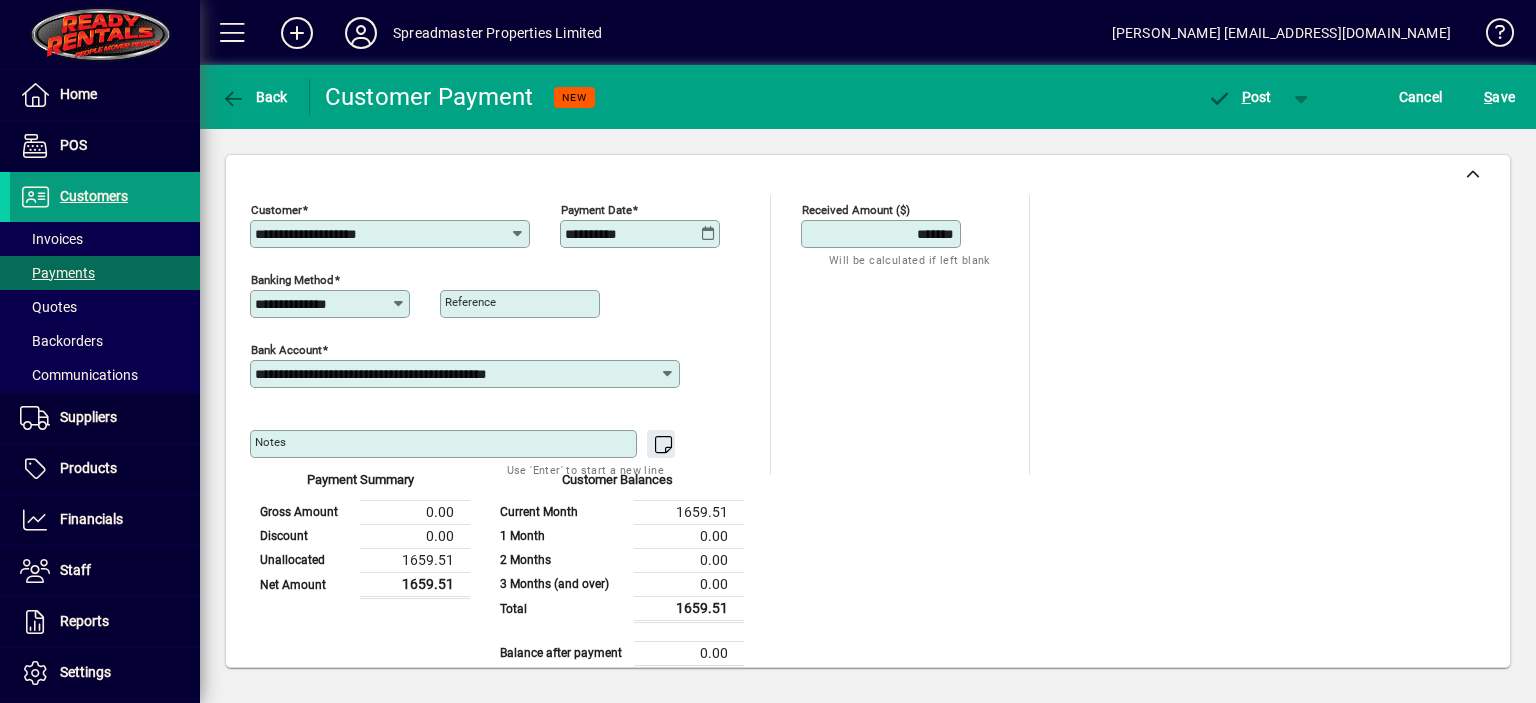type on "*******" 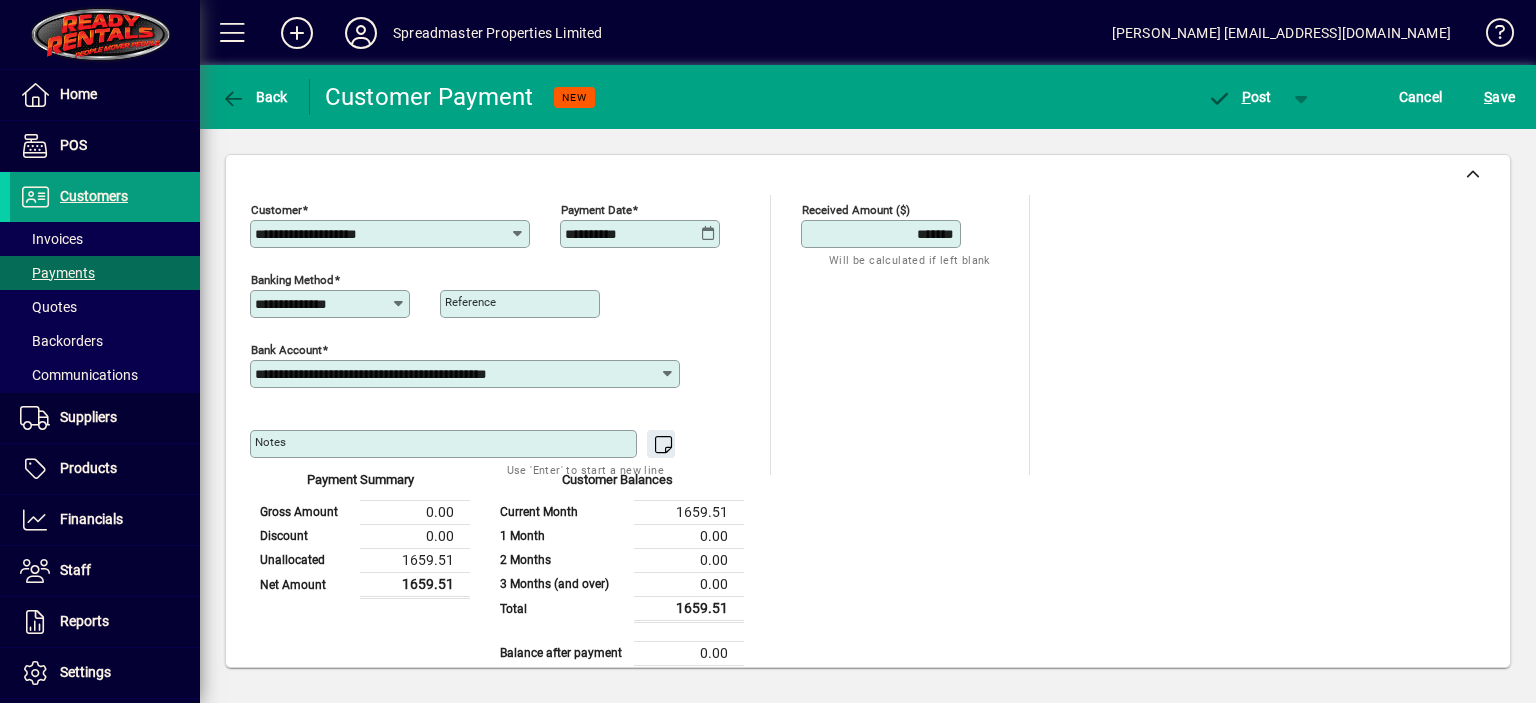 type 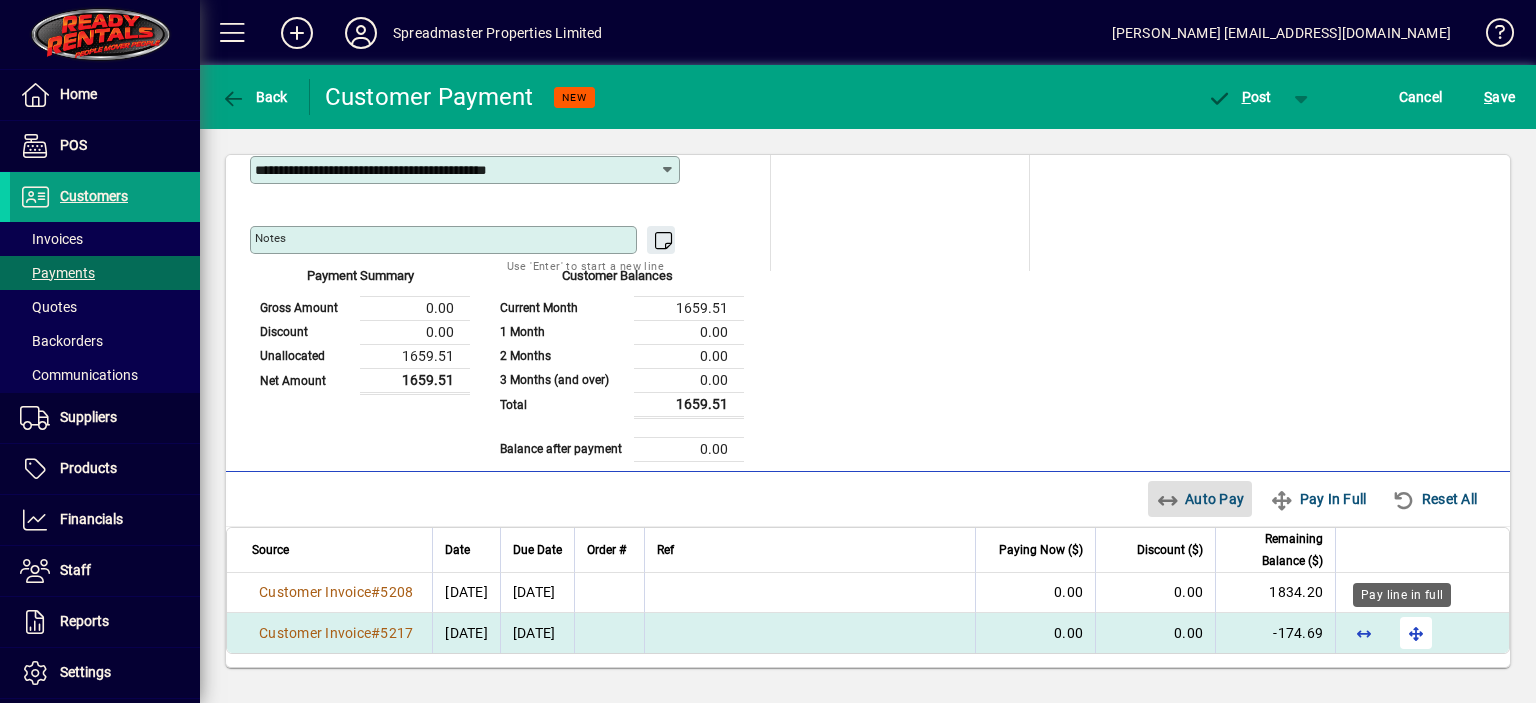 click at bounding box center (1416, 633) 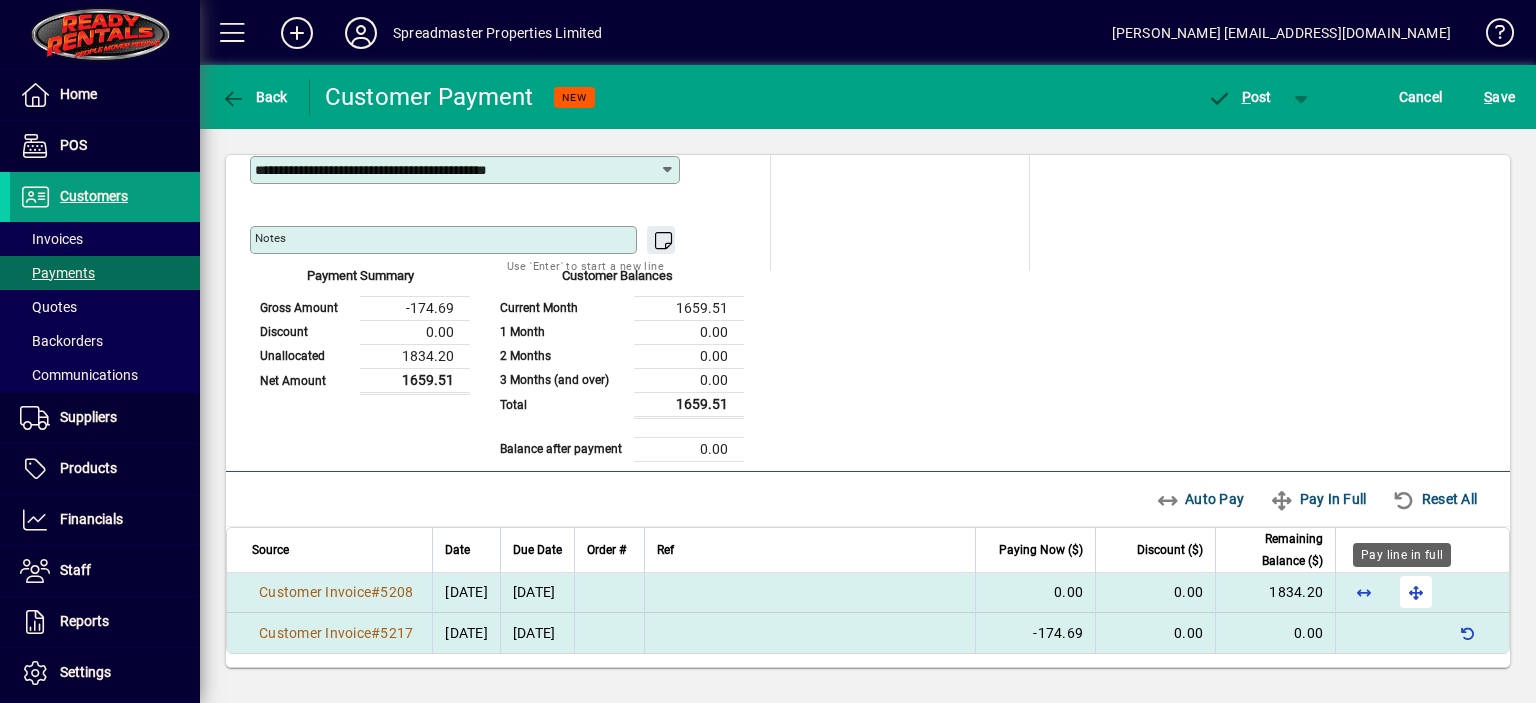 click at bounding box center (1416, 592) 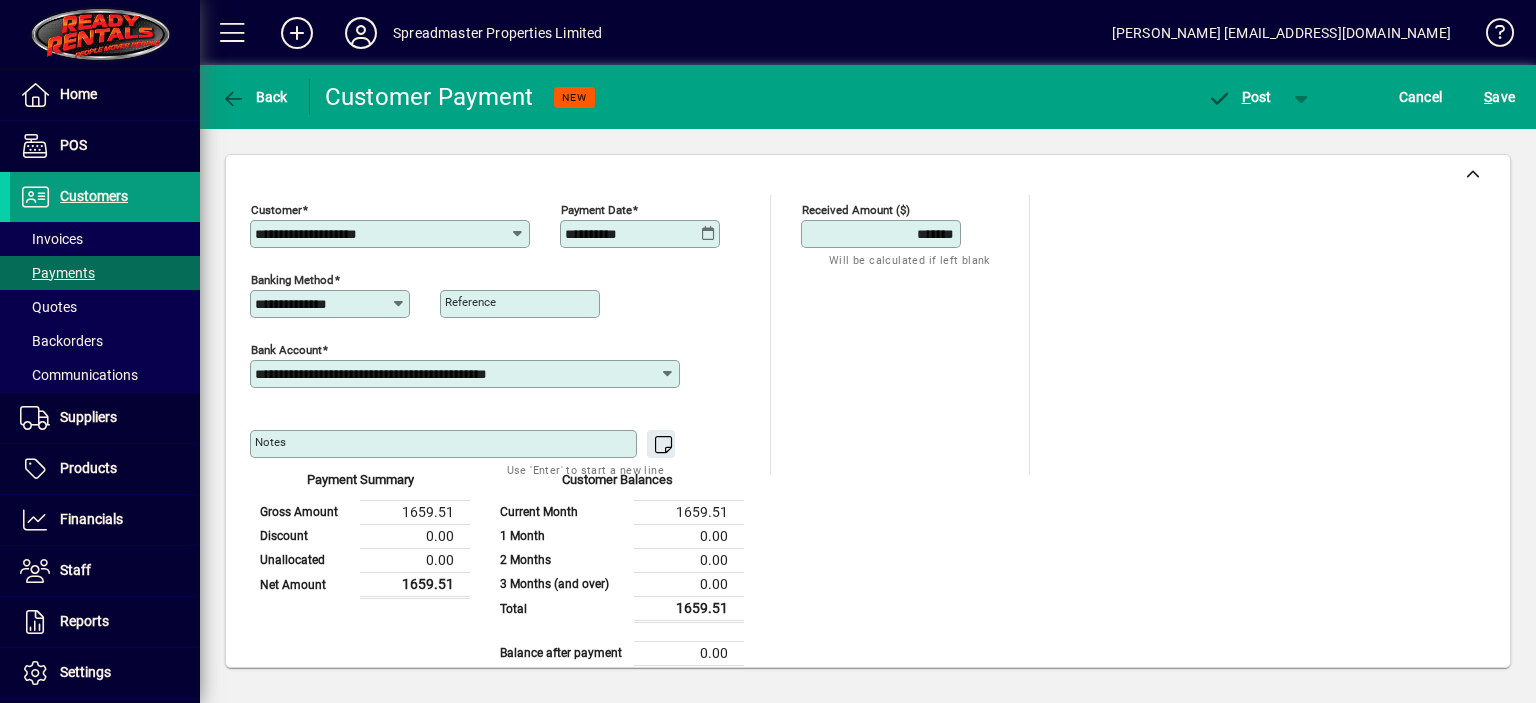 scroll, scrollTop: 0, scrollLeft: 0, axis: both 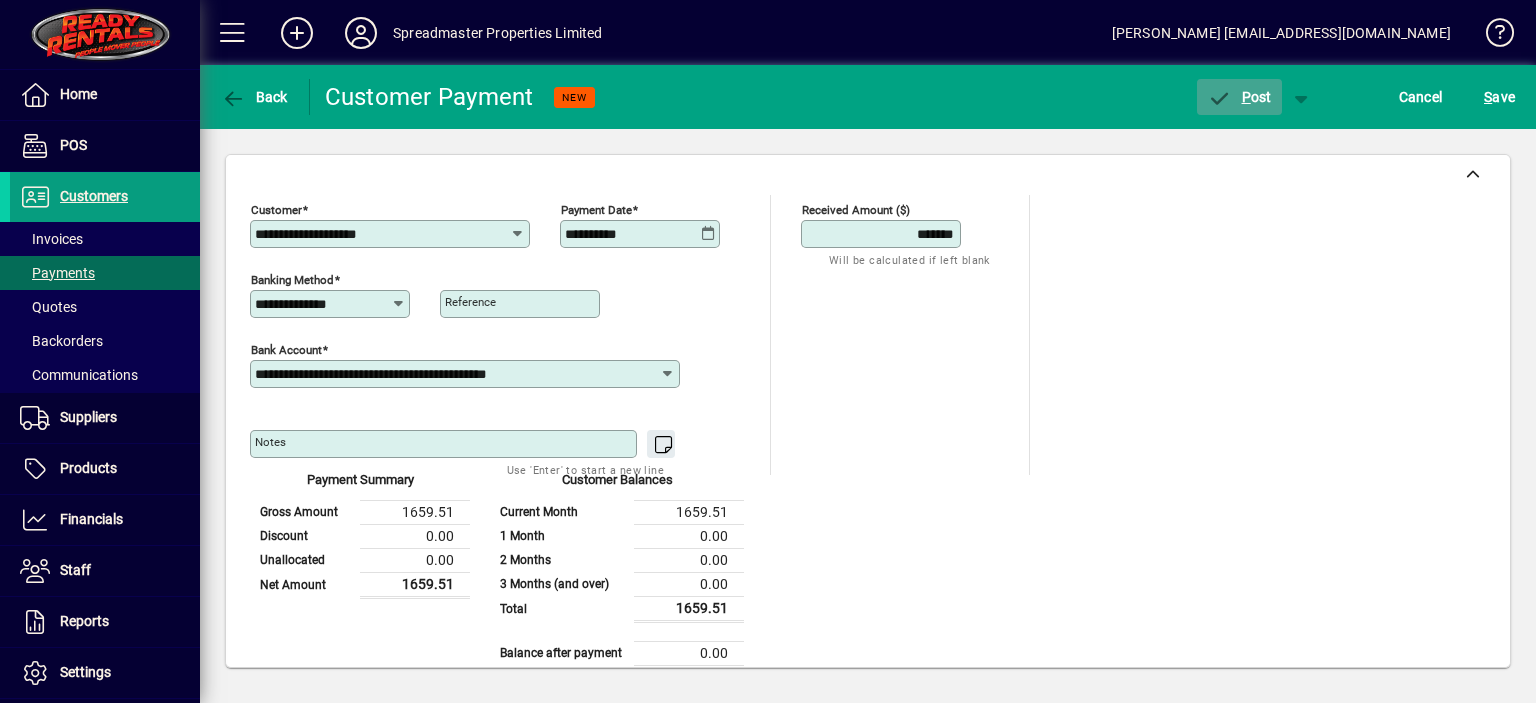 click on "P ost" 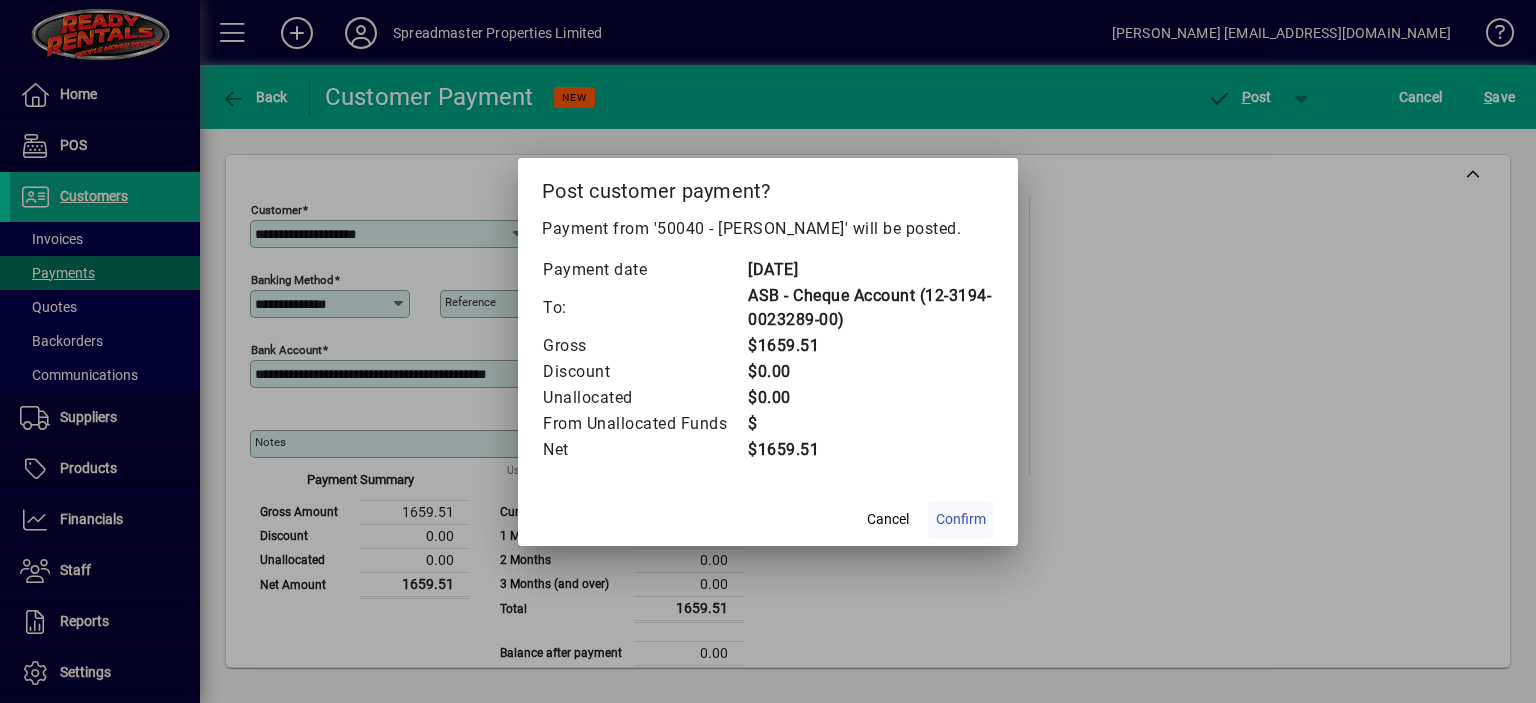 click on "Confirm" 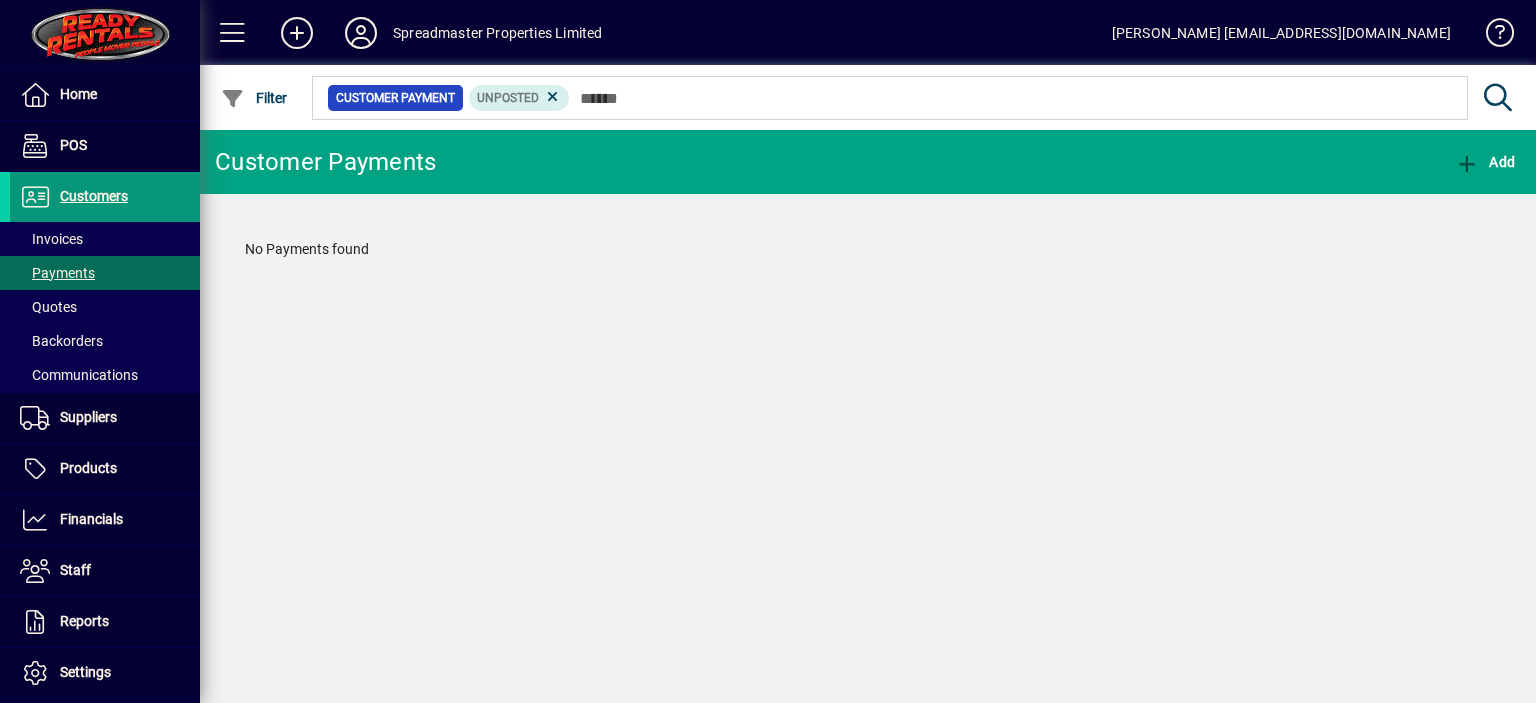 click on "Customers" at bounding box center (94, 196) 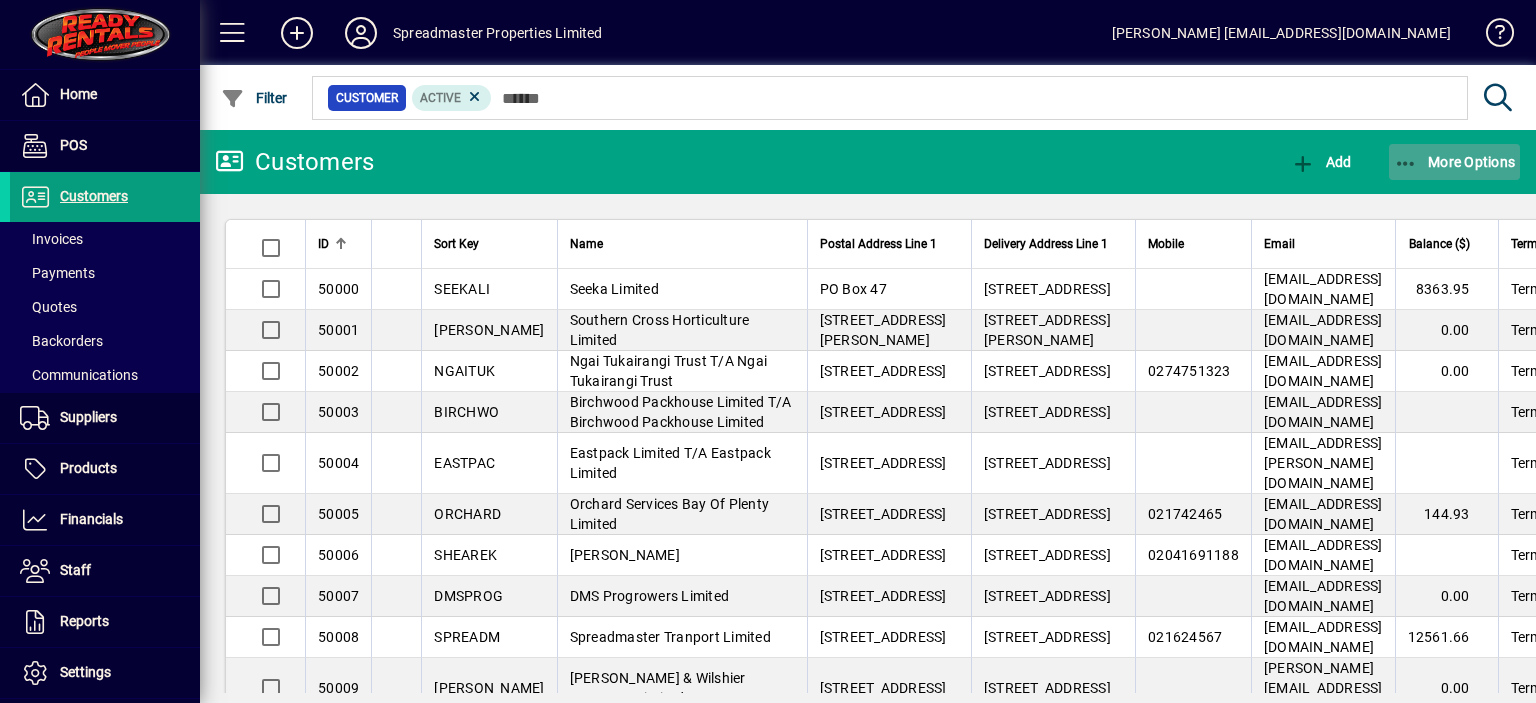 click on "More Options" 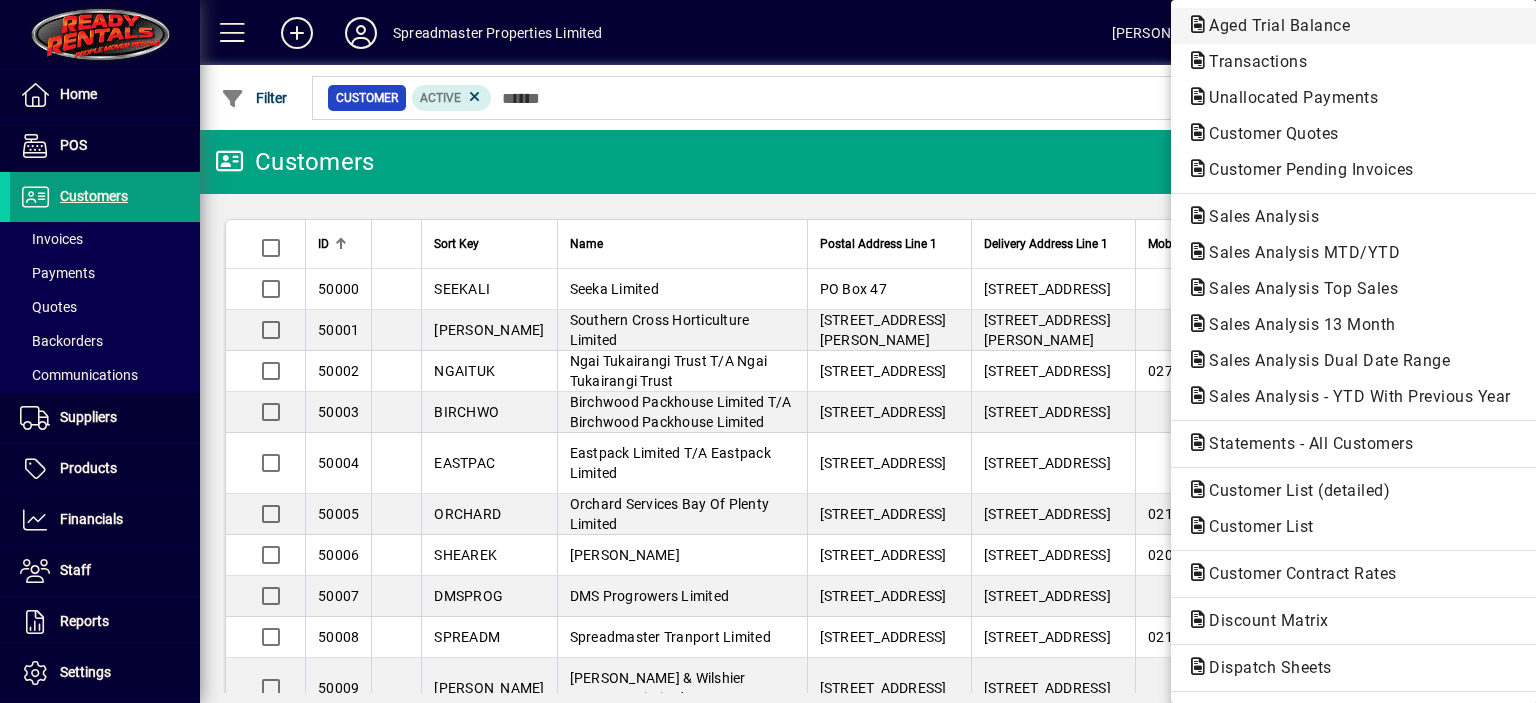 click on "Aged Trial Balance" at bounding box center [1252, 61] 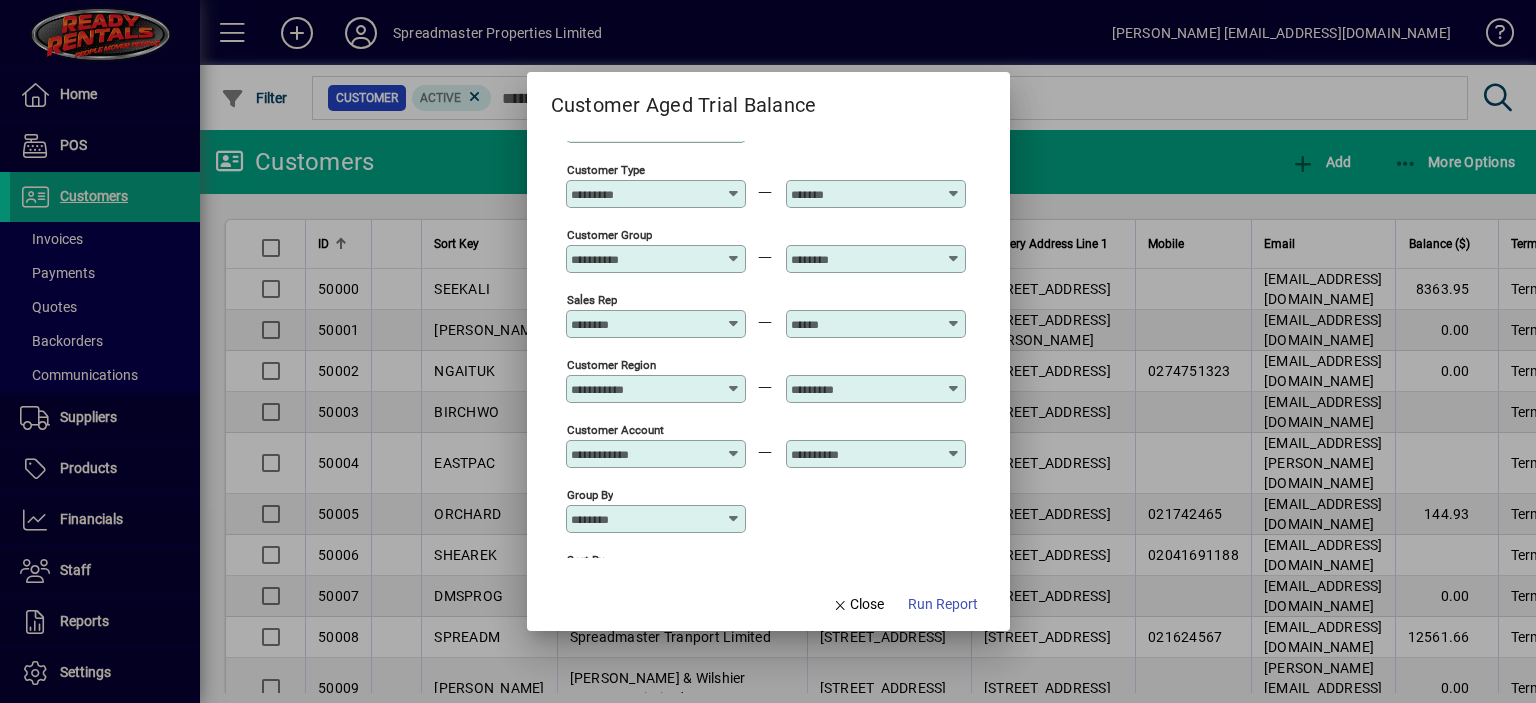 scroll, scrollTop: 148, scrollLeft: 0, axis: vertical 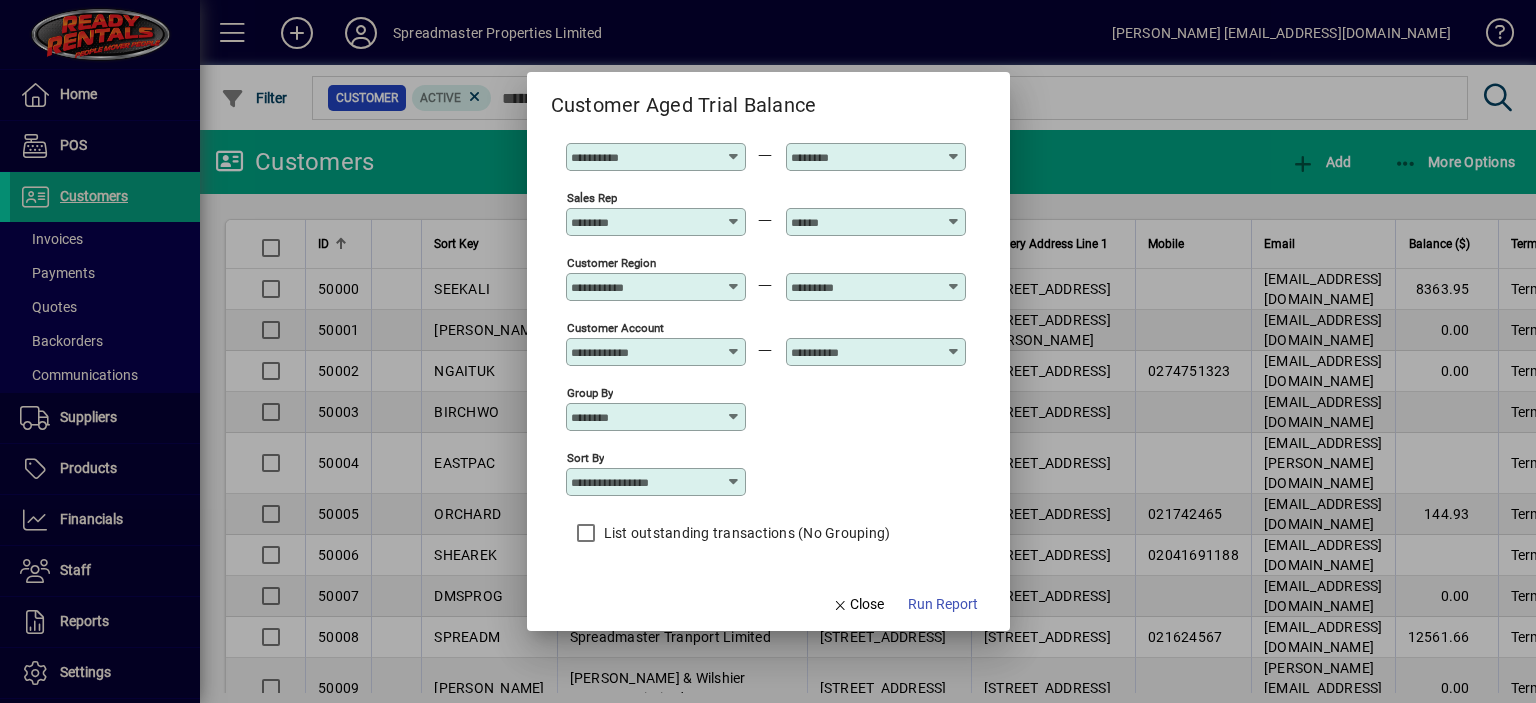 click at bounding box center [734, 482] 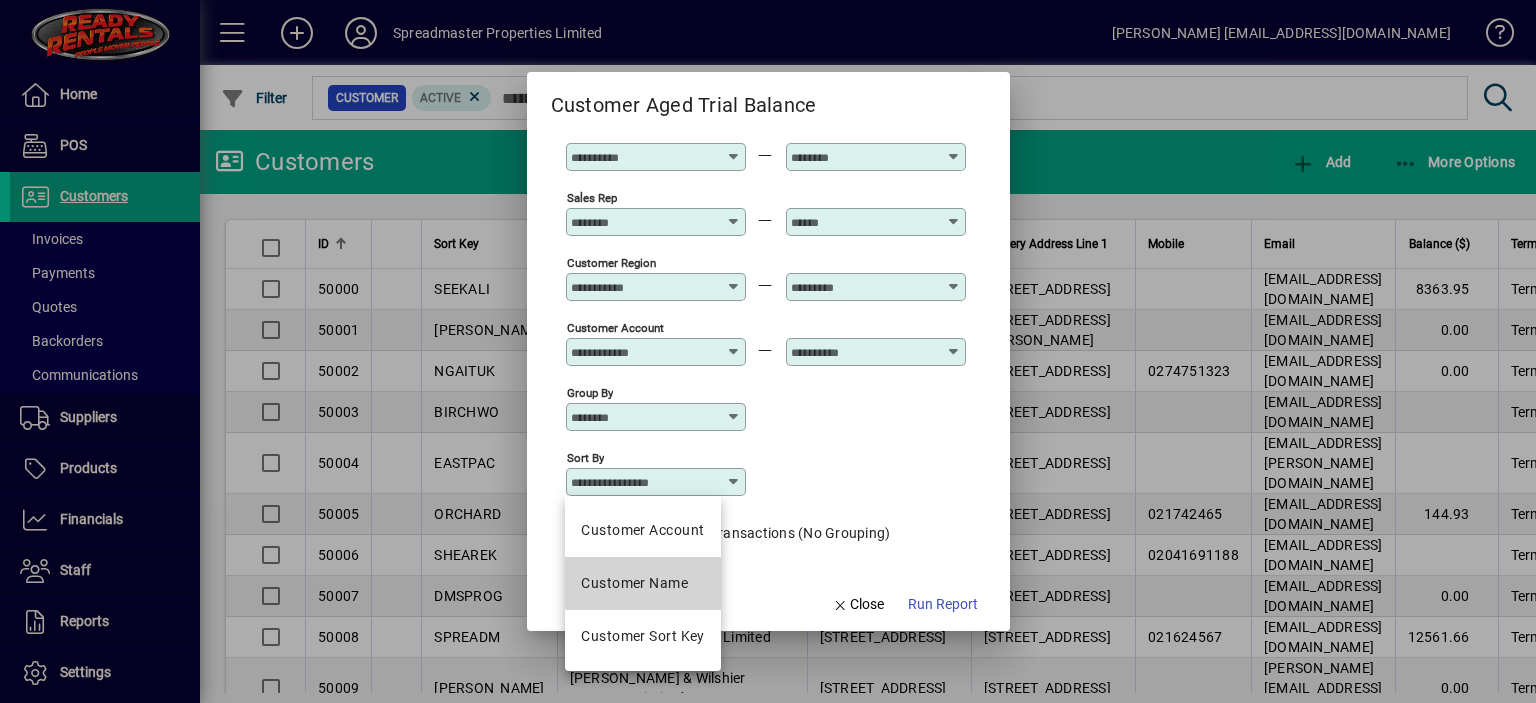 click on "Customer Name" at bounding box center [634, 583] 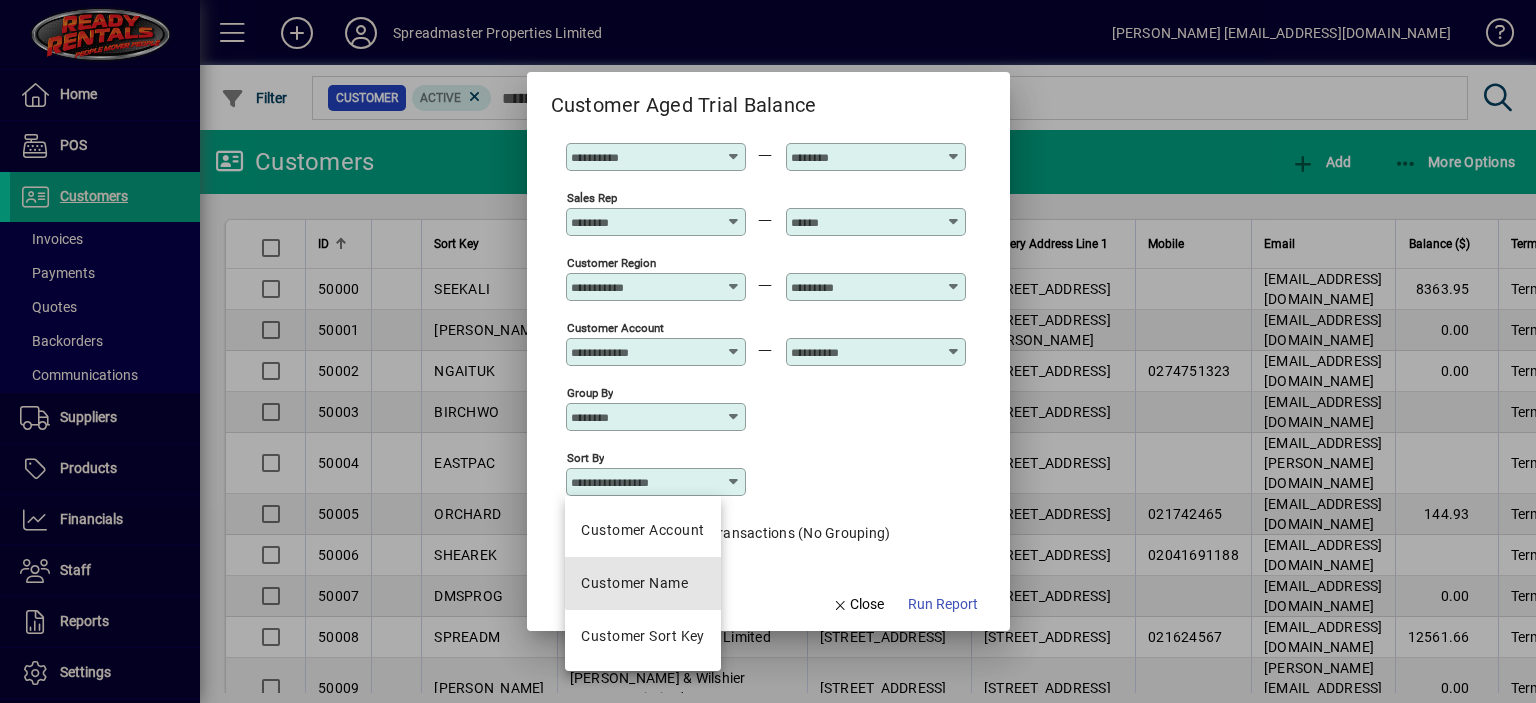 type on "**********" 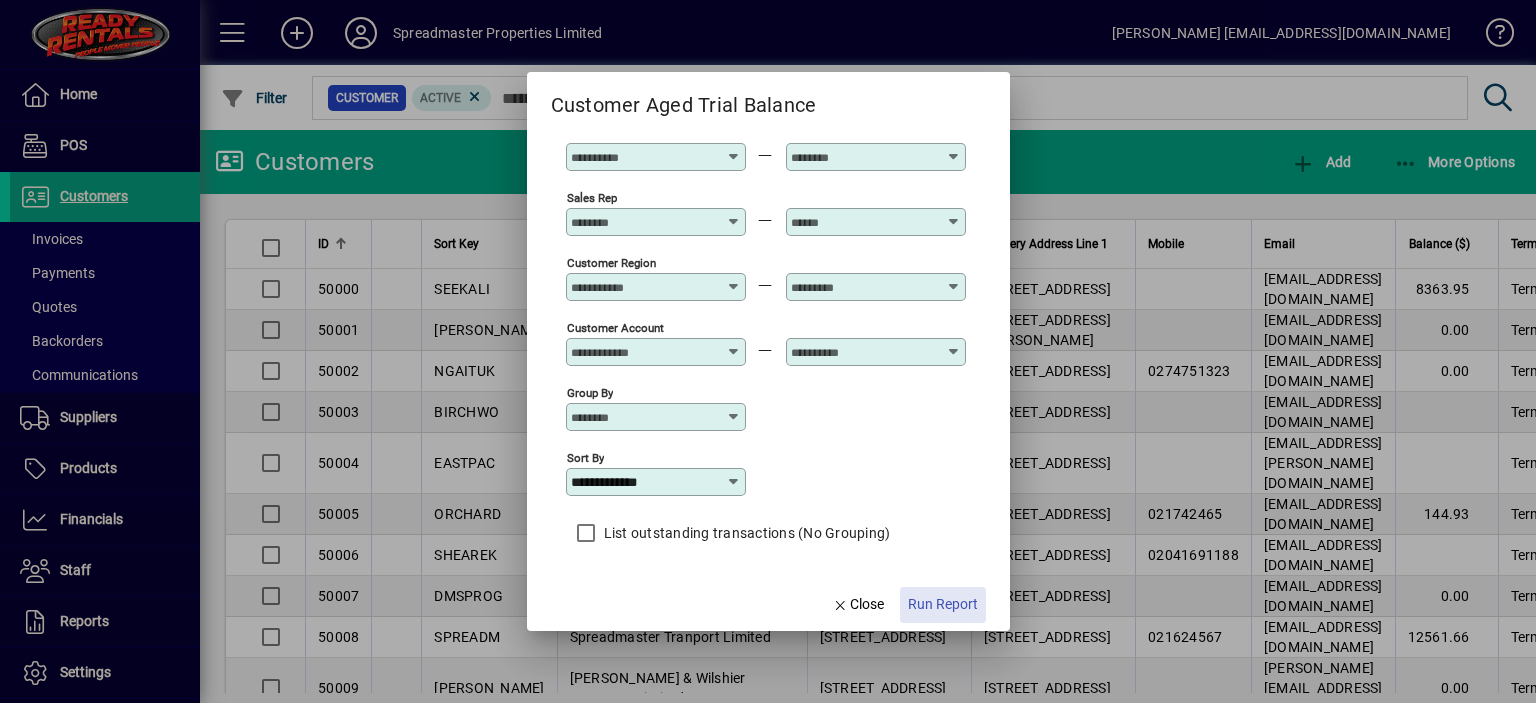click on "Run Report" 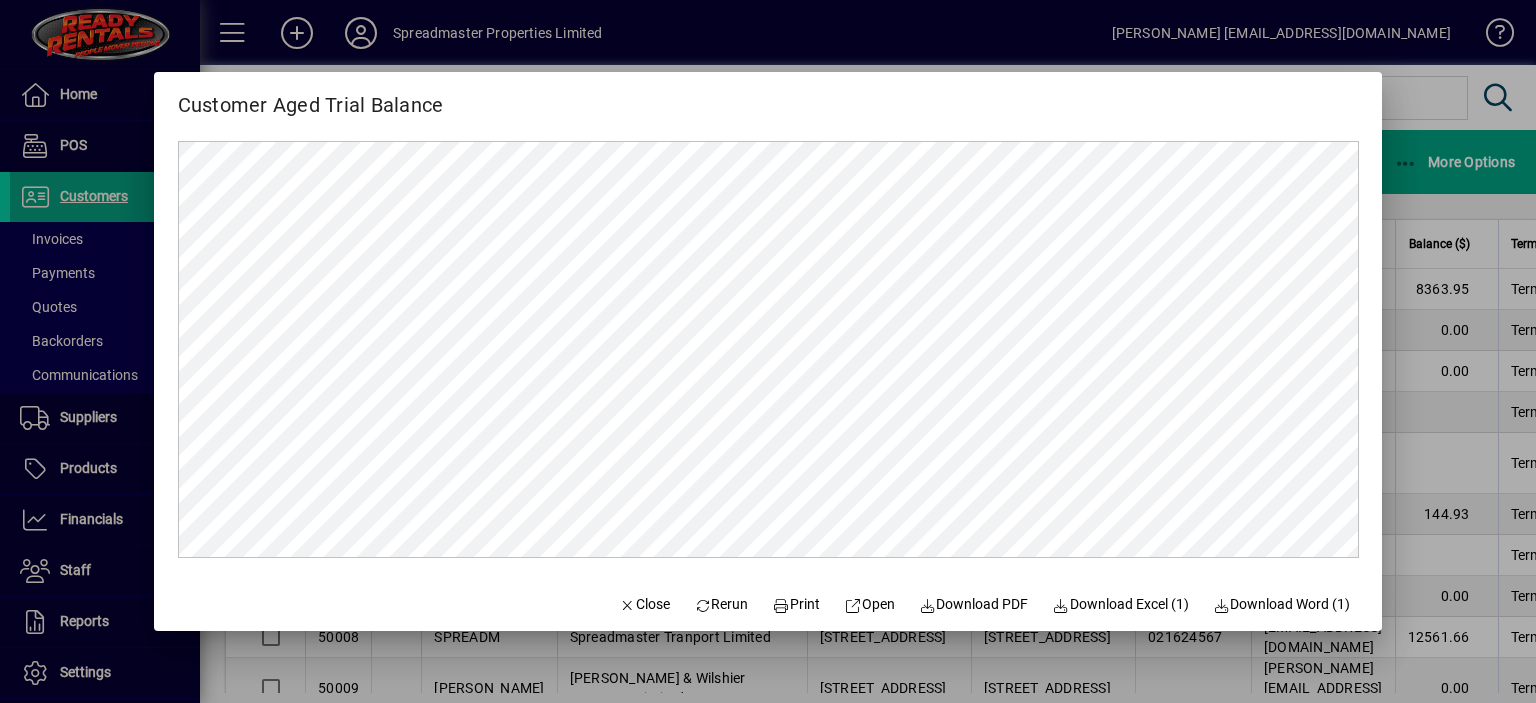 scroll, scrollTop: 0, scrollLeft: 0, axis: both 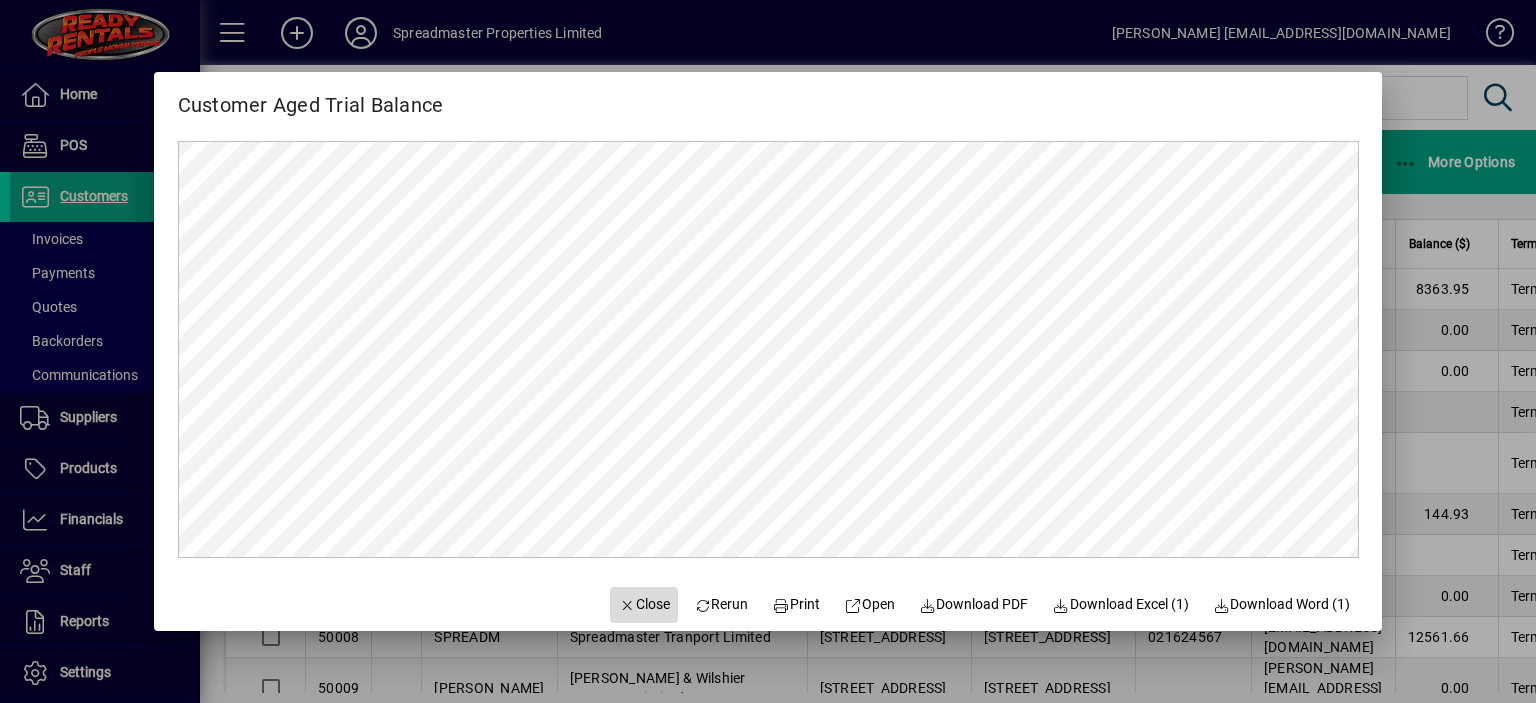 click on "Close" 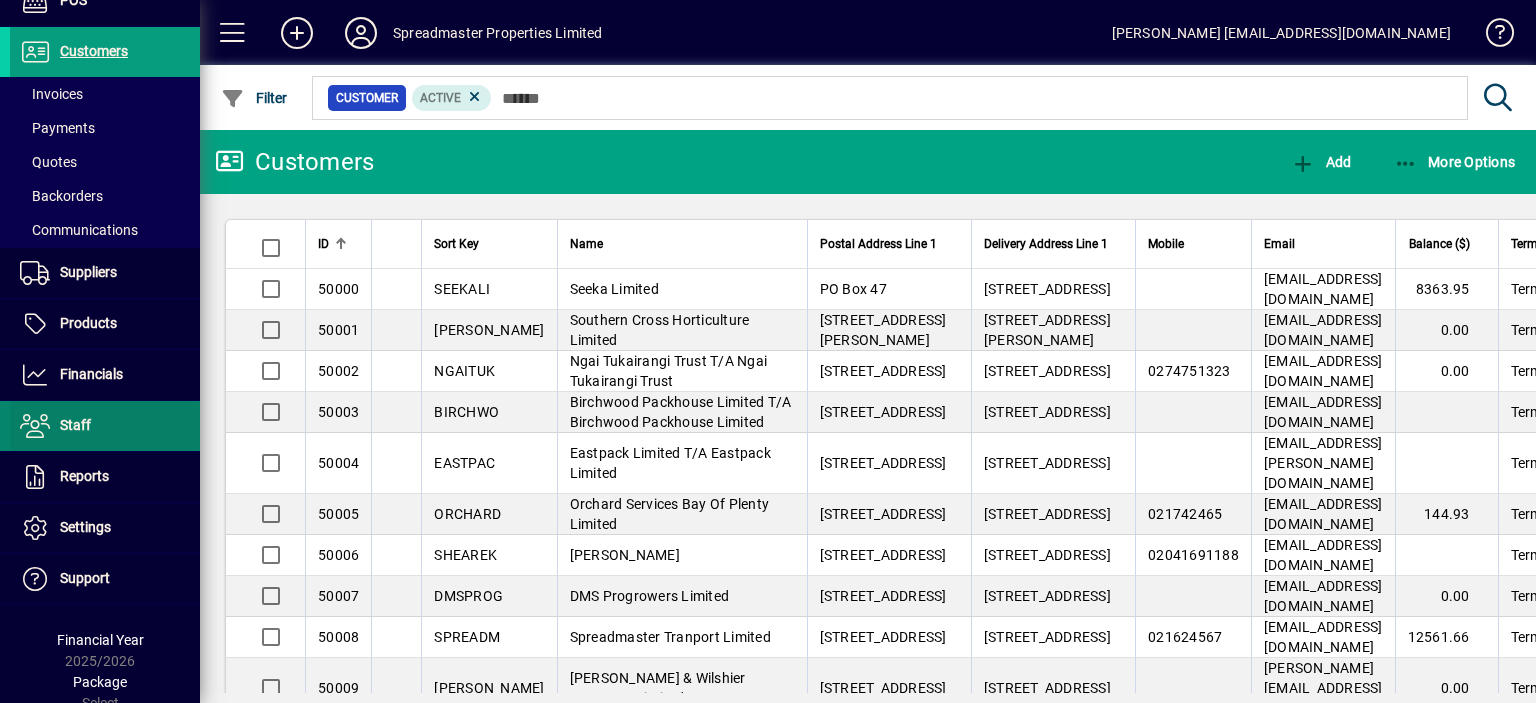scroll, scrollTop: 153, scrollLeft: 0, axis: vertical 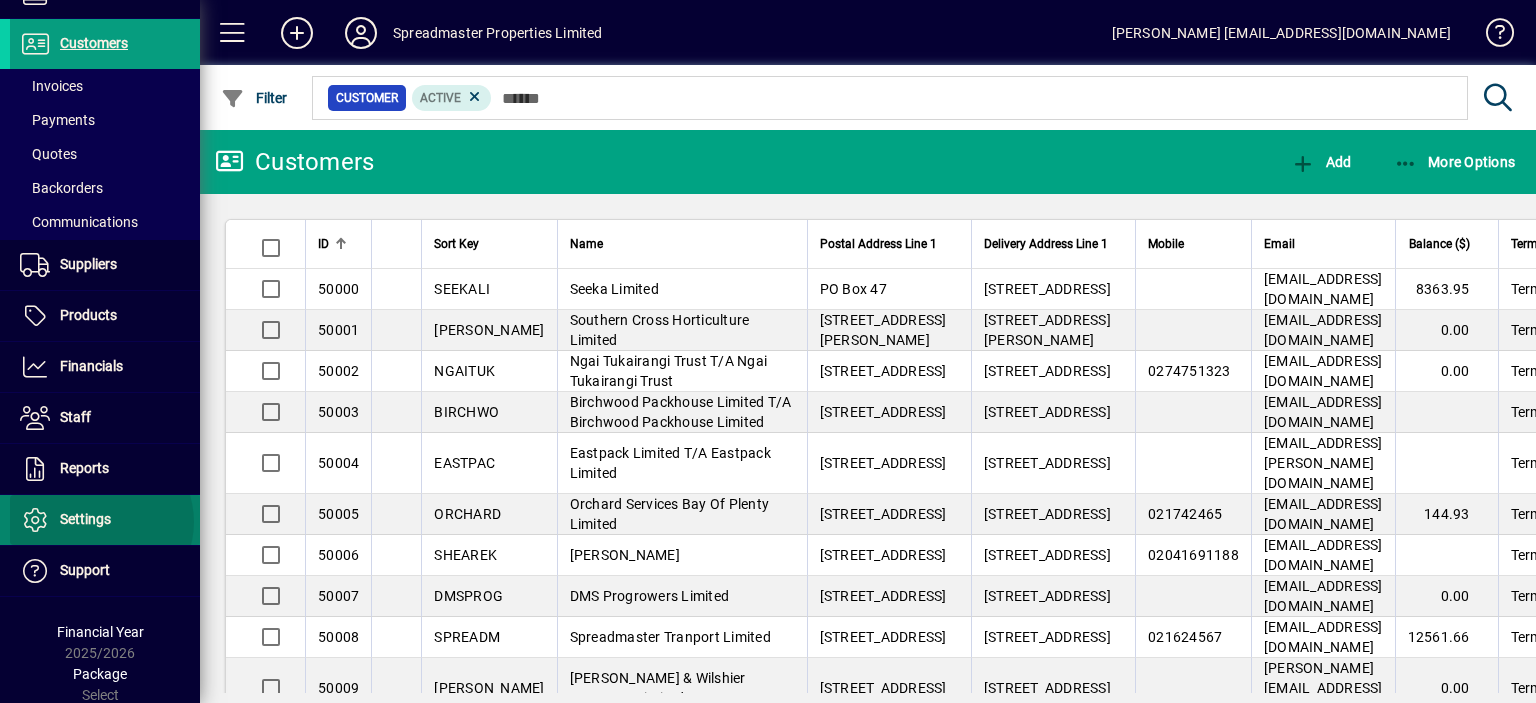 click on "Settings" at bounding box center [85, 519] 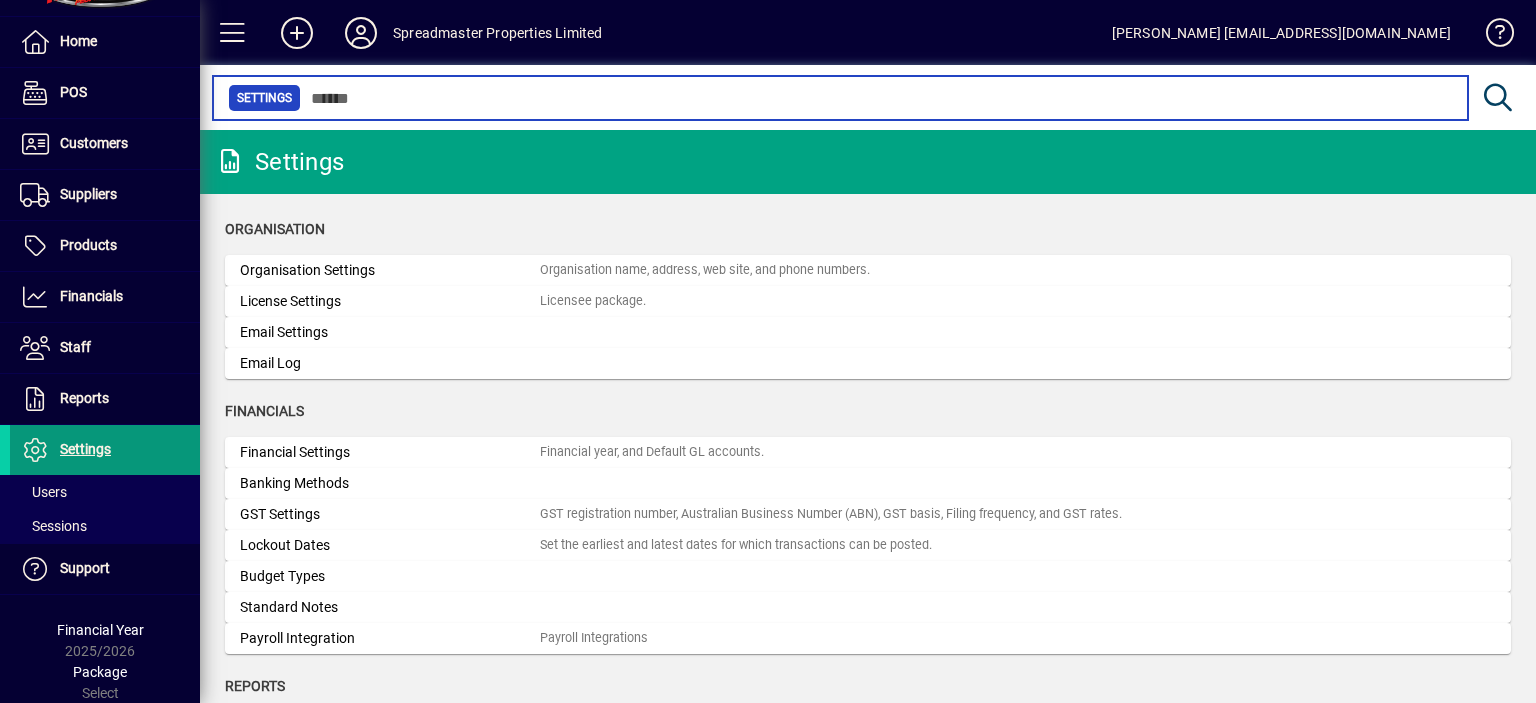 scroll, scrollTop: 52, scrollLeft: 0, axis: vertical 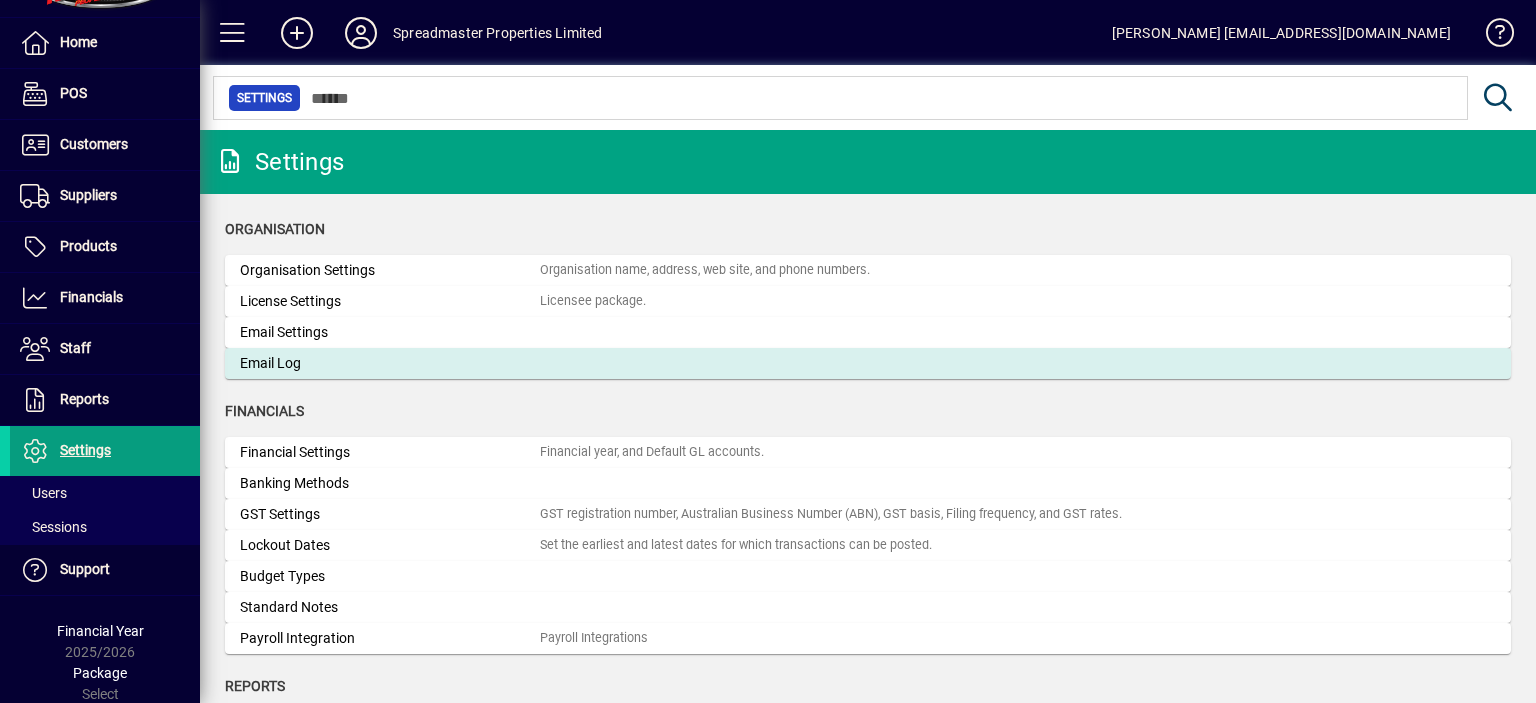 click on "Email Log" 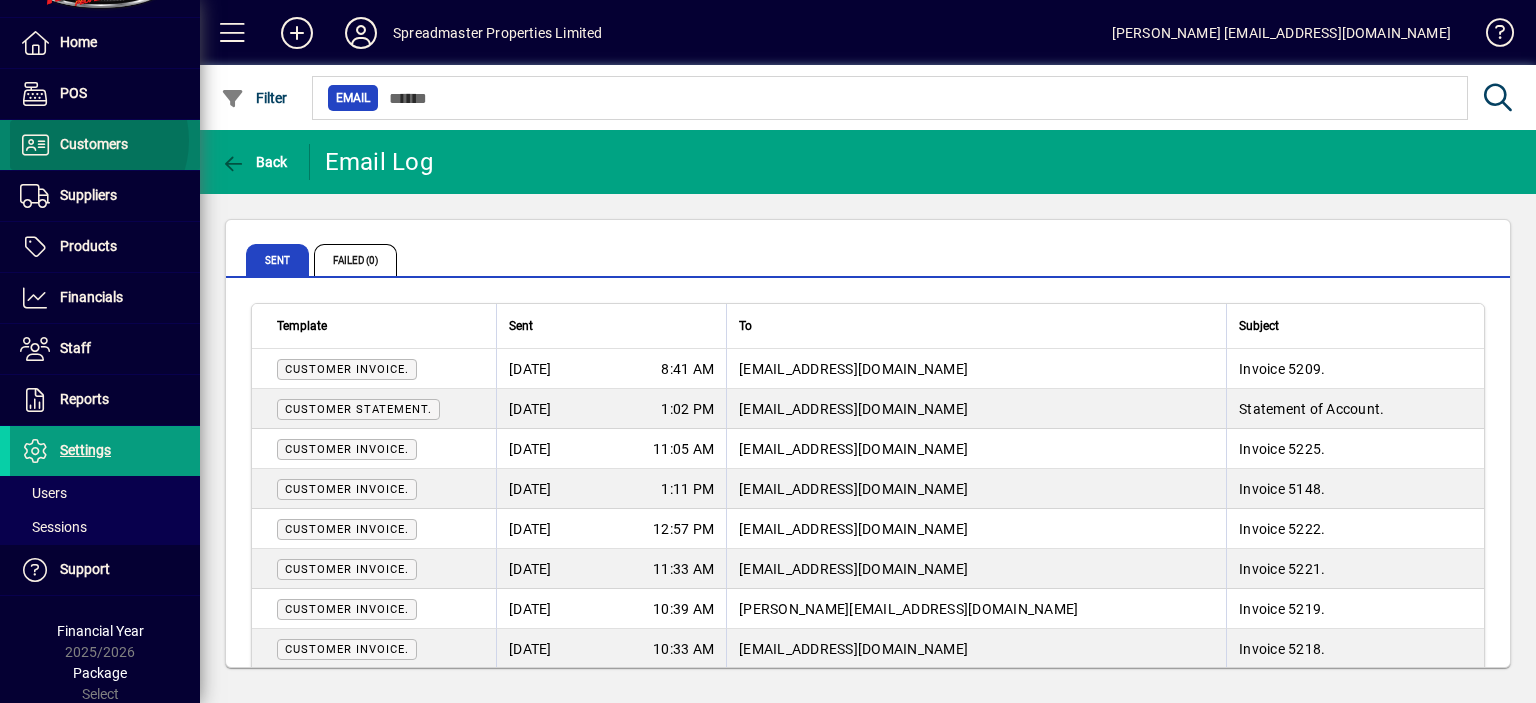 click on "Customers" at bounding box center (94, 144) 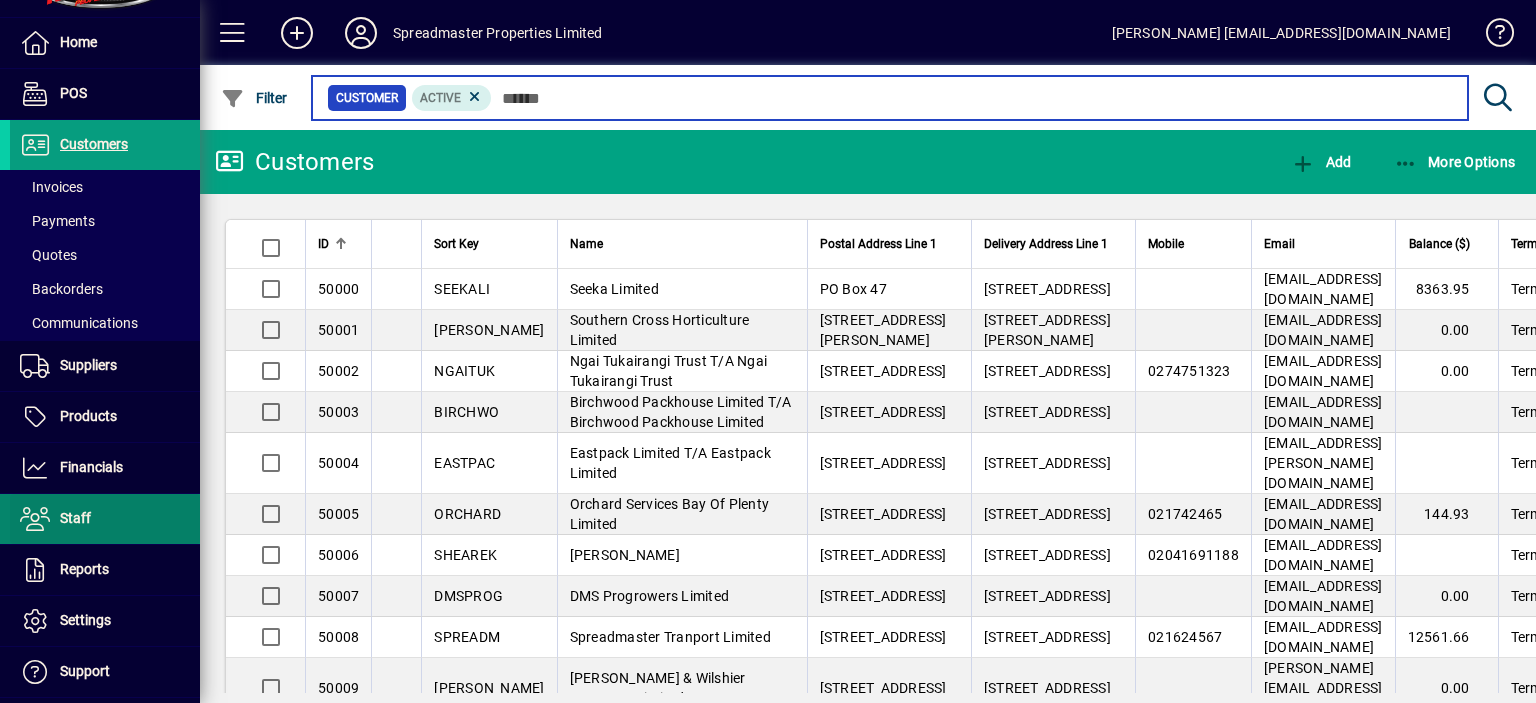 scroll, scrollTop: 153, scrollLeft: 0, axis: vertical 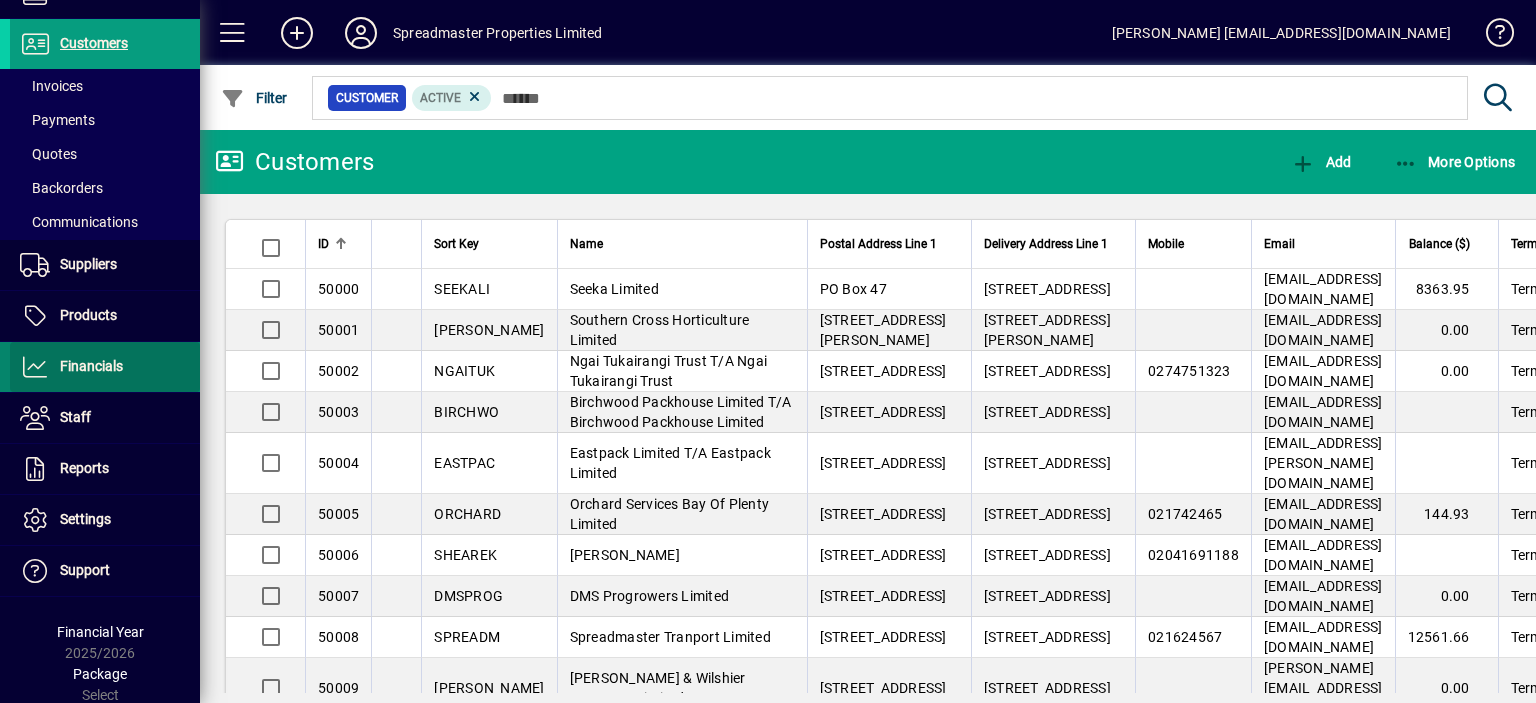 click on "Financials" at bounding box center [91, 366] 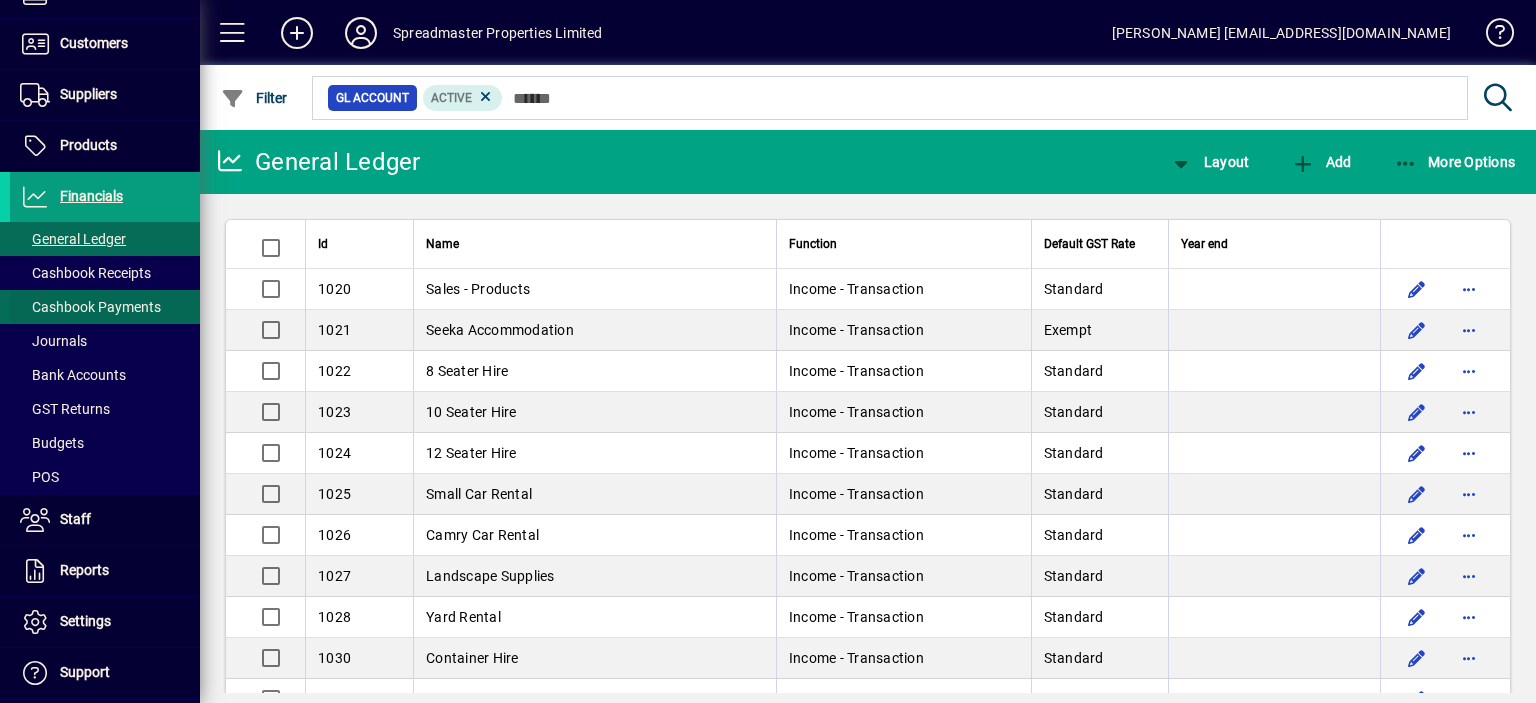 click on "Cashbook Payments" at bounding box center [90, 307] 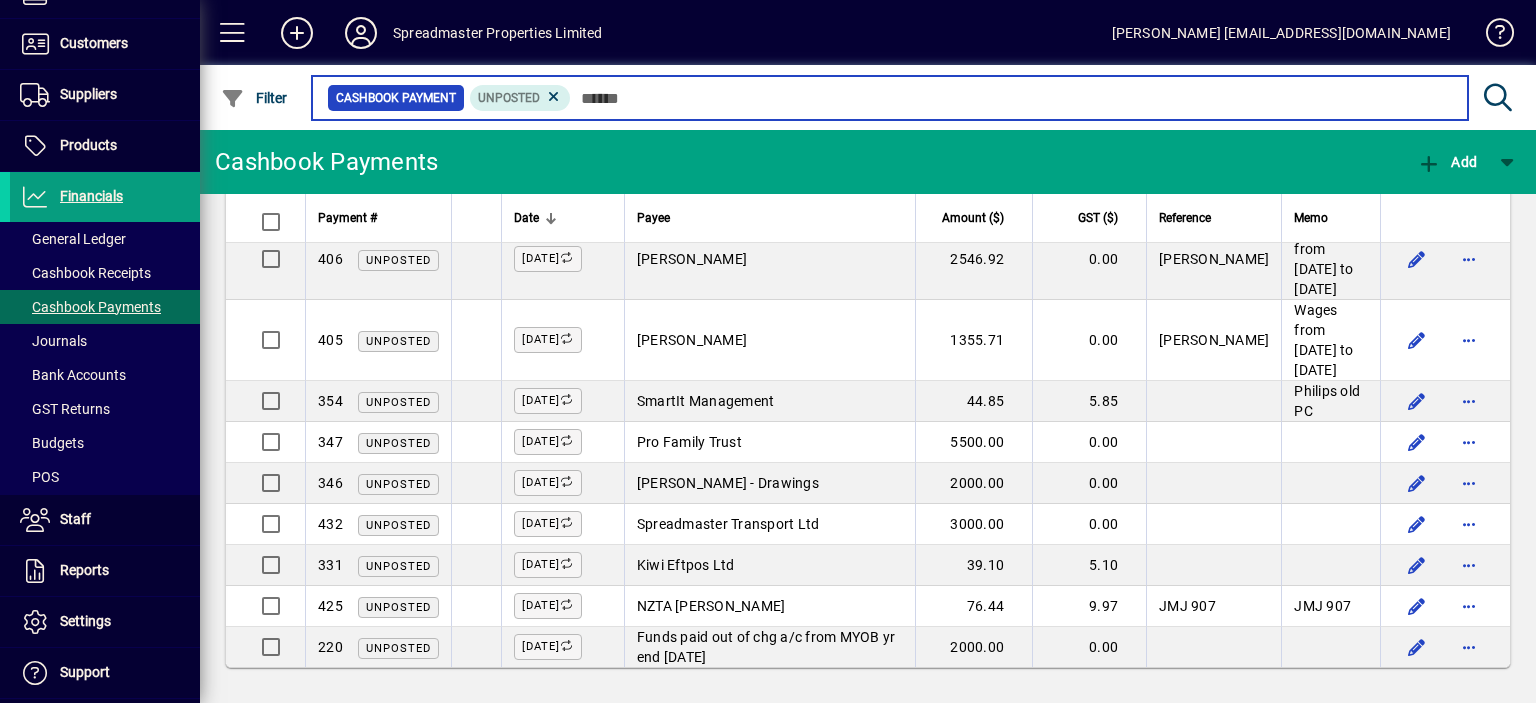 scroll, scrollTop: 1387, scrollLeft: 0, axis: vertical 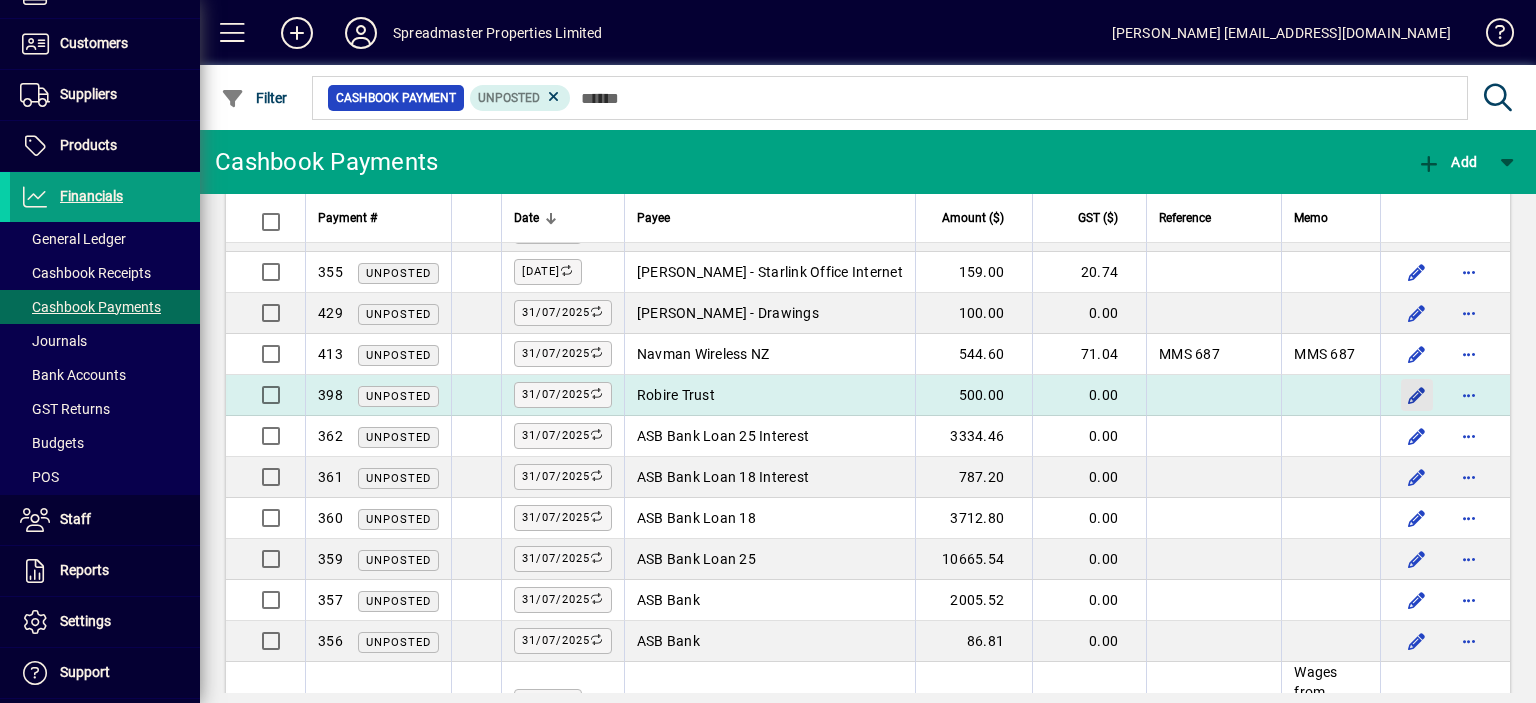 click at bounding box center (1417, 395) 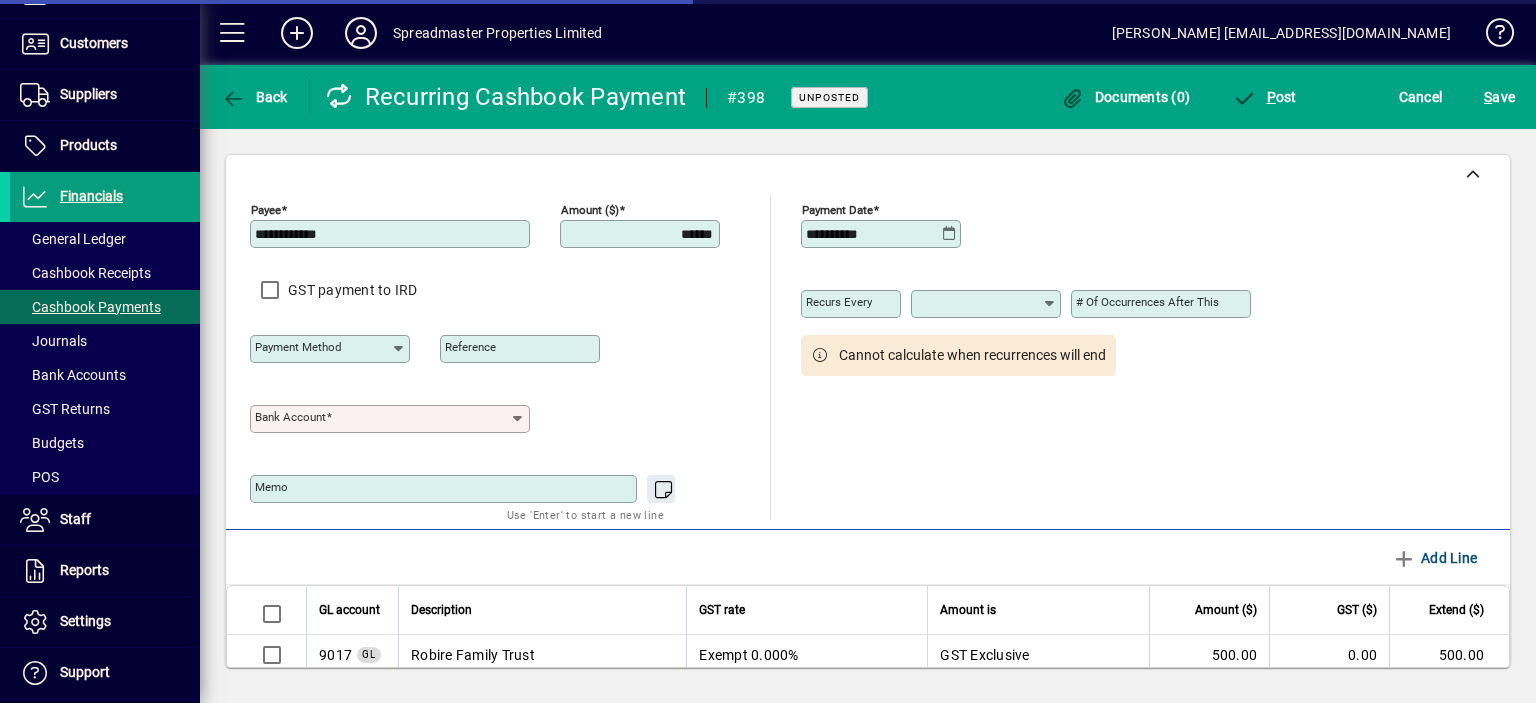 type on "**********" 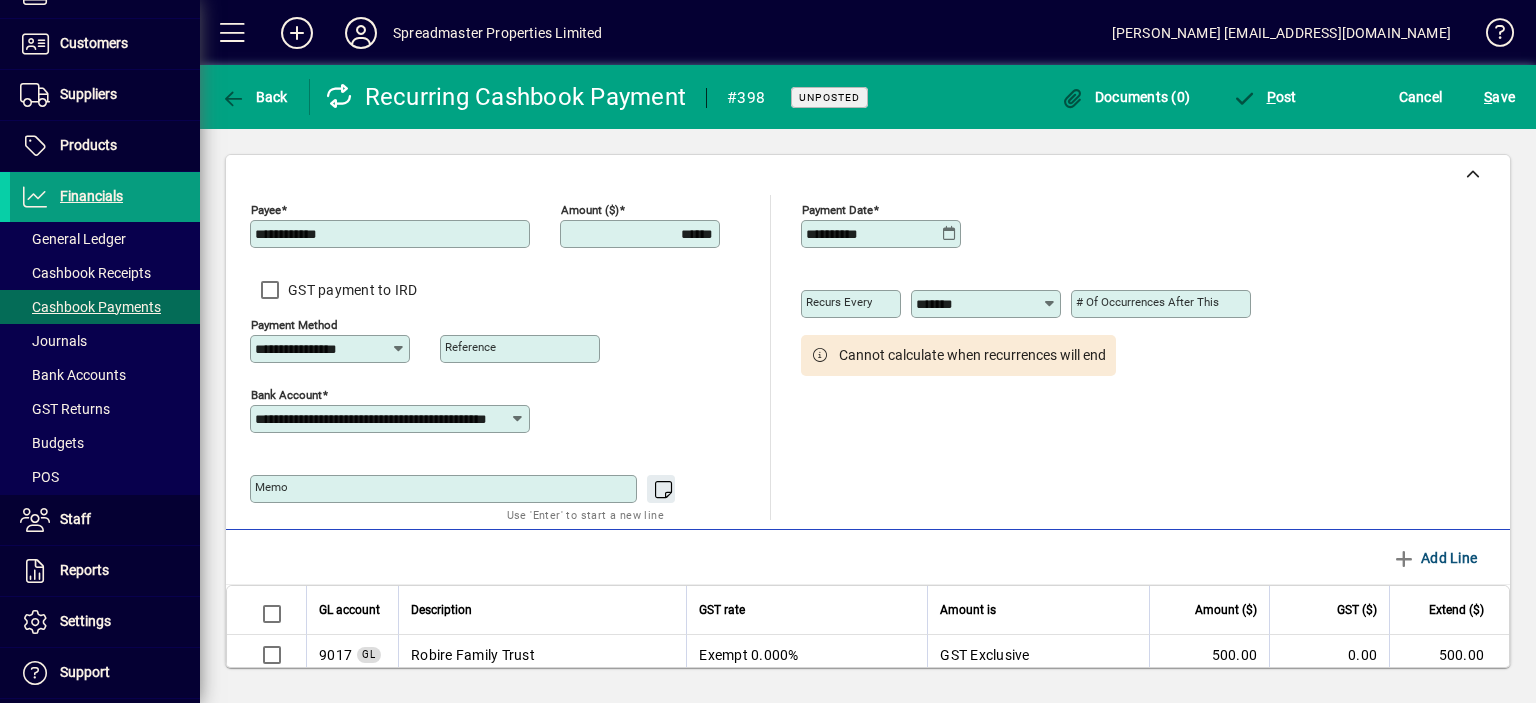 scroll, scrollTop: 0, scrollLeft: 0, axis: both 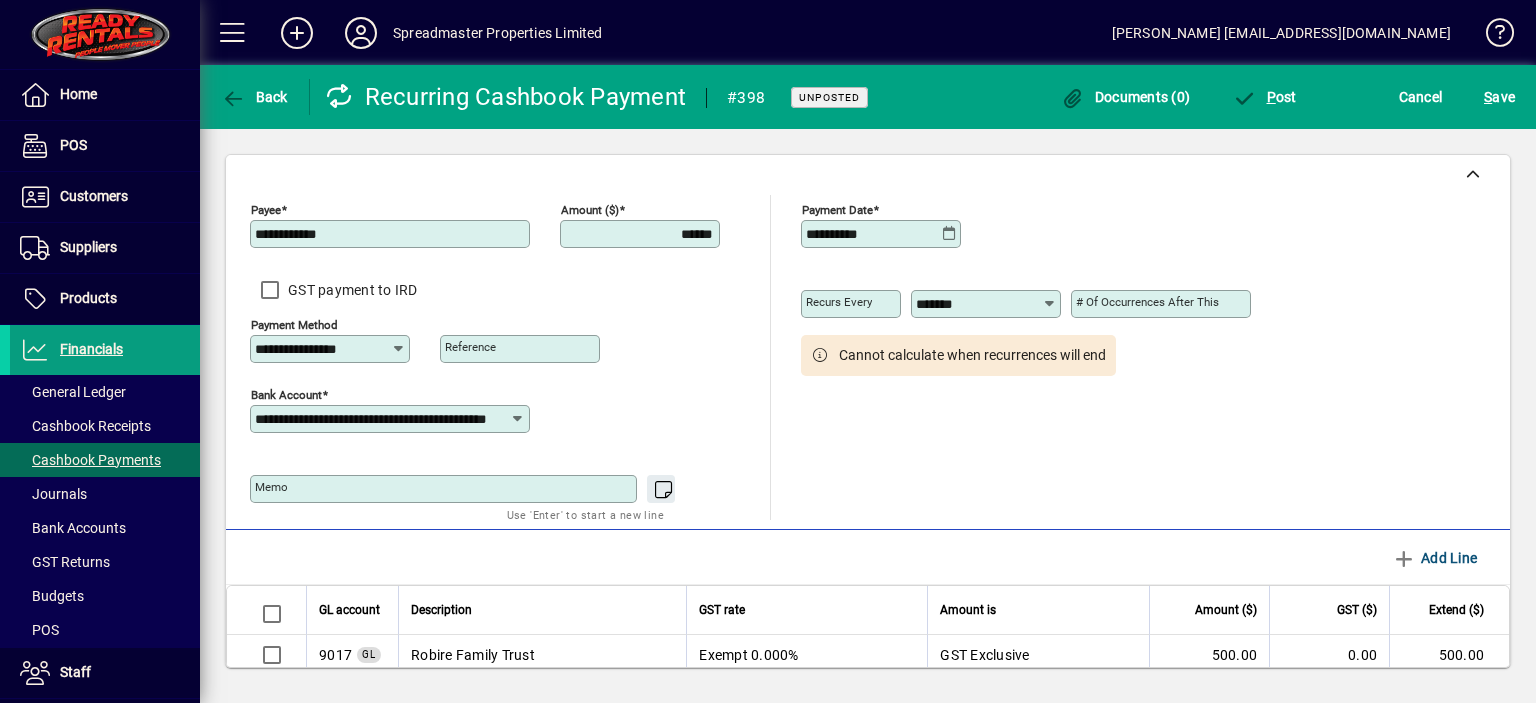 click on "******" at bounding box center (642, 234) 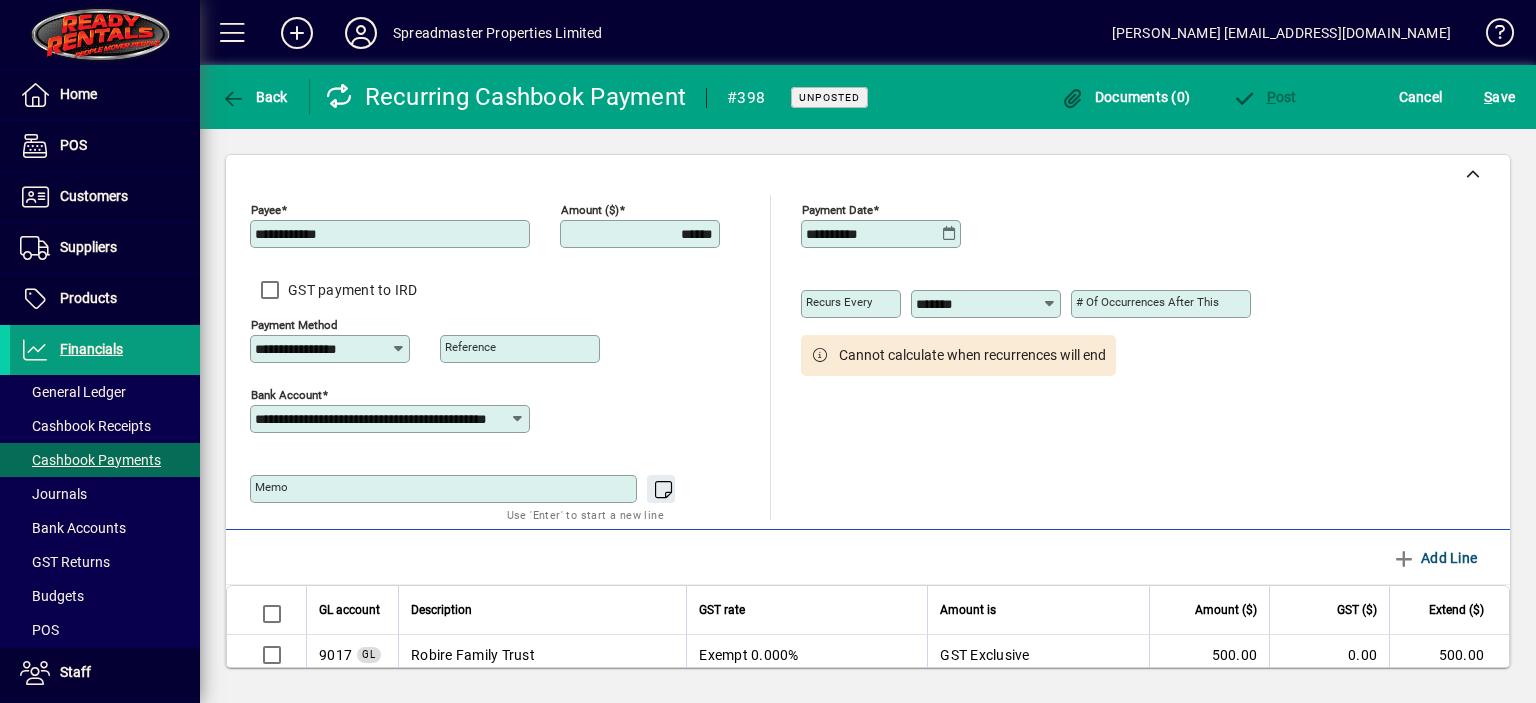 type on "******" 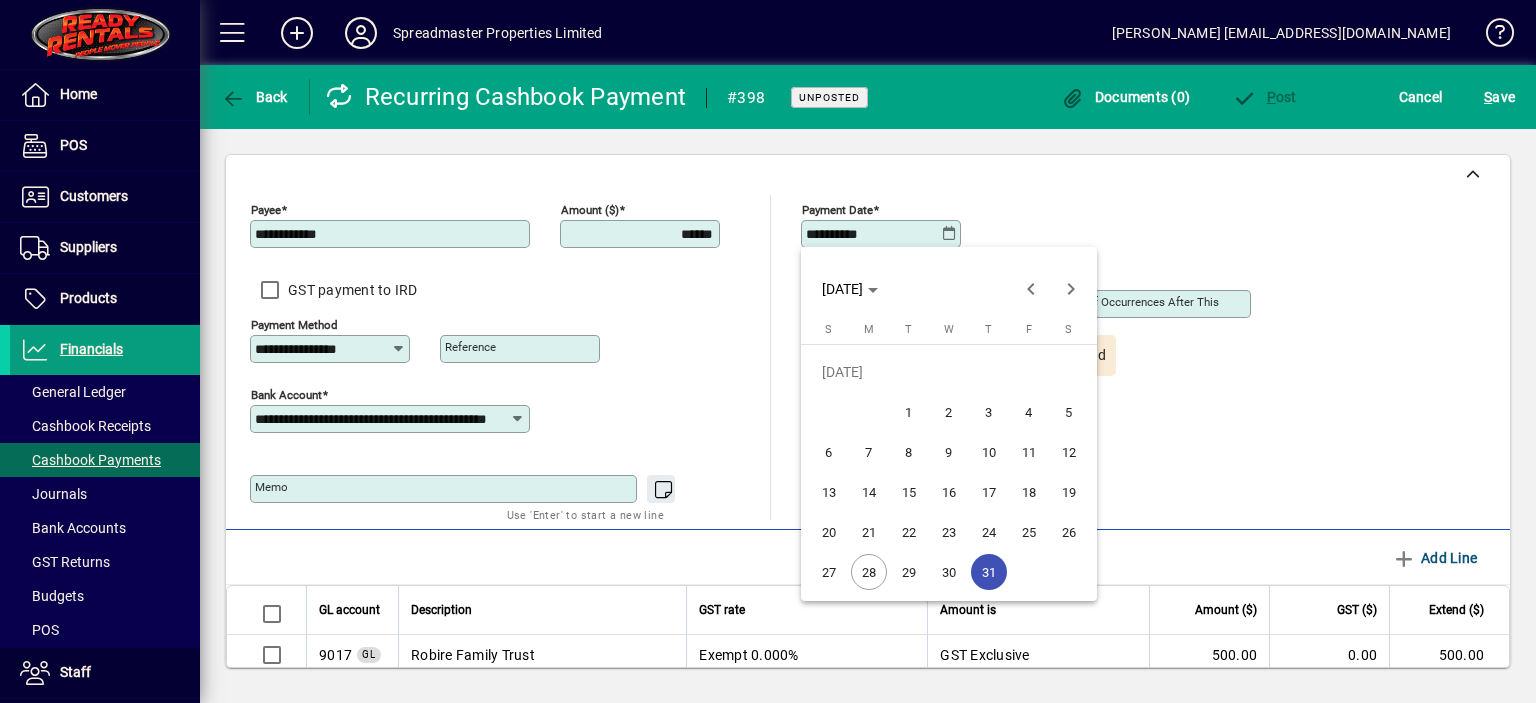 click on "25" at bounding box center [1029, 532] 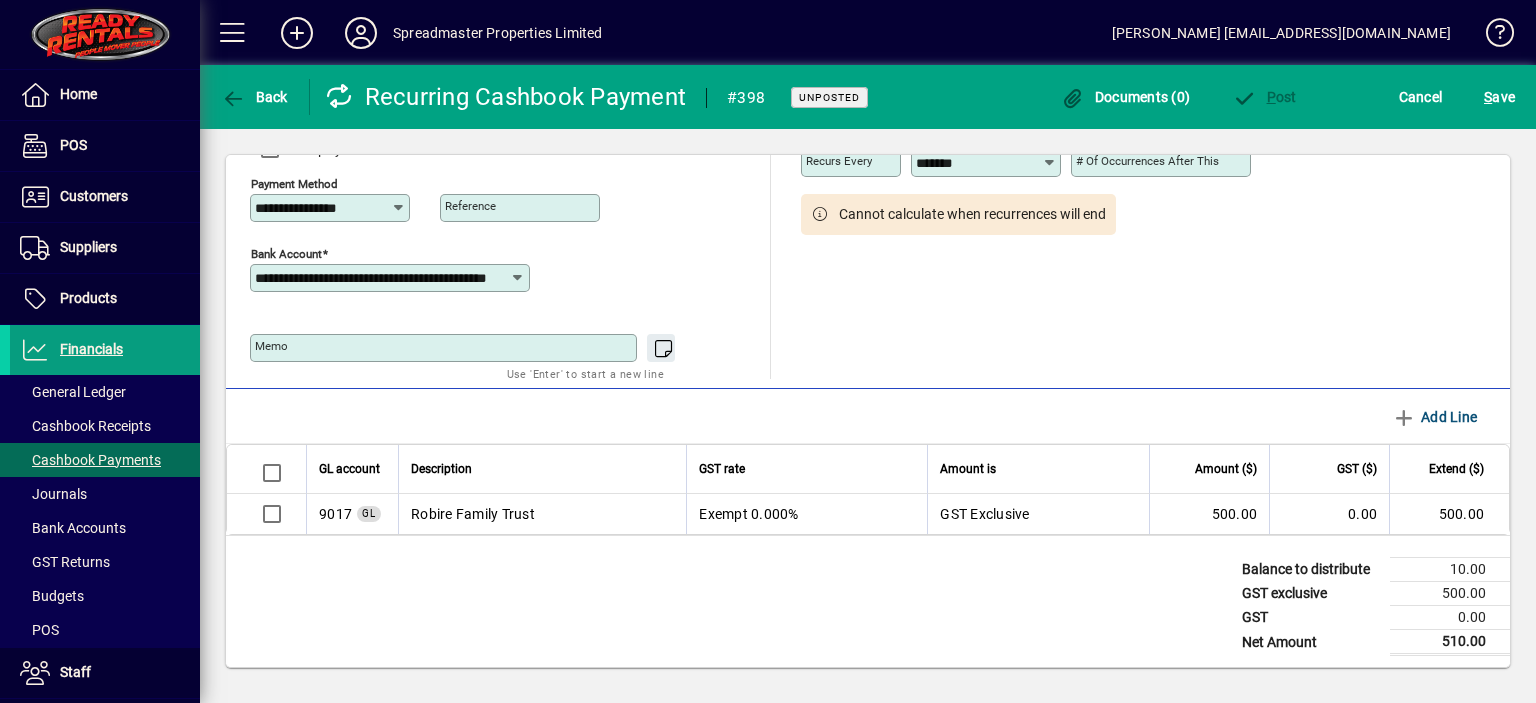 scroll, scrollTop: 143, scrollLeft: 0, axis: vertical 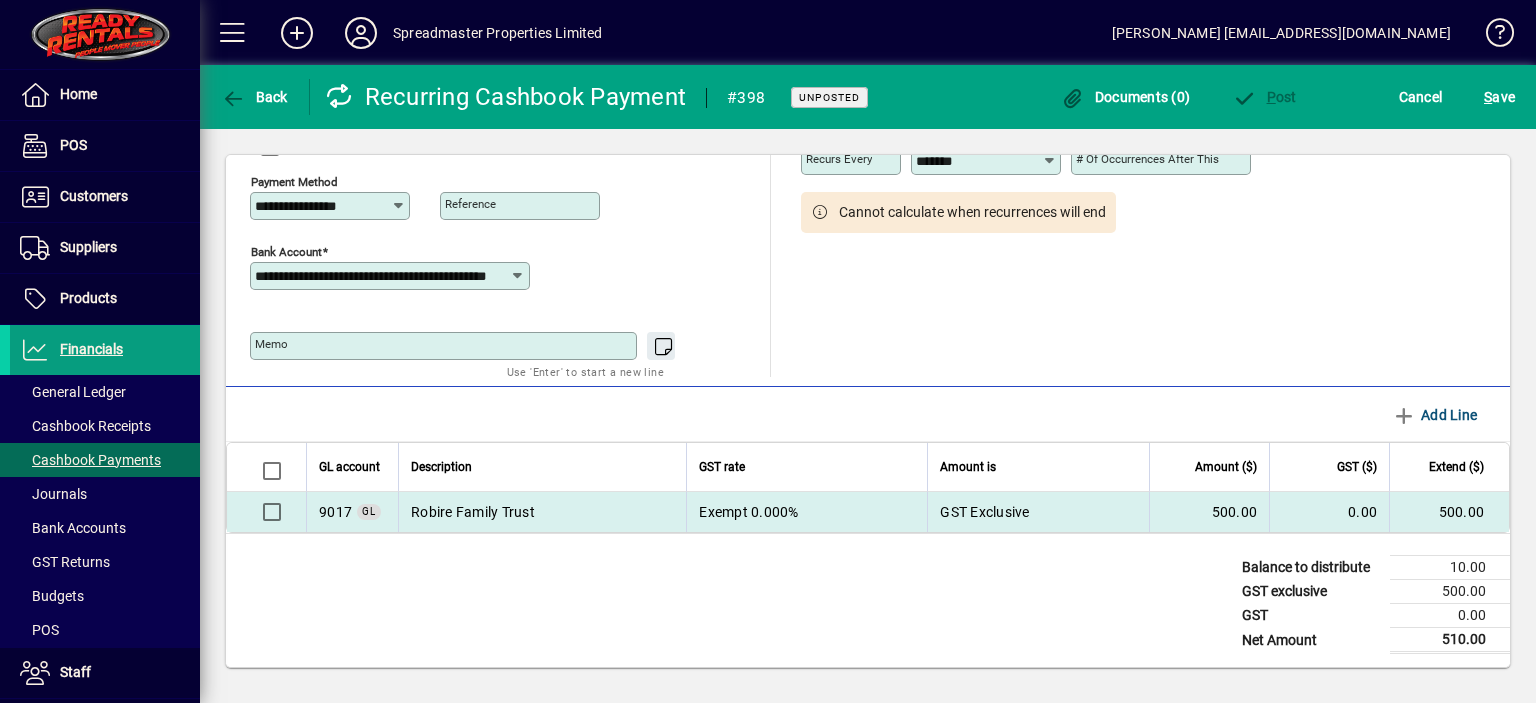 click on "Robire Family Trust" at bounding box center (542, 512) 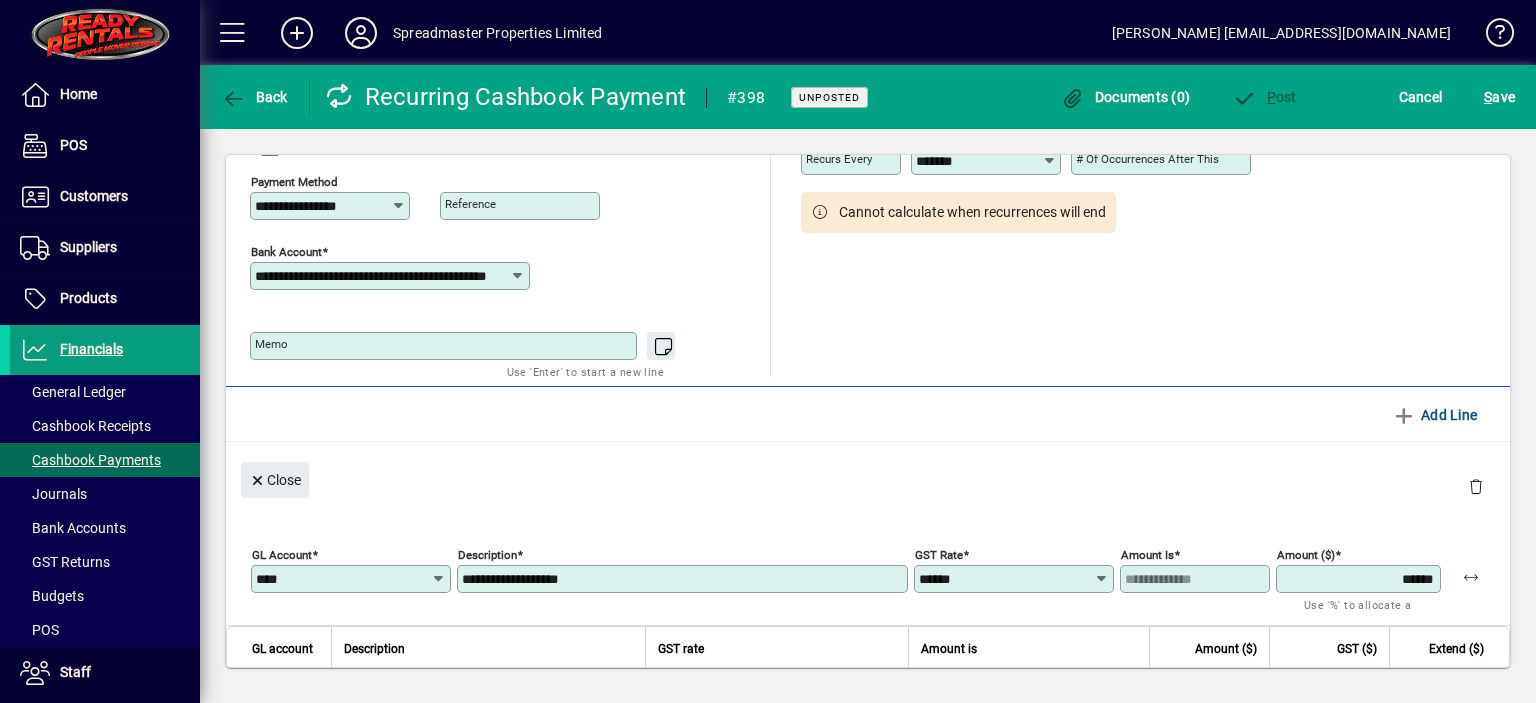 click on "******" at bounding box center [1360, 579] 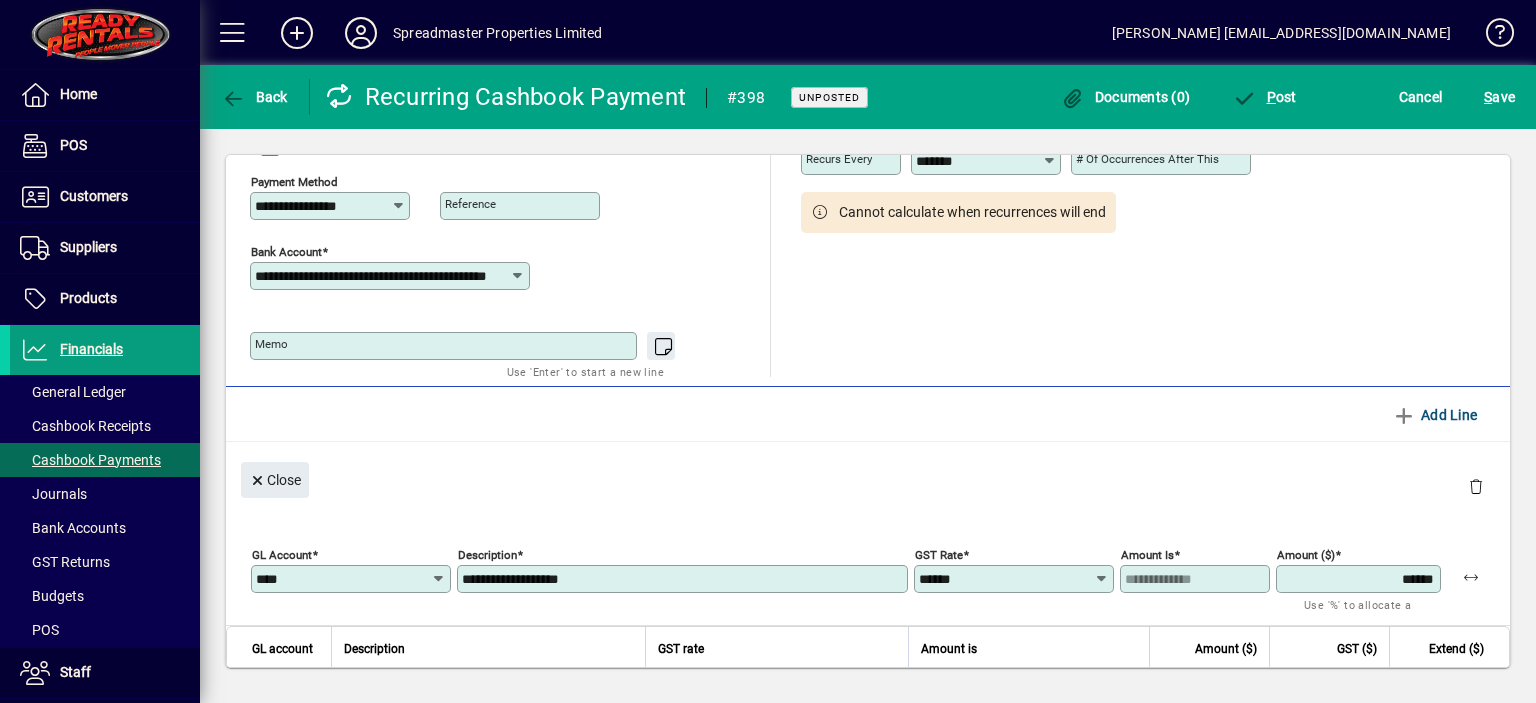 type on "******" 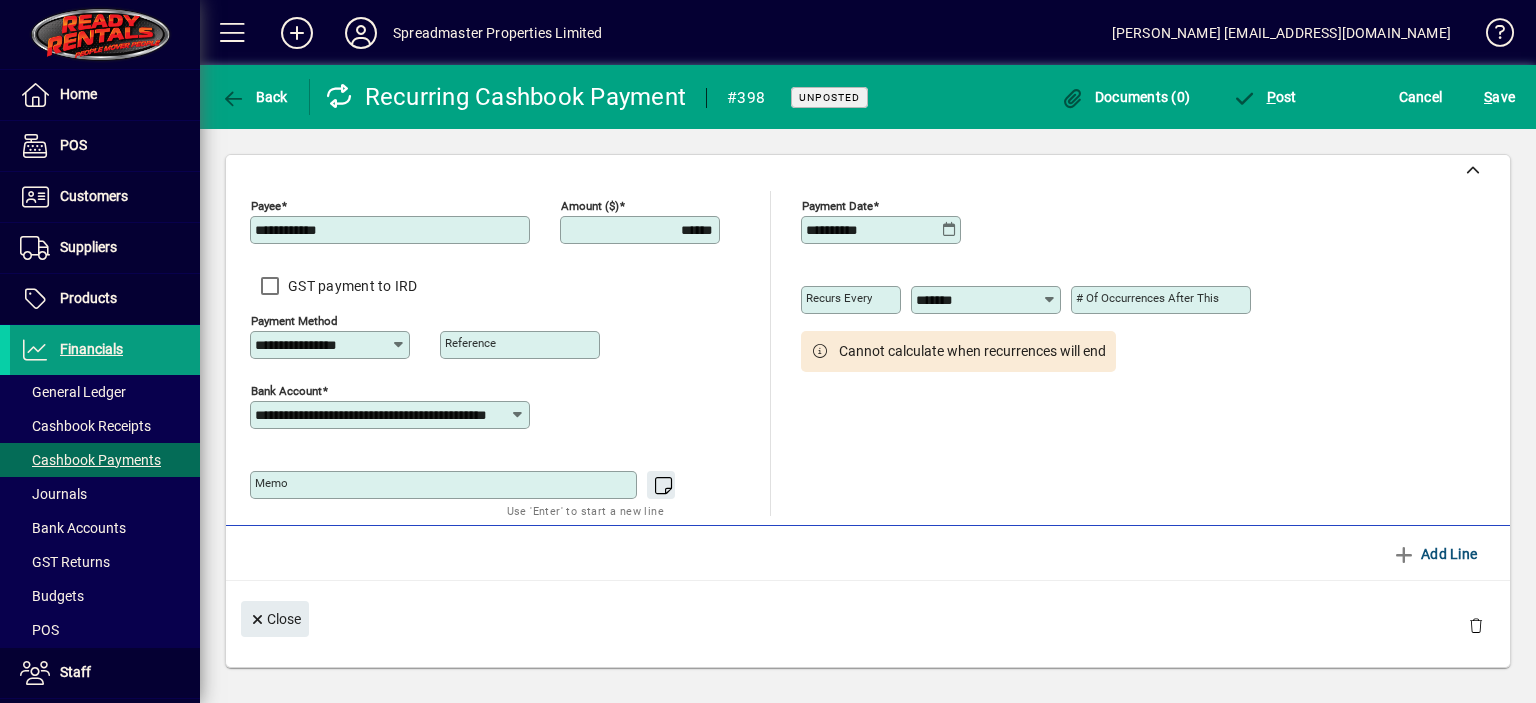 scroll, scrollTop: 0, scrollLeft: 0, axis: both 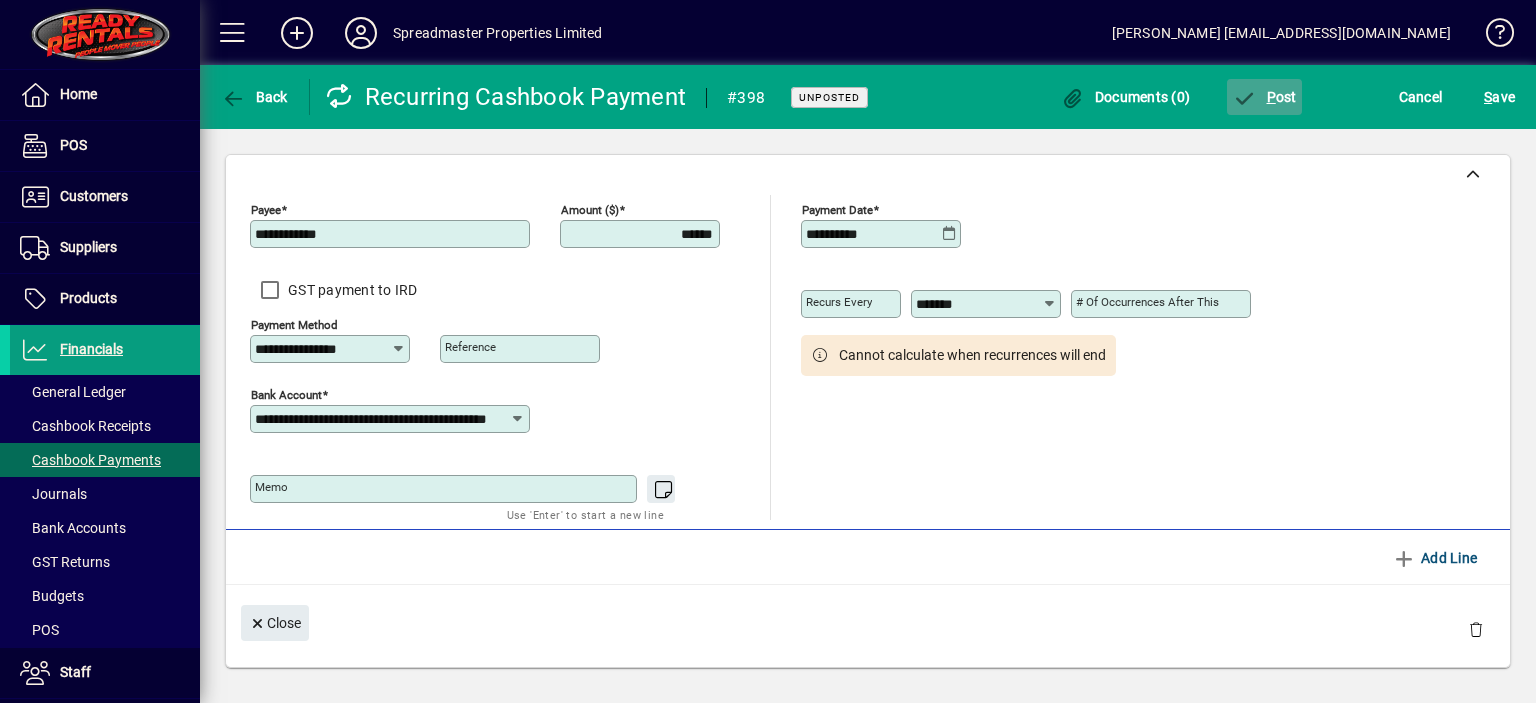 click on "P ost" 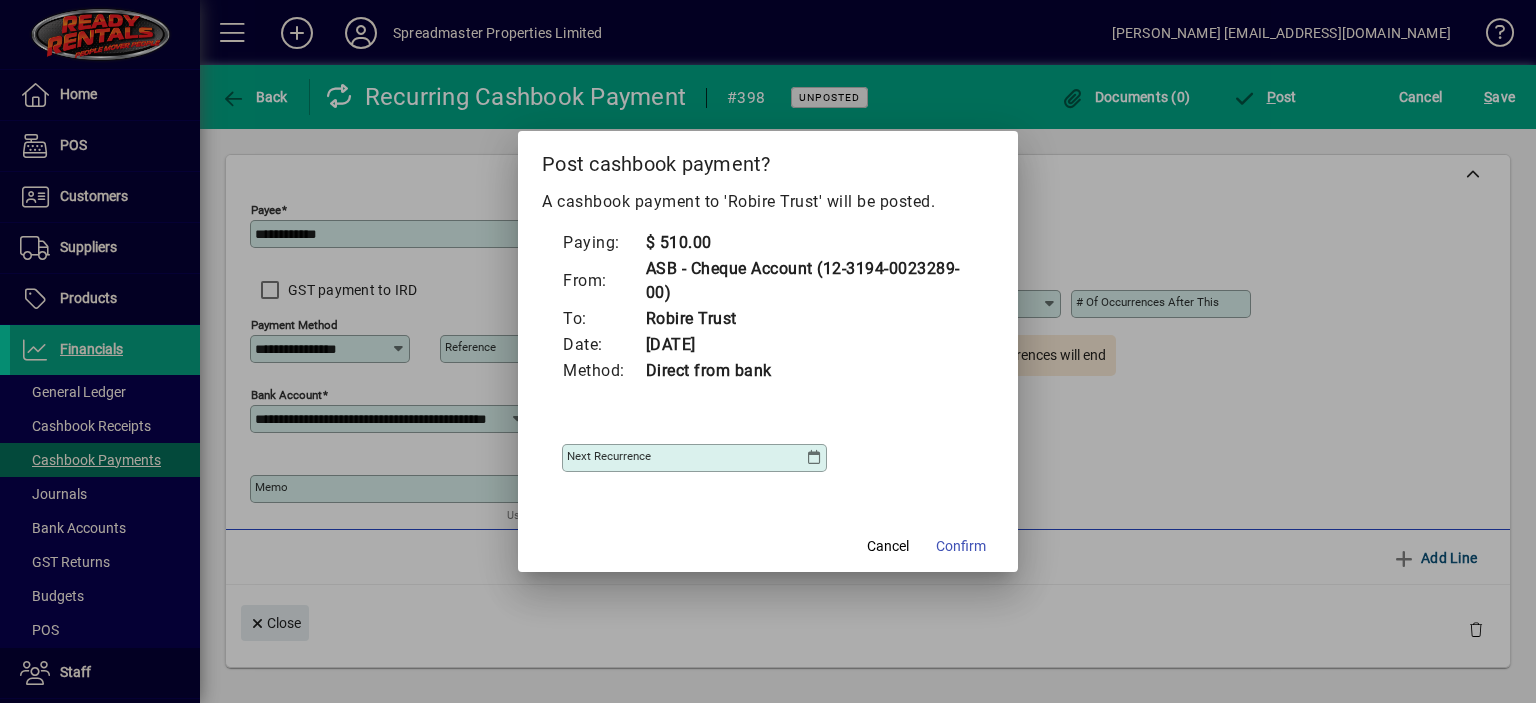click at bounding box center (814, 458) 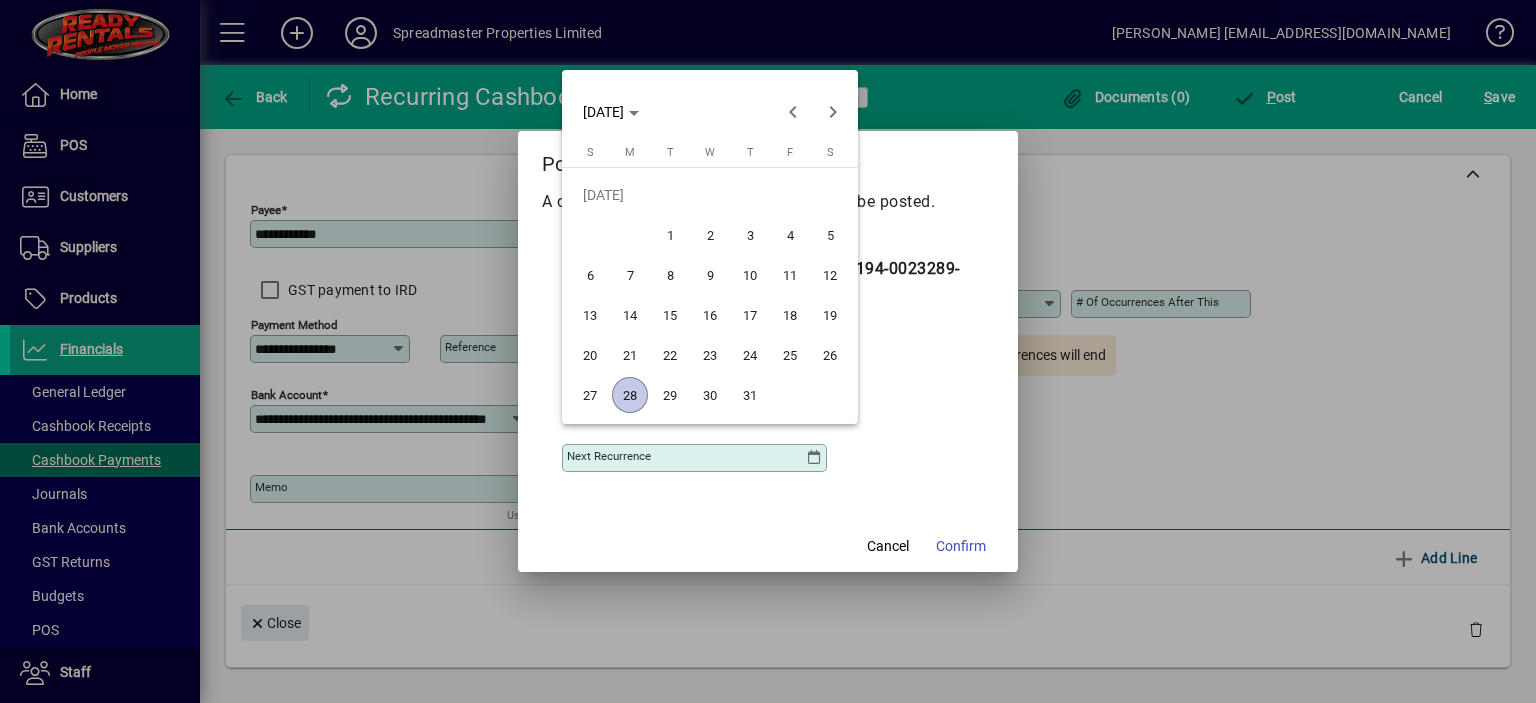 click on "31" at bounding box center (750, 395) 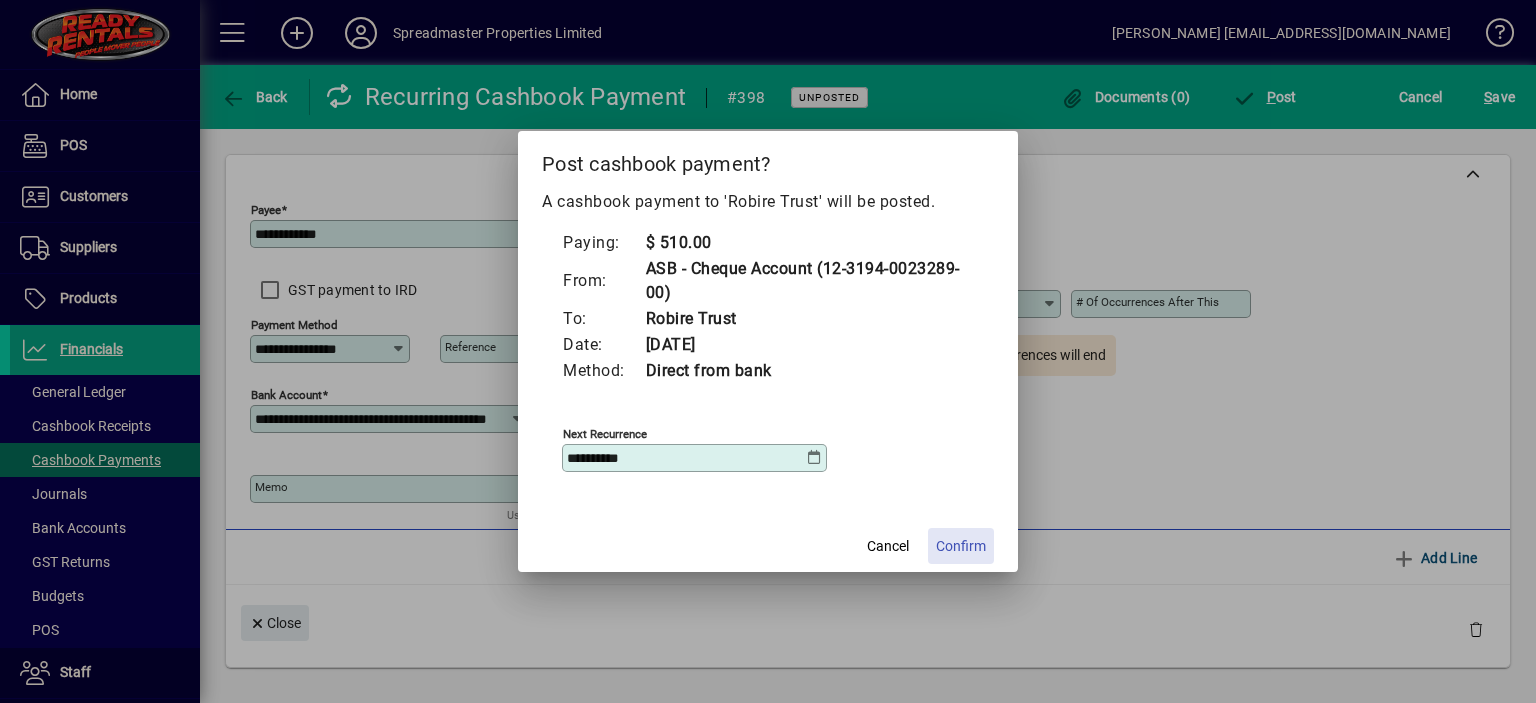 click on "Confirm" 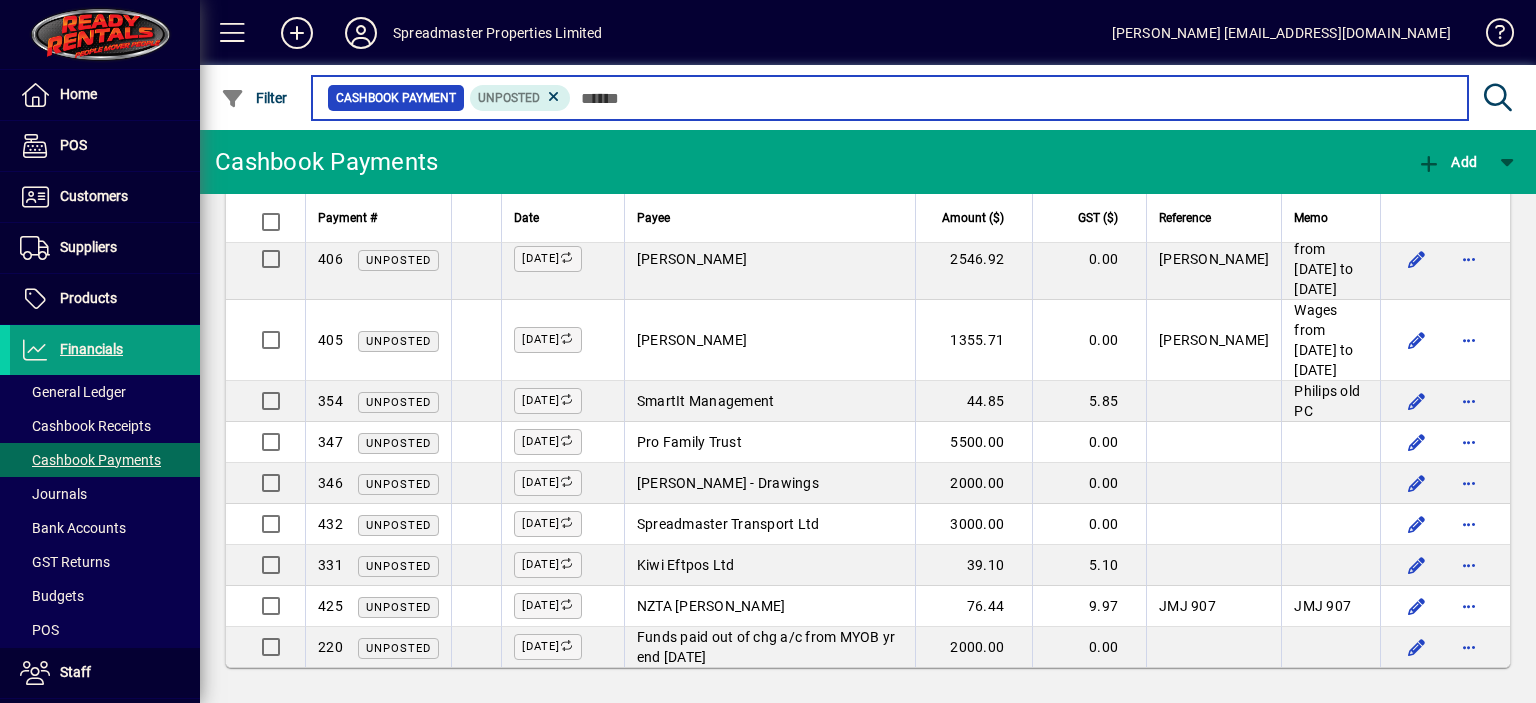scroll, scrollTop: 1387, scrollLeft: 0, axis: vertical 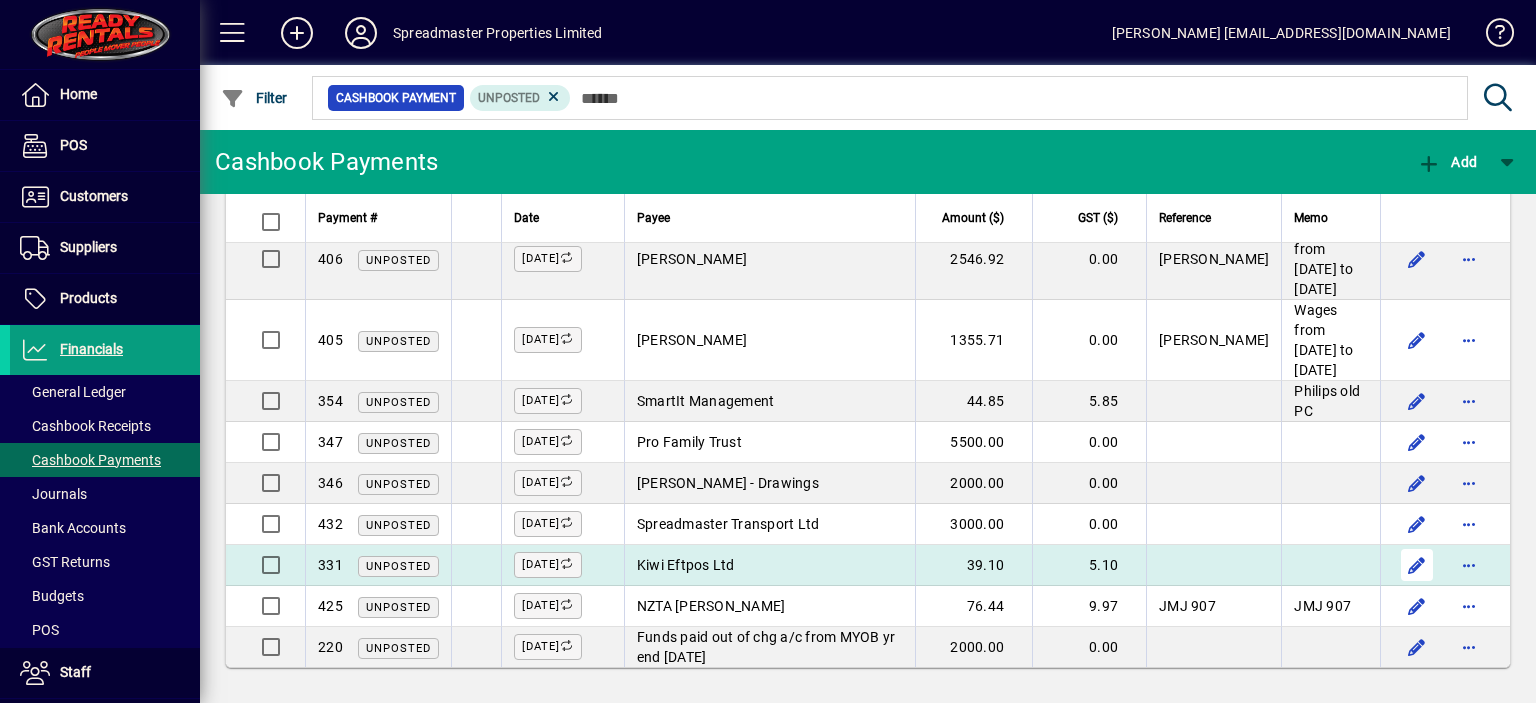 click at bounding box center [1417, 565] 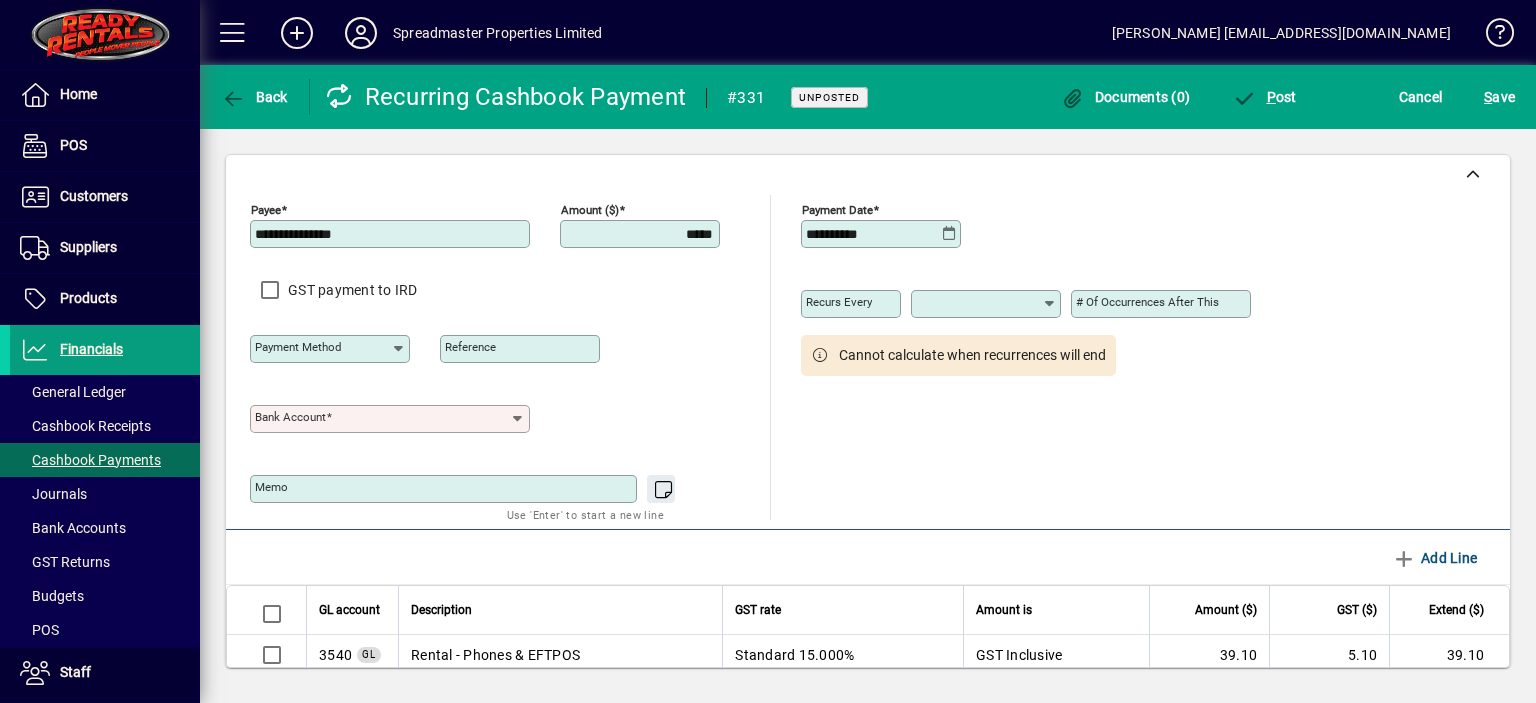 type on "**********" 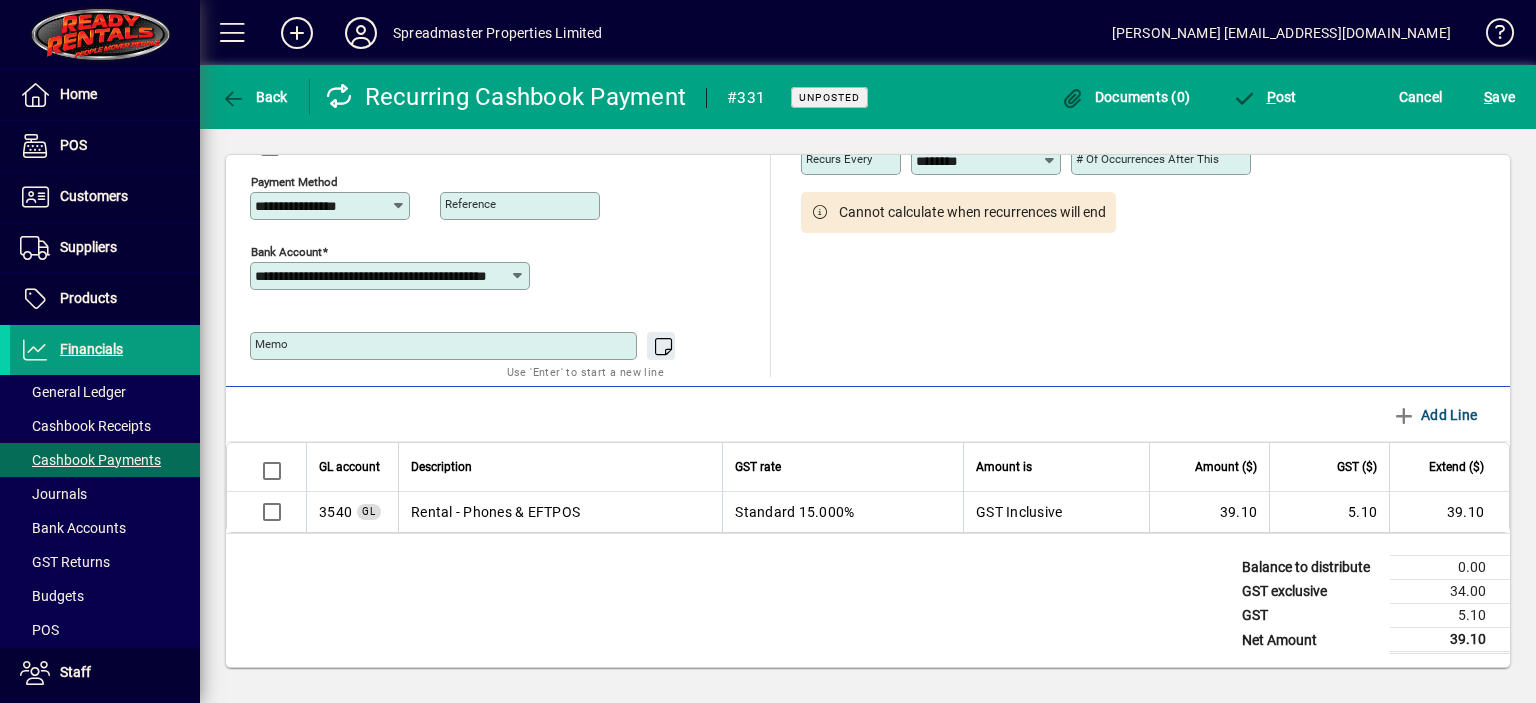 scroll, scrollTop: 0, scrollLeft: 0, axis: both 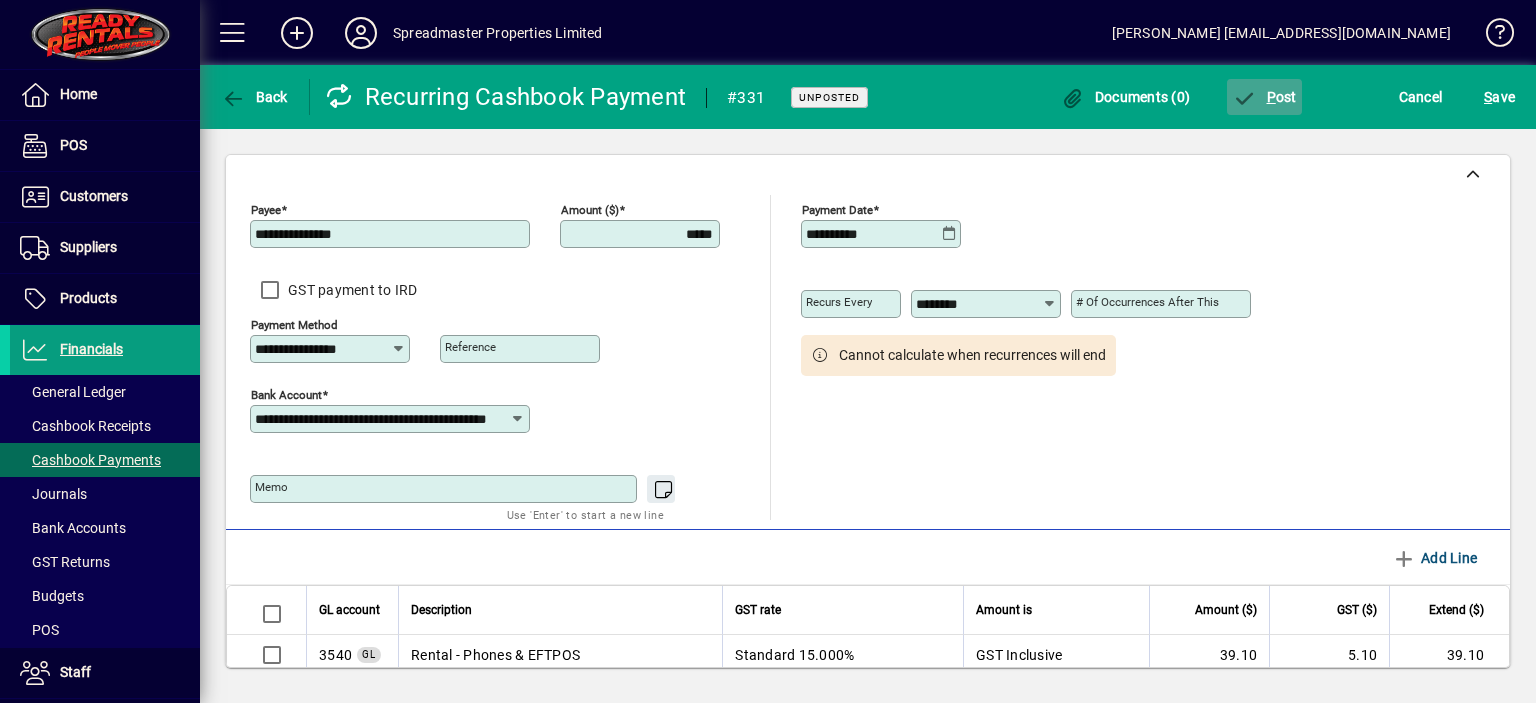 click on "P ost" 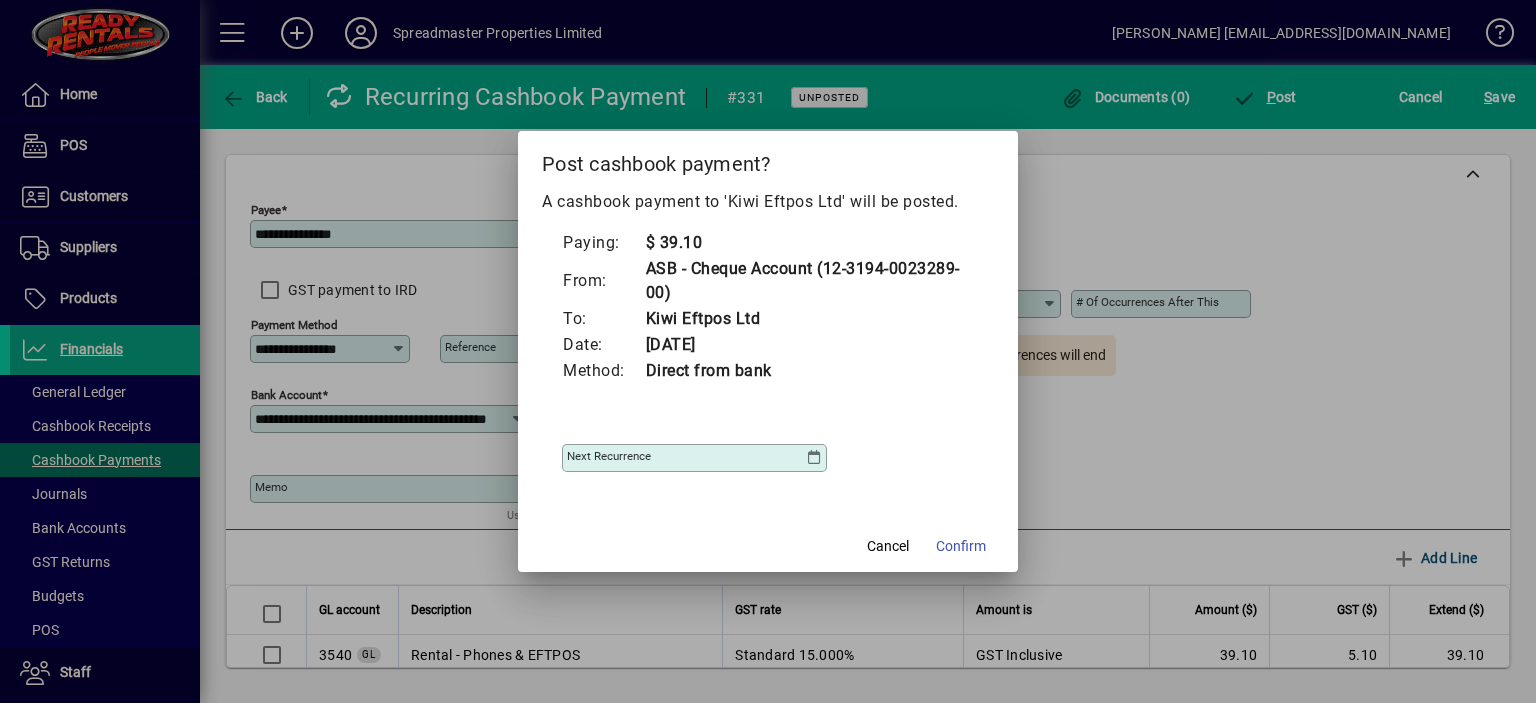 click at bounding box center [814, 458] 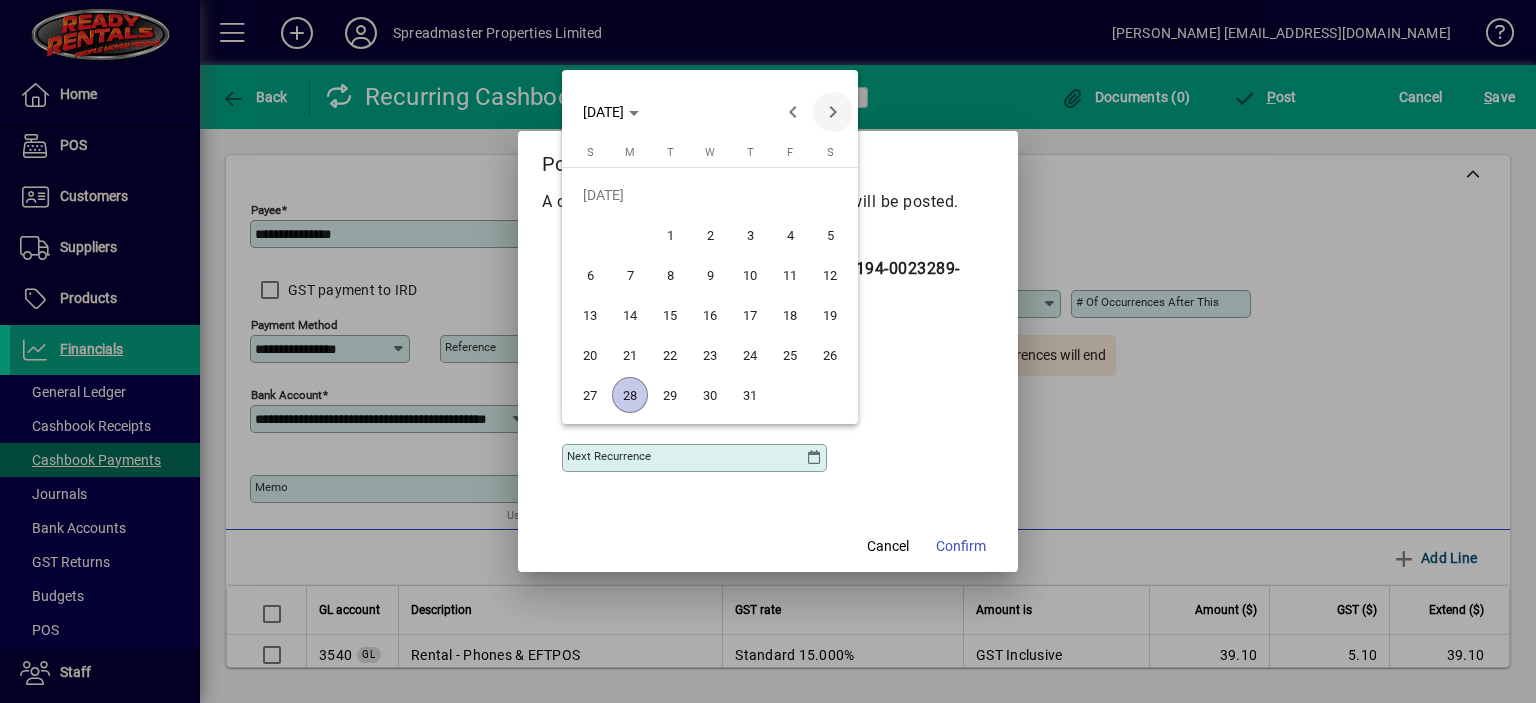click at bounding box center (833, 112) 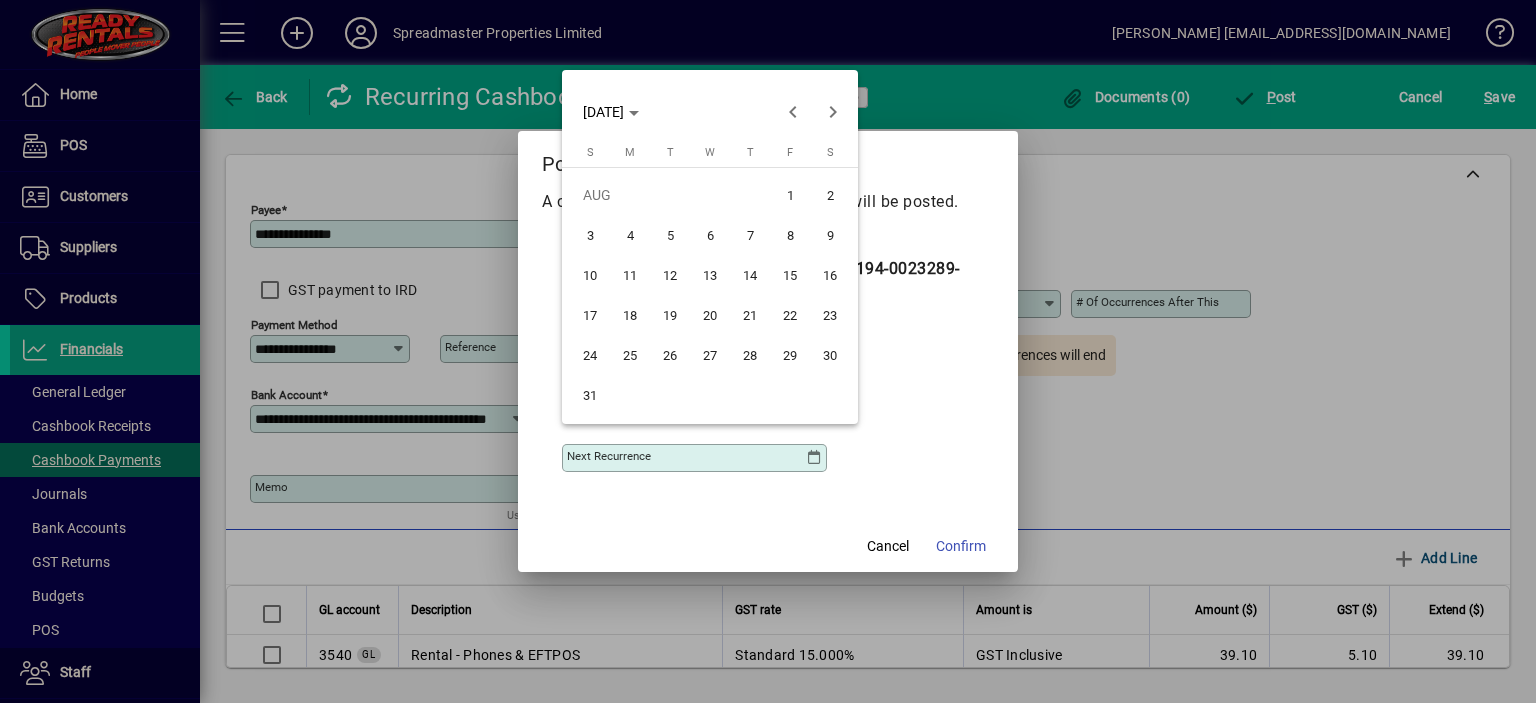 click on "25" at bounding box center (630, 355) 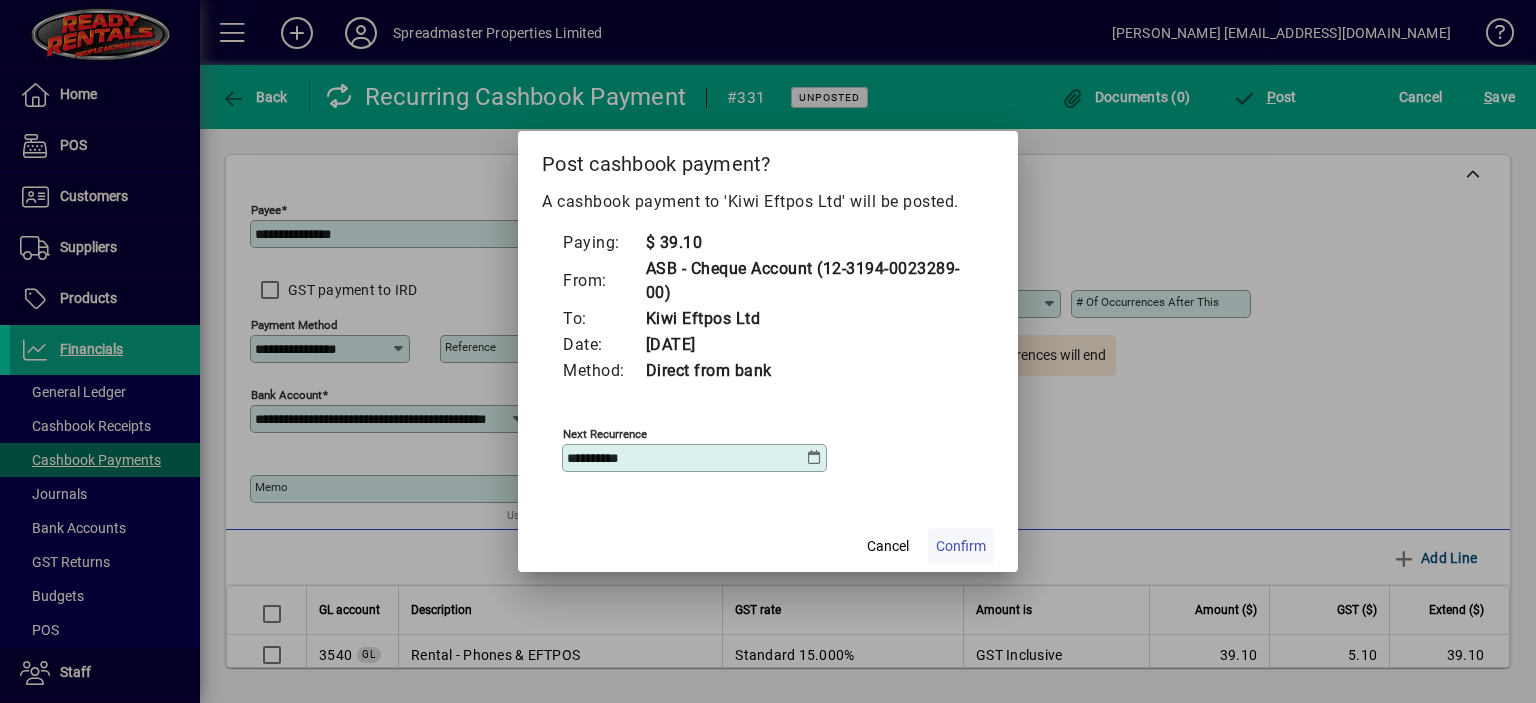 click on "Confirm" 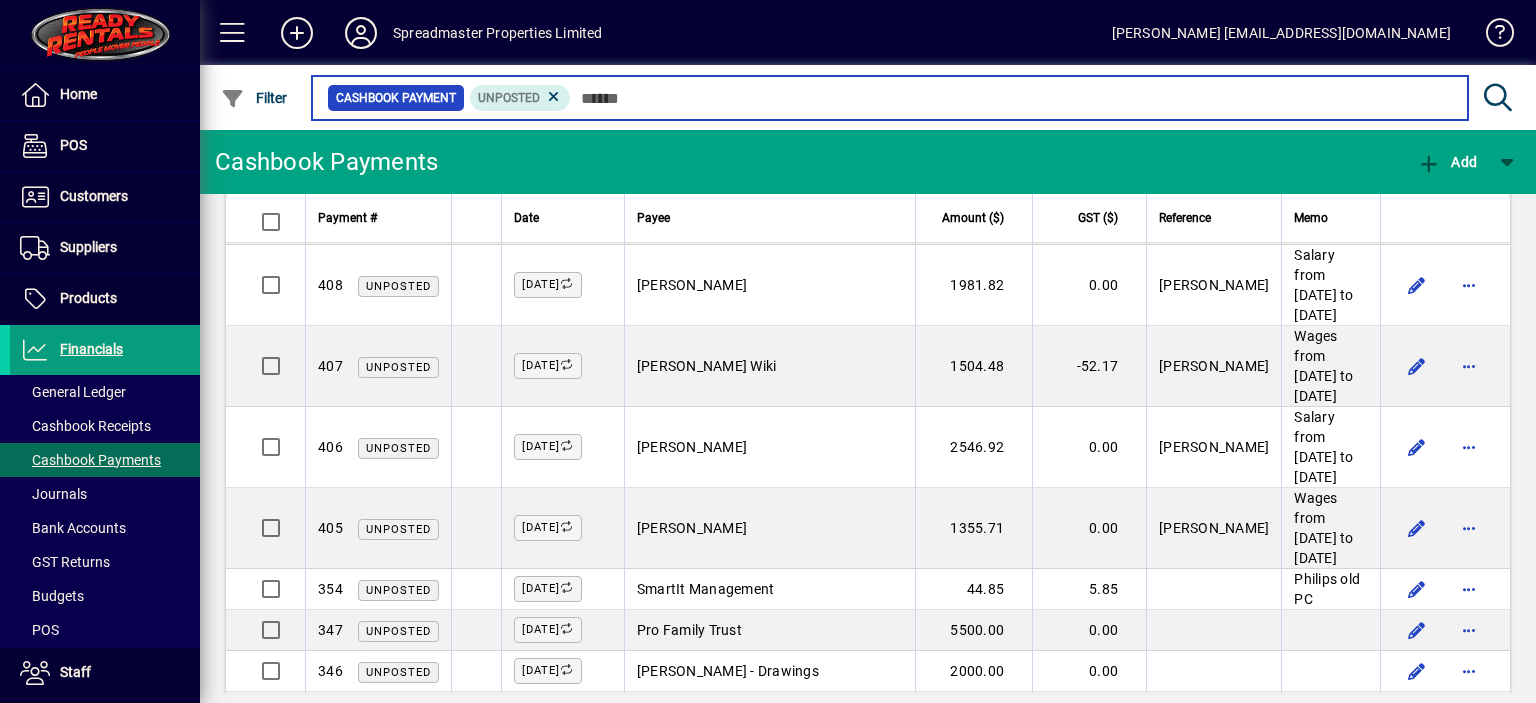scroll, scrollTop: 1387, scrollLeft: 0, axis: vertical 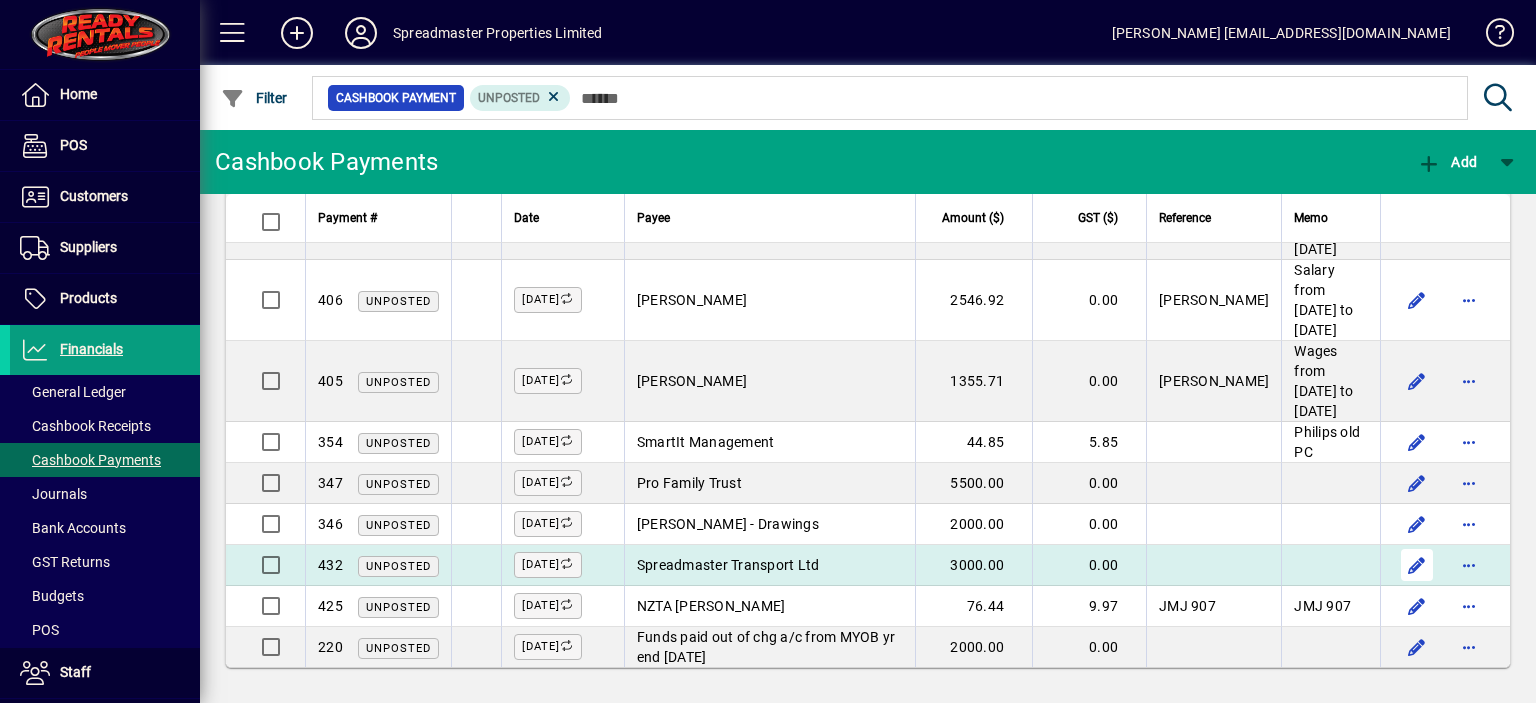 click at bounding box center (1417, 565) 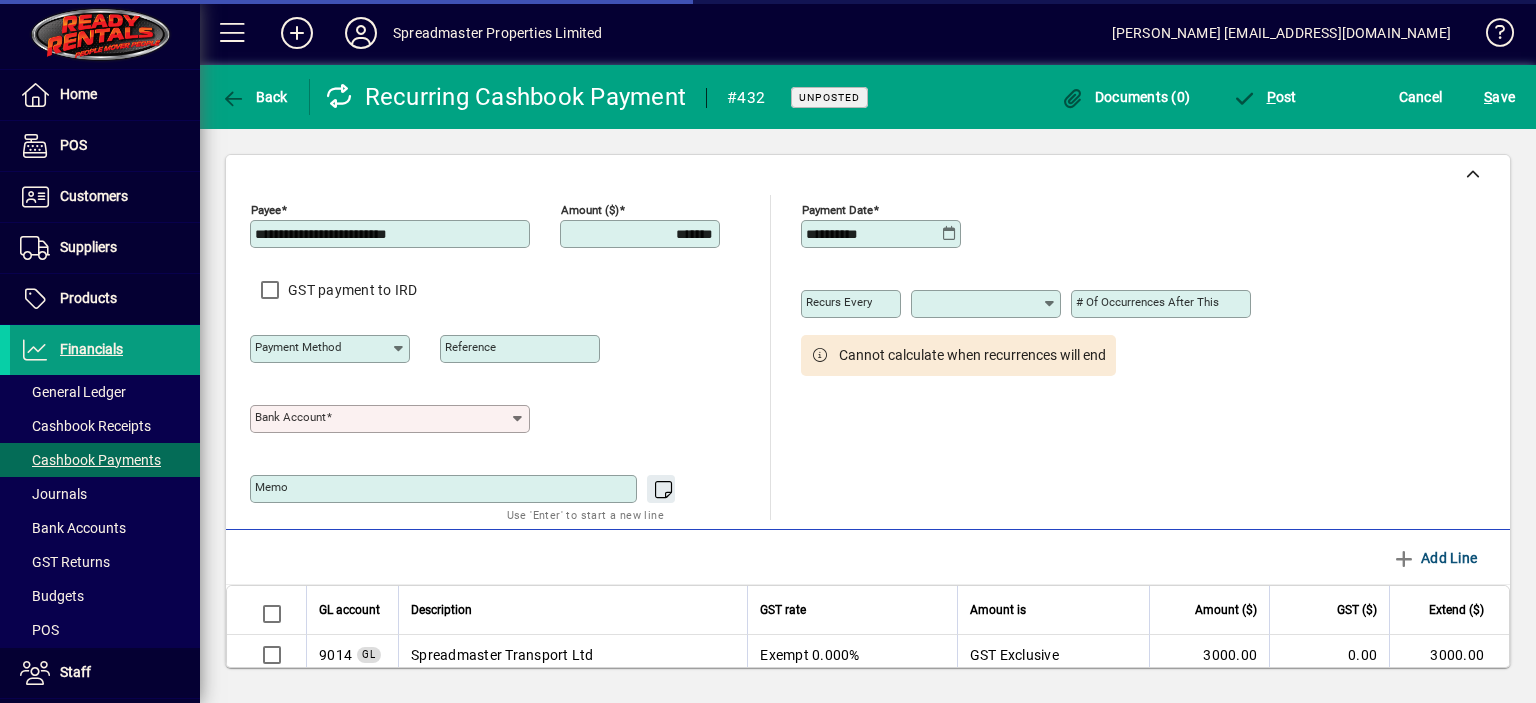 type on "**********" 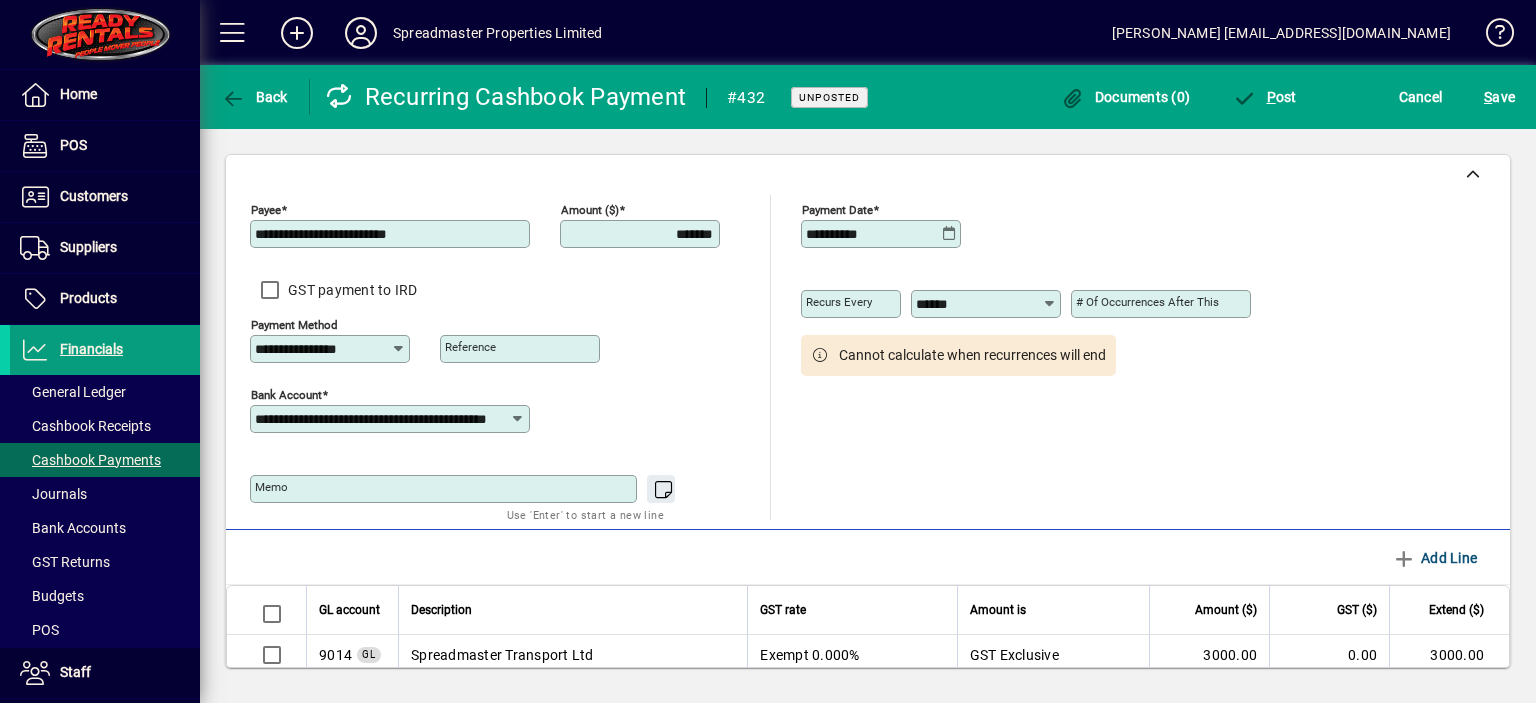 click on "*******" at bounding box center [642, 234] 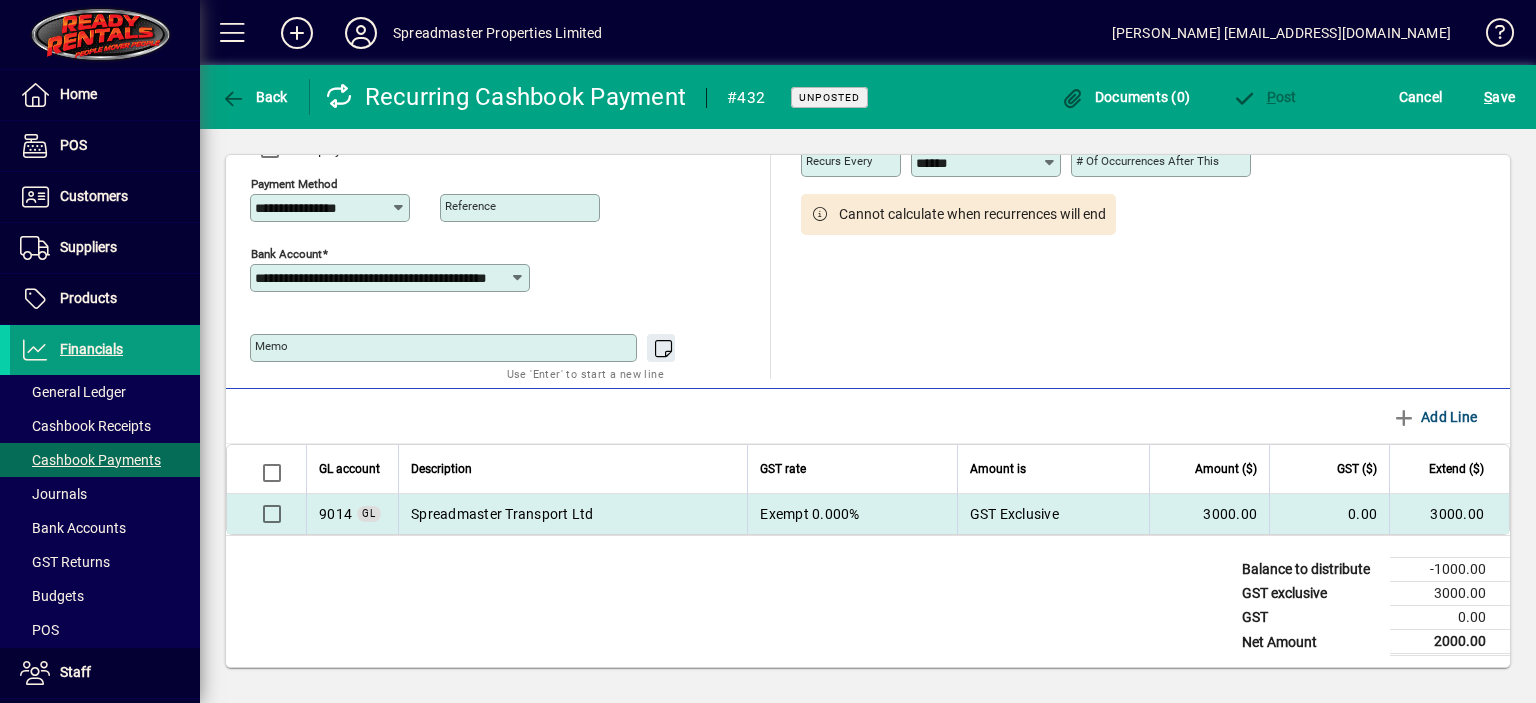scroll, scrollTop: 143, scrollLeft: 0, axis: vertical 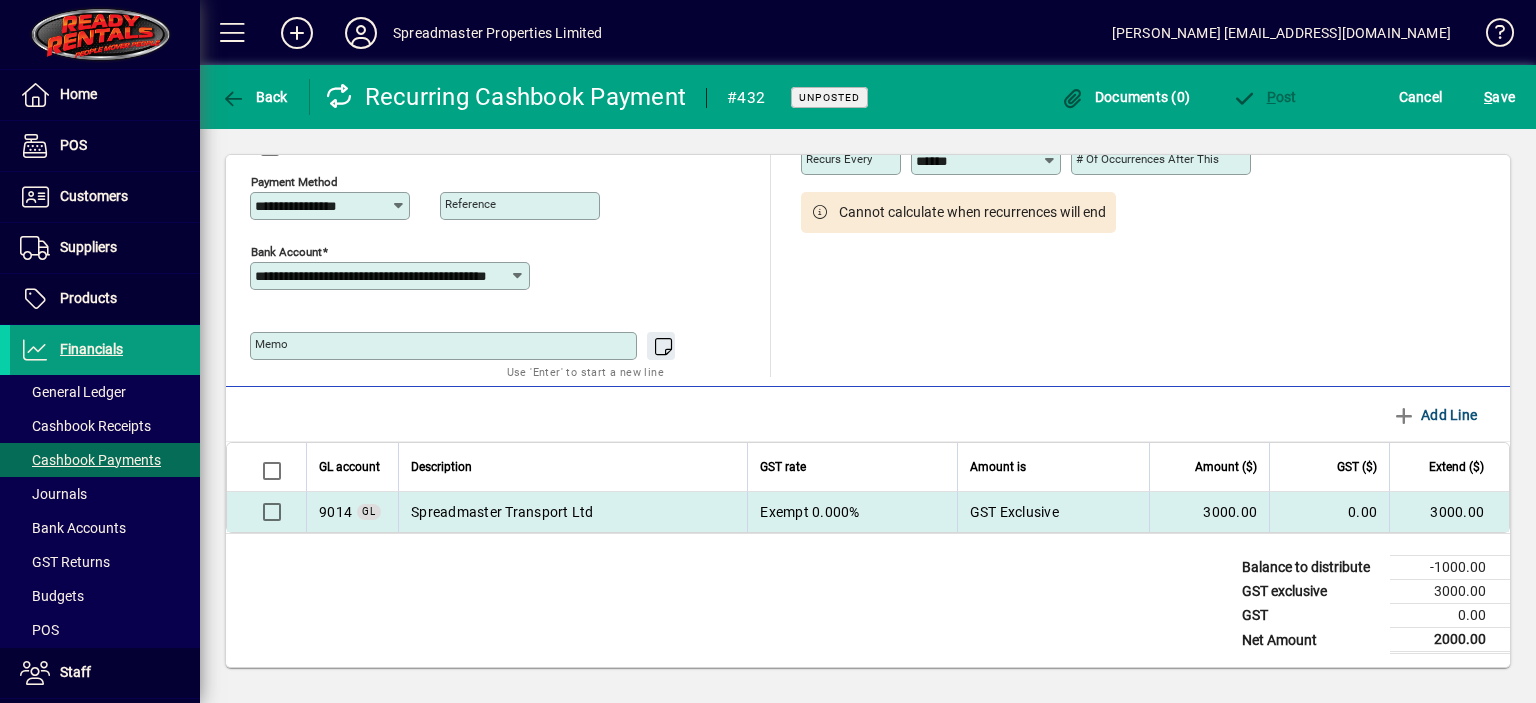 type on "*******" 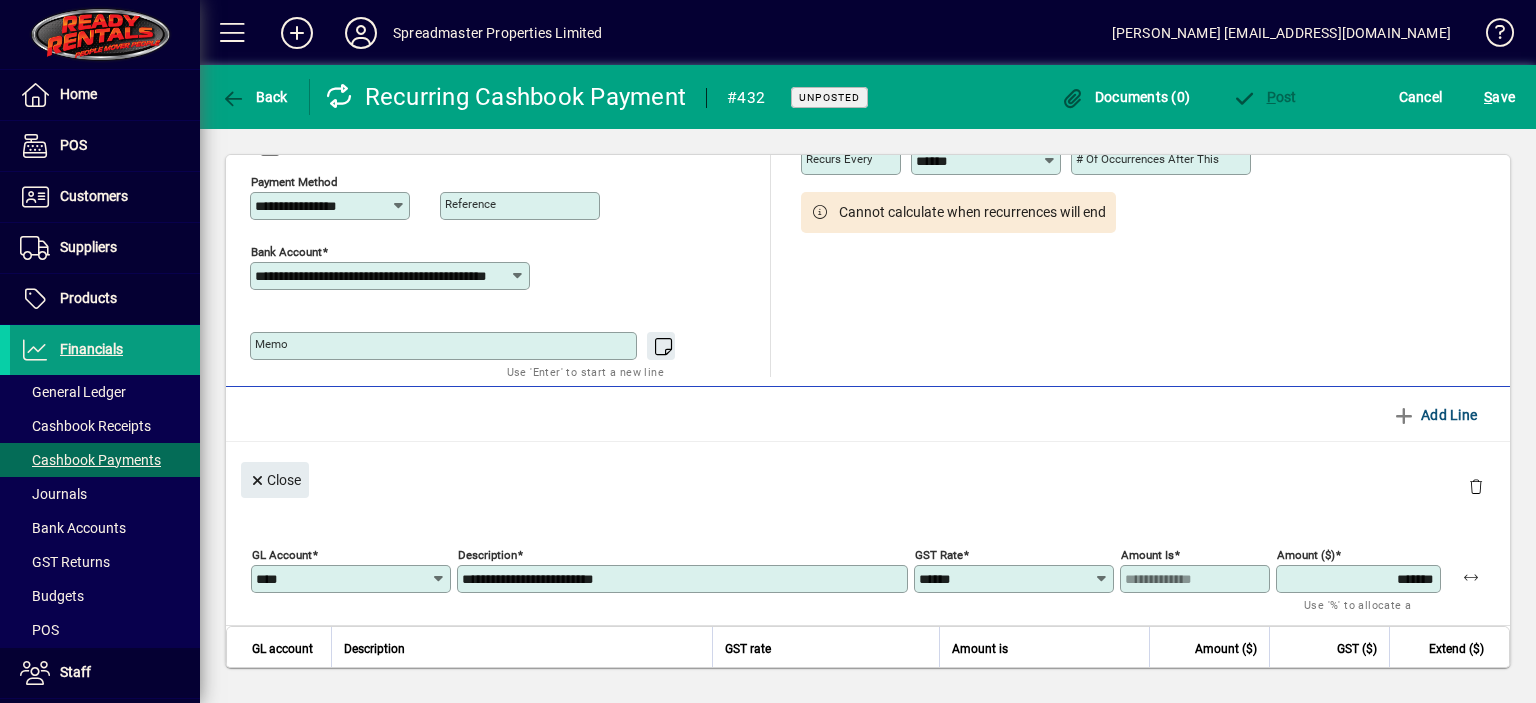 click on "*******" at bounding box center (1360, 579) 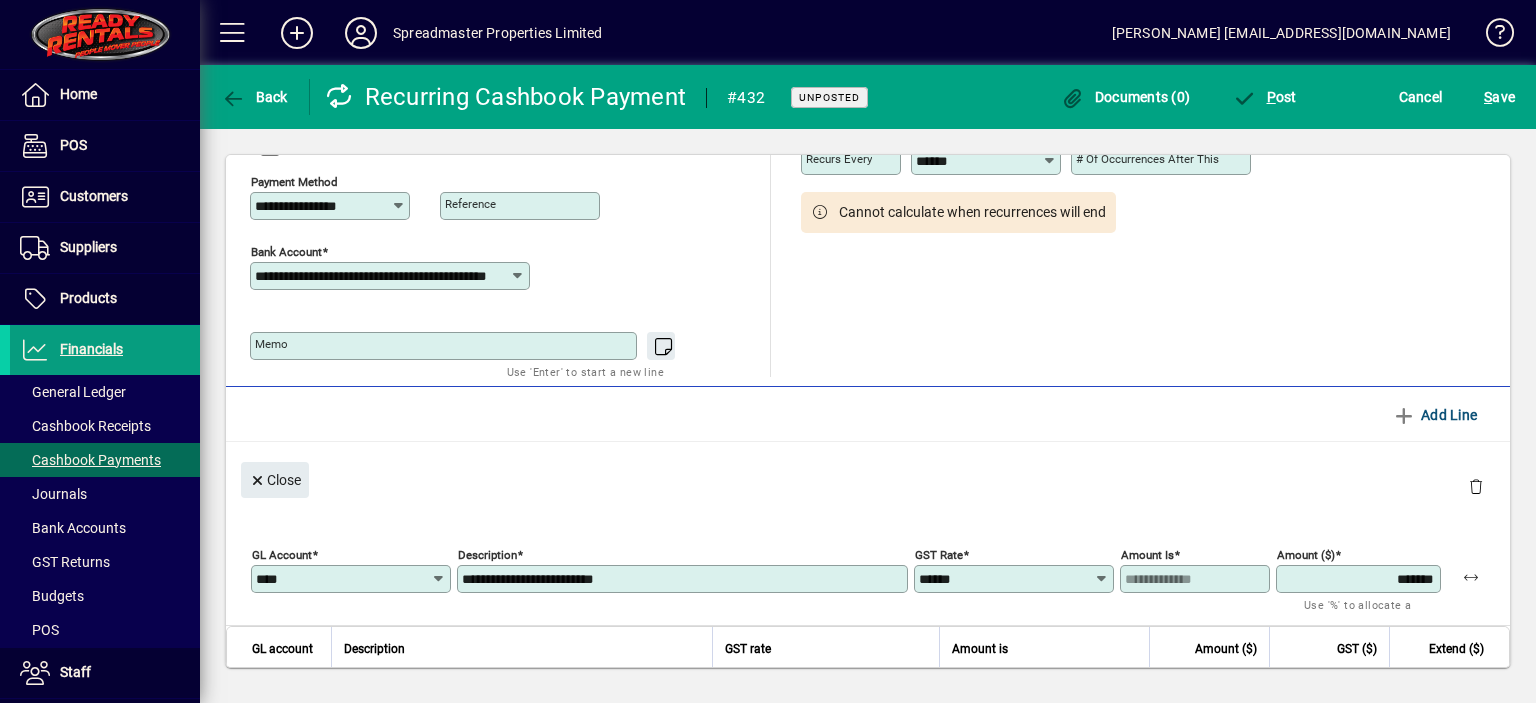 type on "*******" 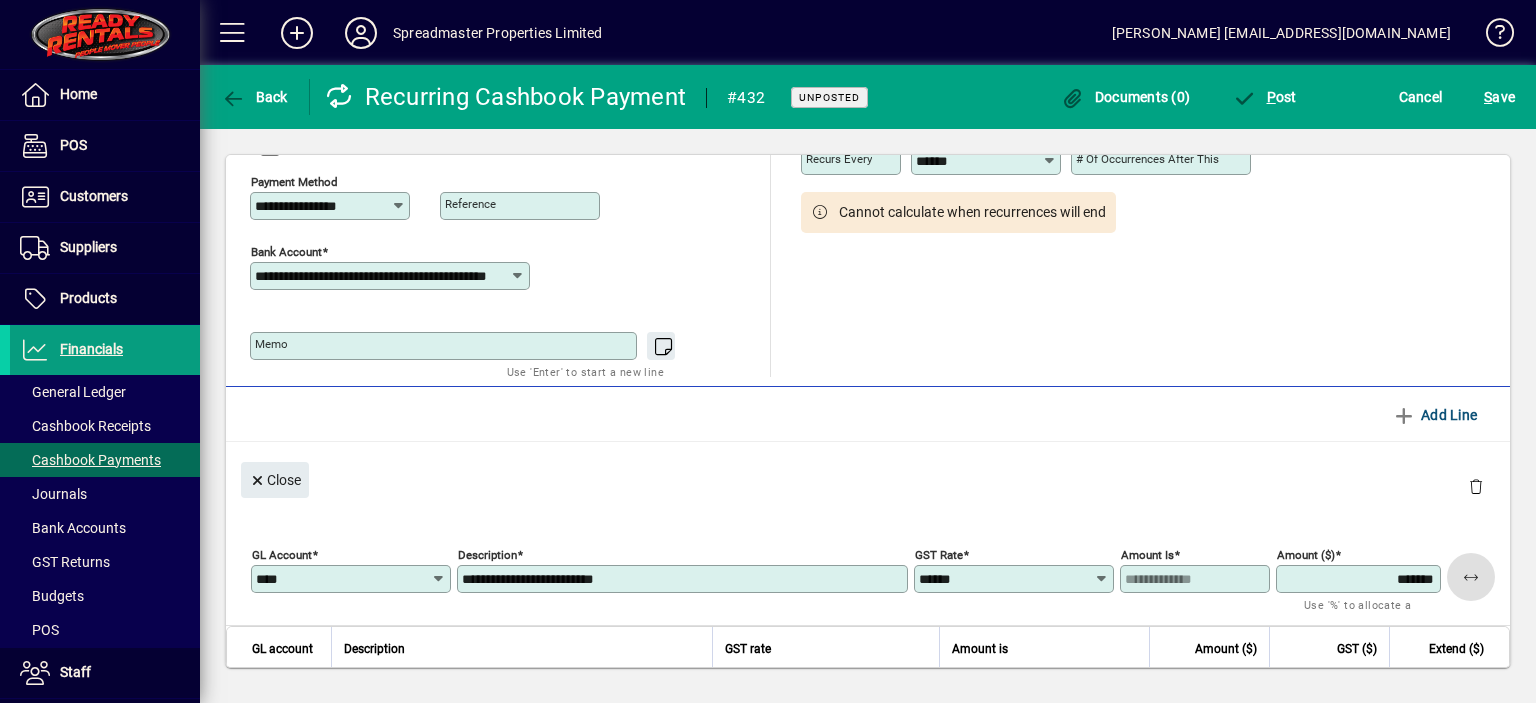 type 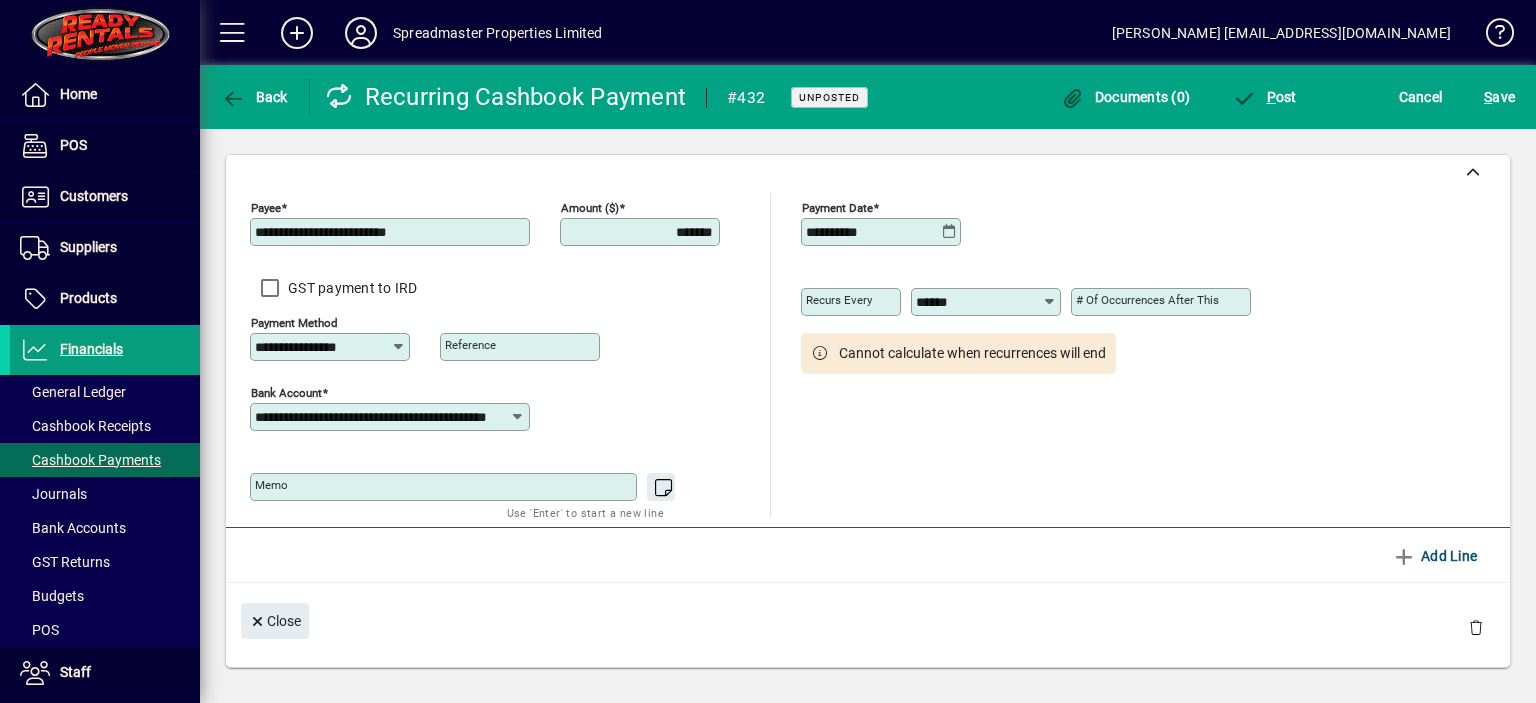 scroll, scrollTop: 0, scrollLeft: 0, axis: both 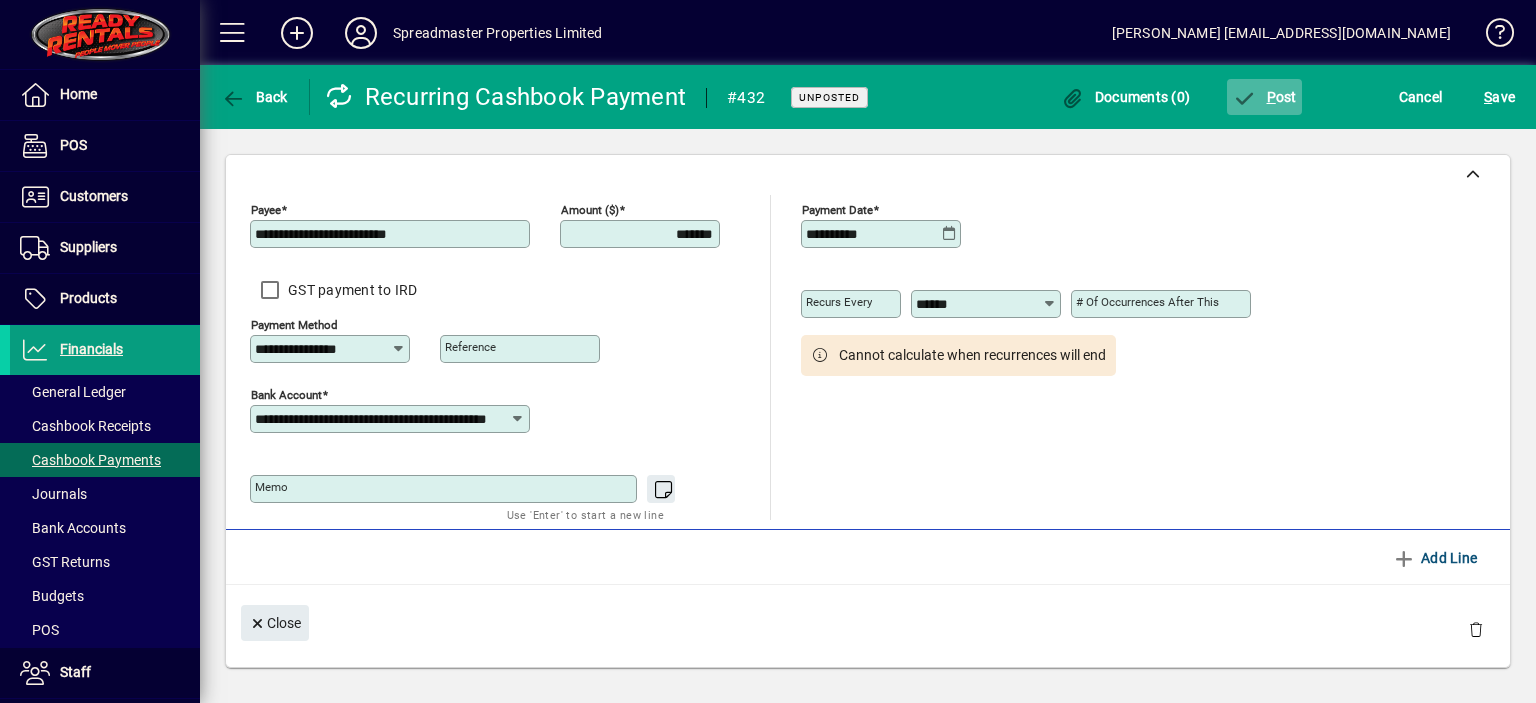 click on "P ost" 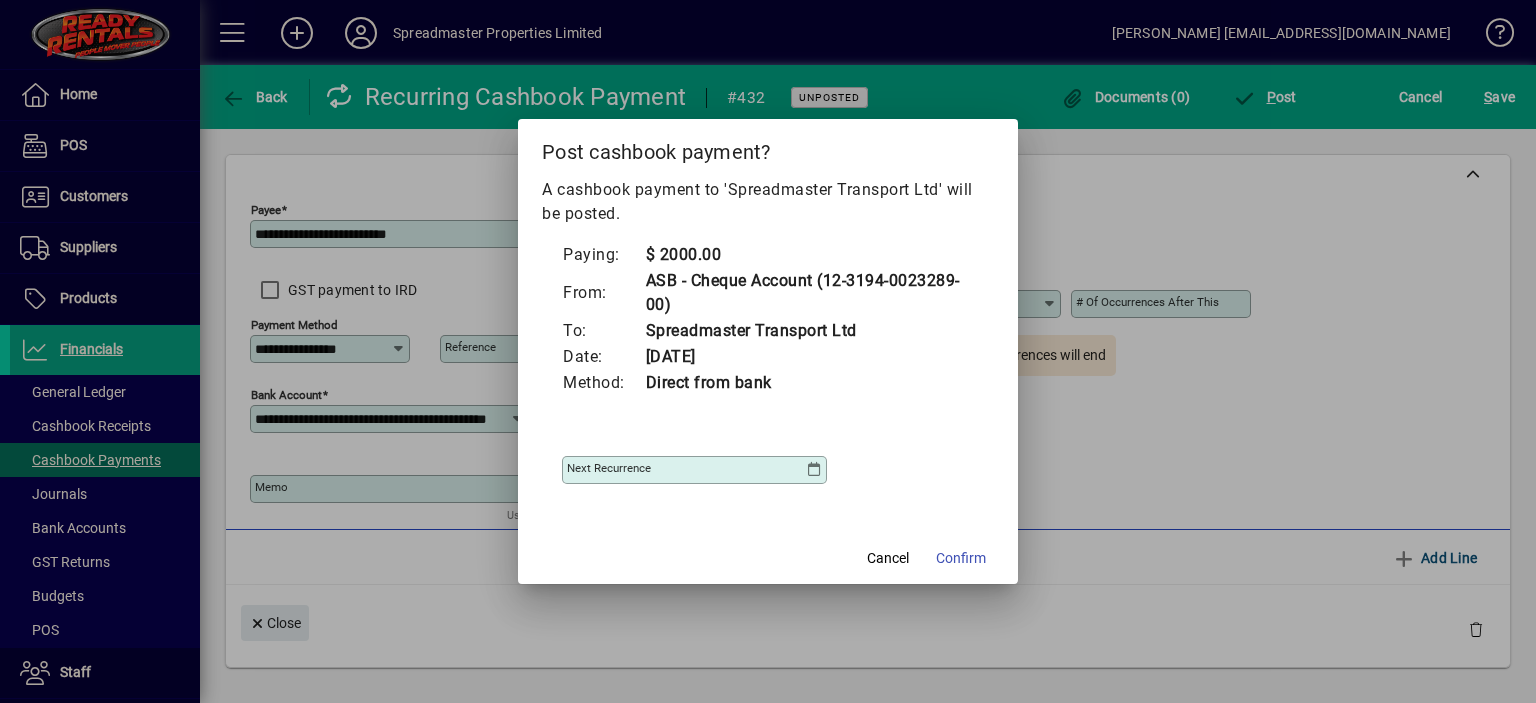 click at bounding box center [814, 470] 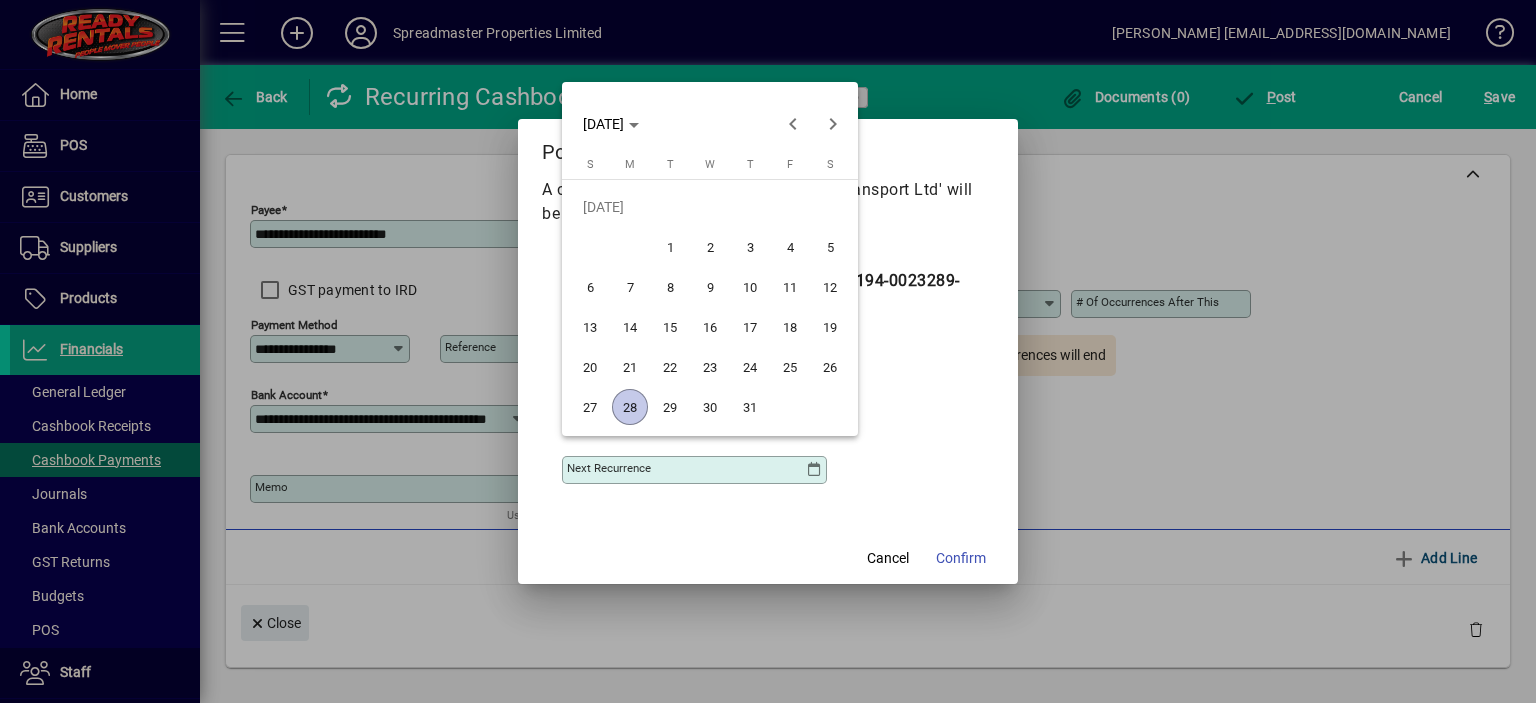 click on "28" at bounding box center [630, 407] 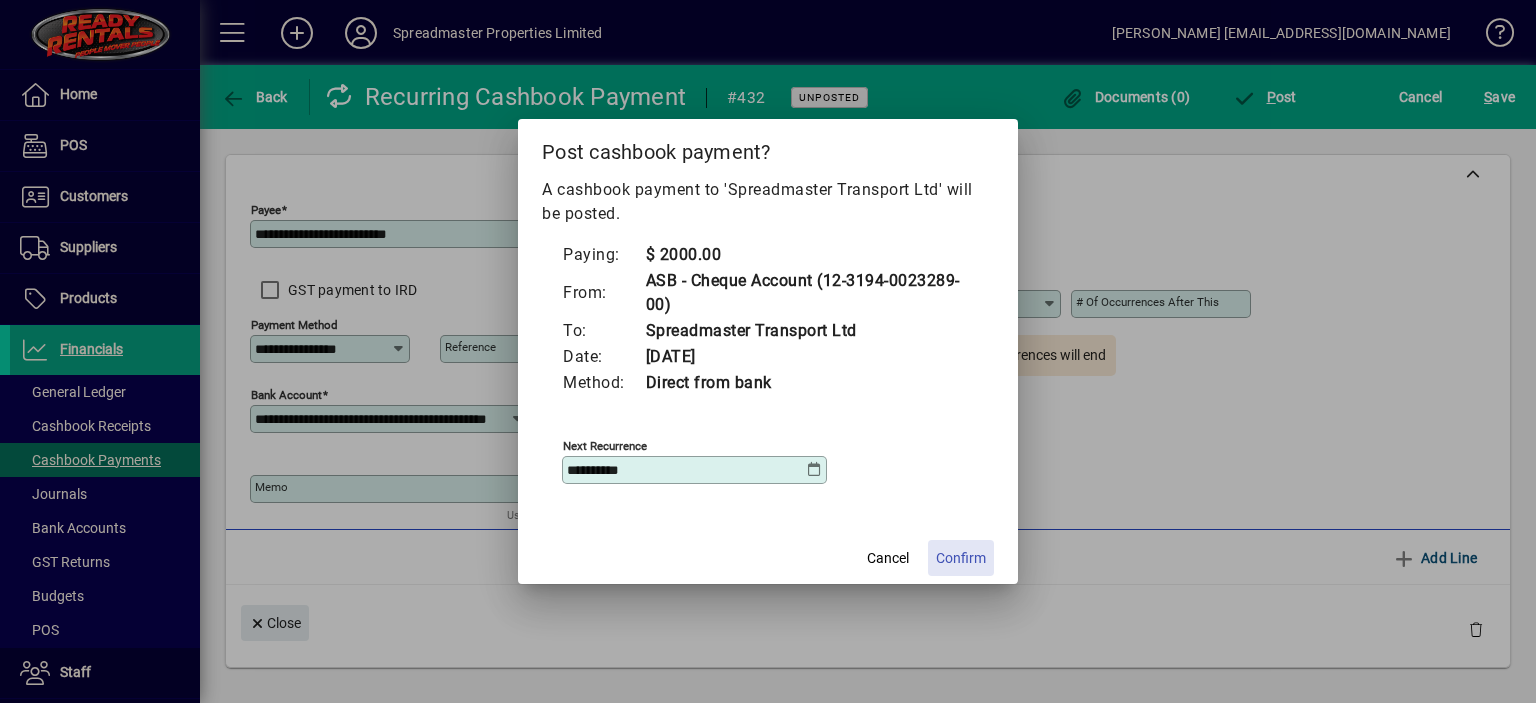 click on "Confirm" 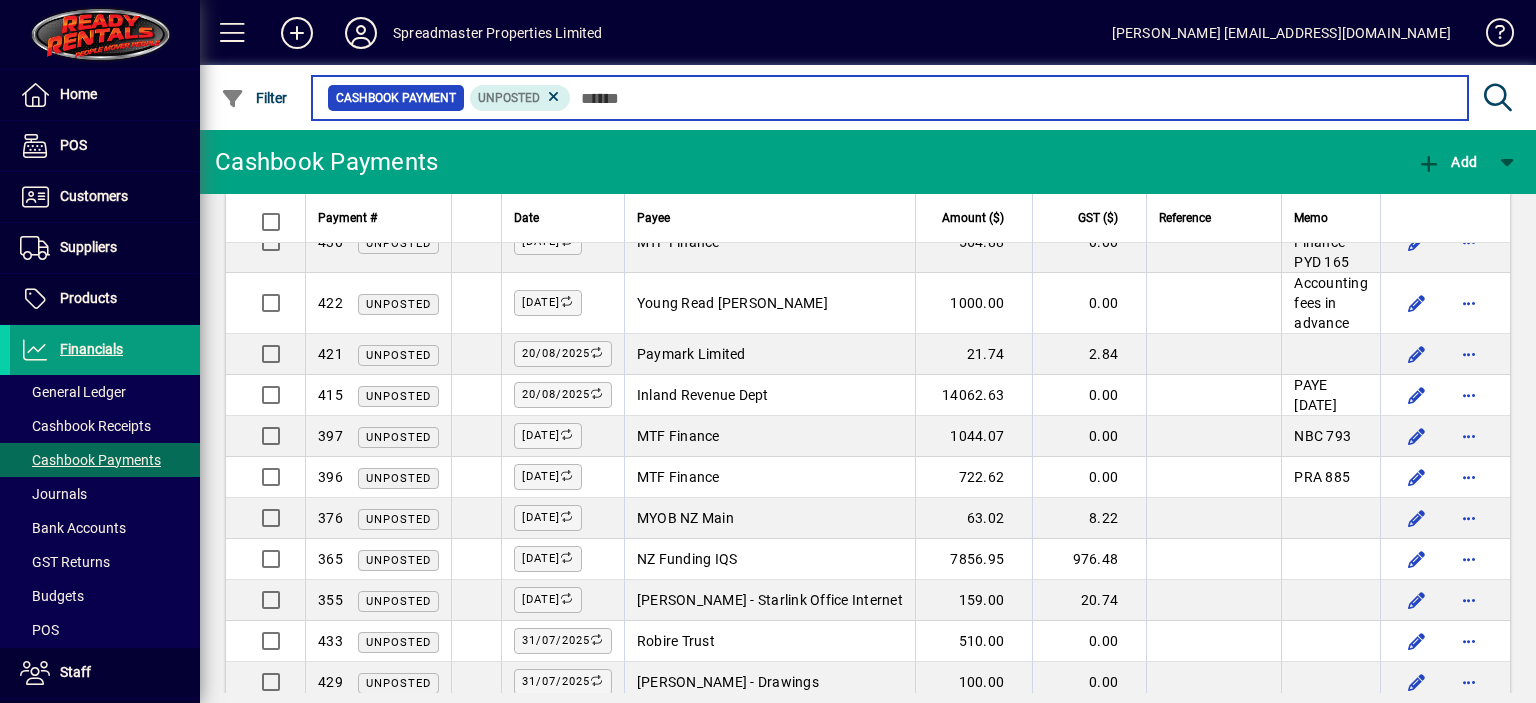 scroll, scrollTop: 0, scrollLeft: 0, axis: both 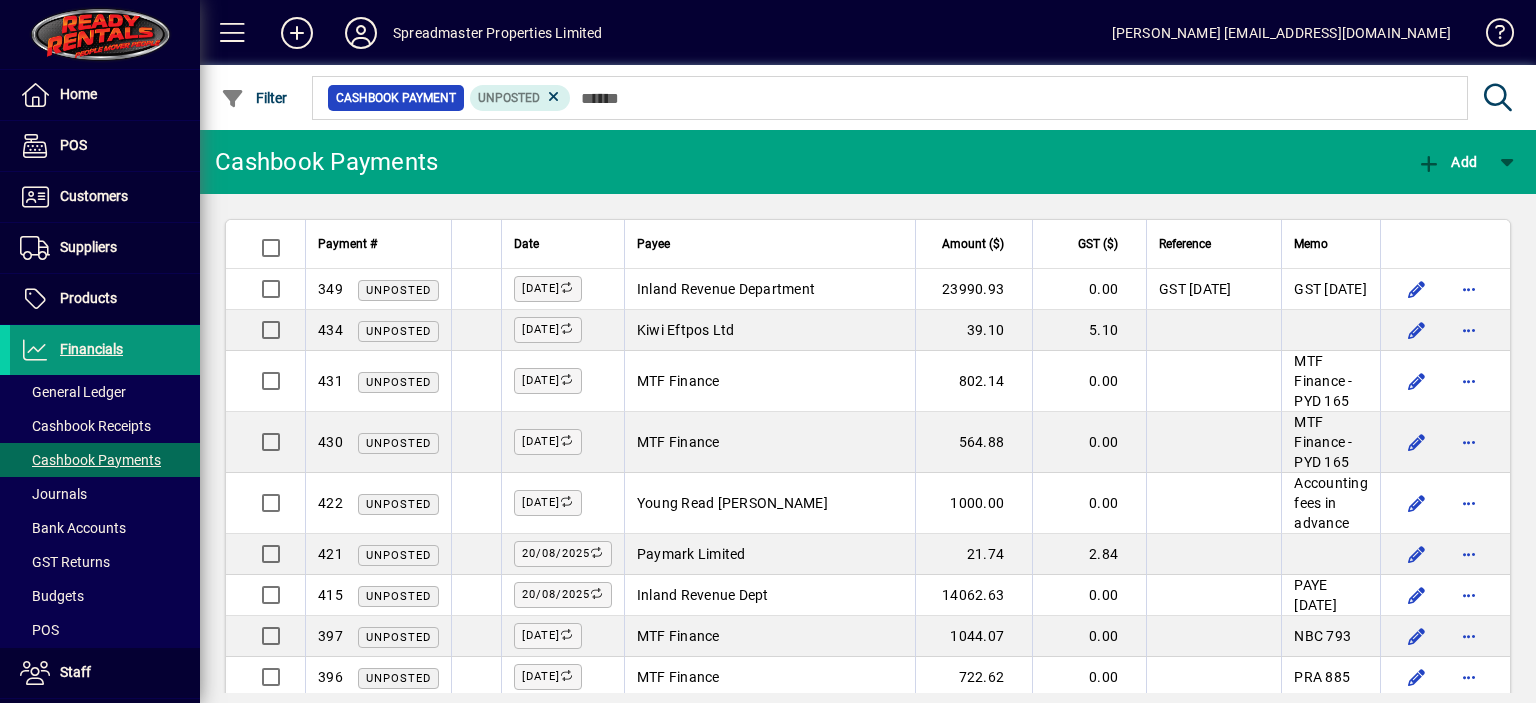 click on "Financials" at bounding box center (91, 349) 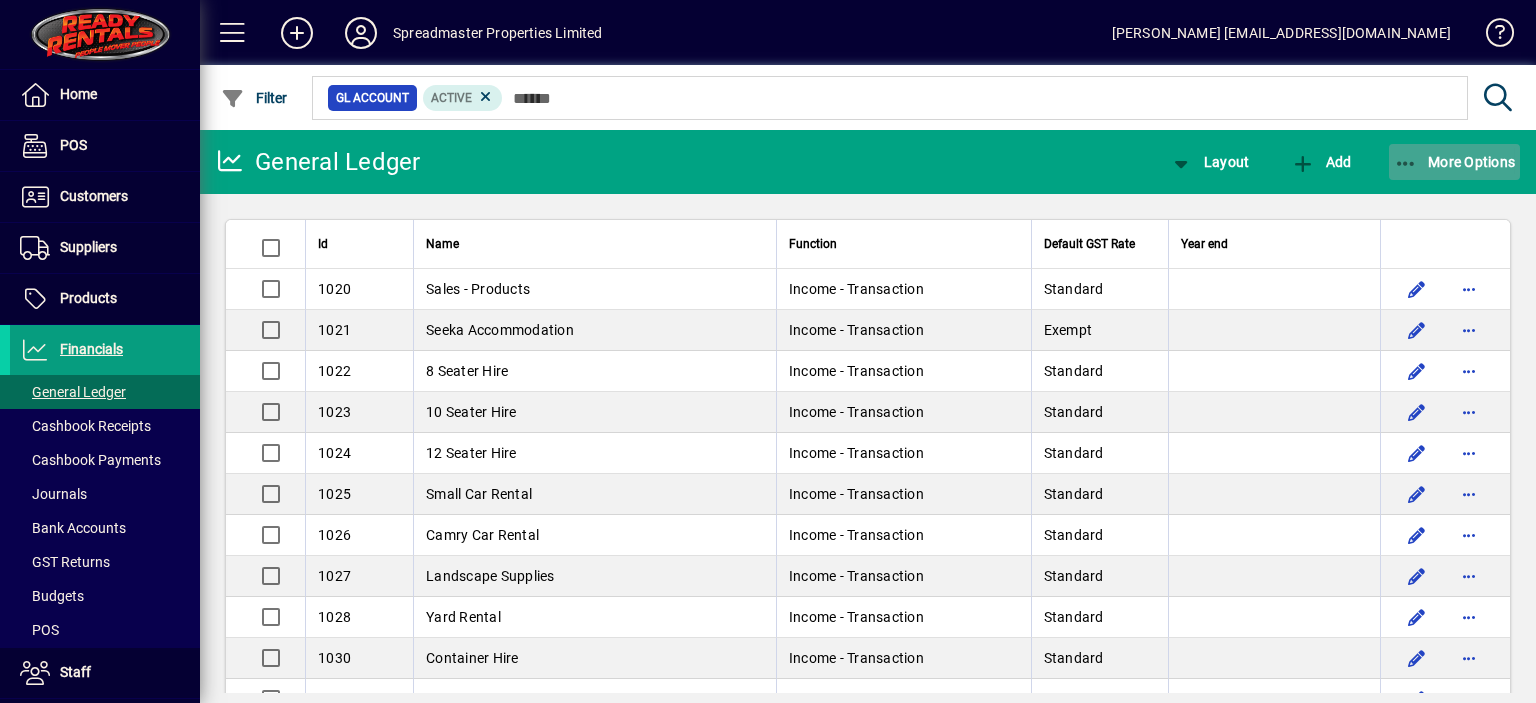 click on "More Options" 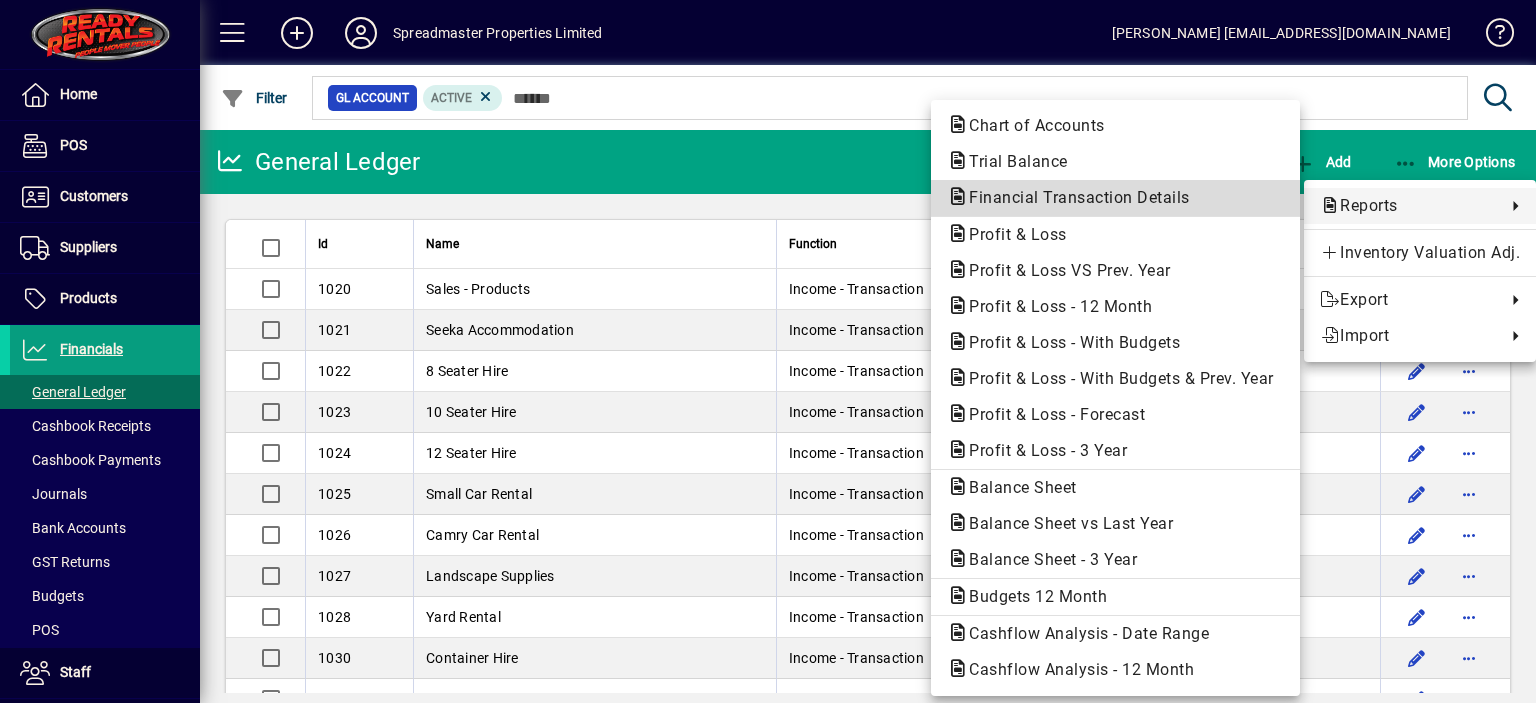 click on "Financial Transaction Details" at bounding box center [1073, 197] 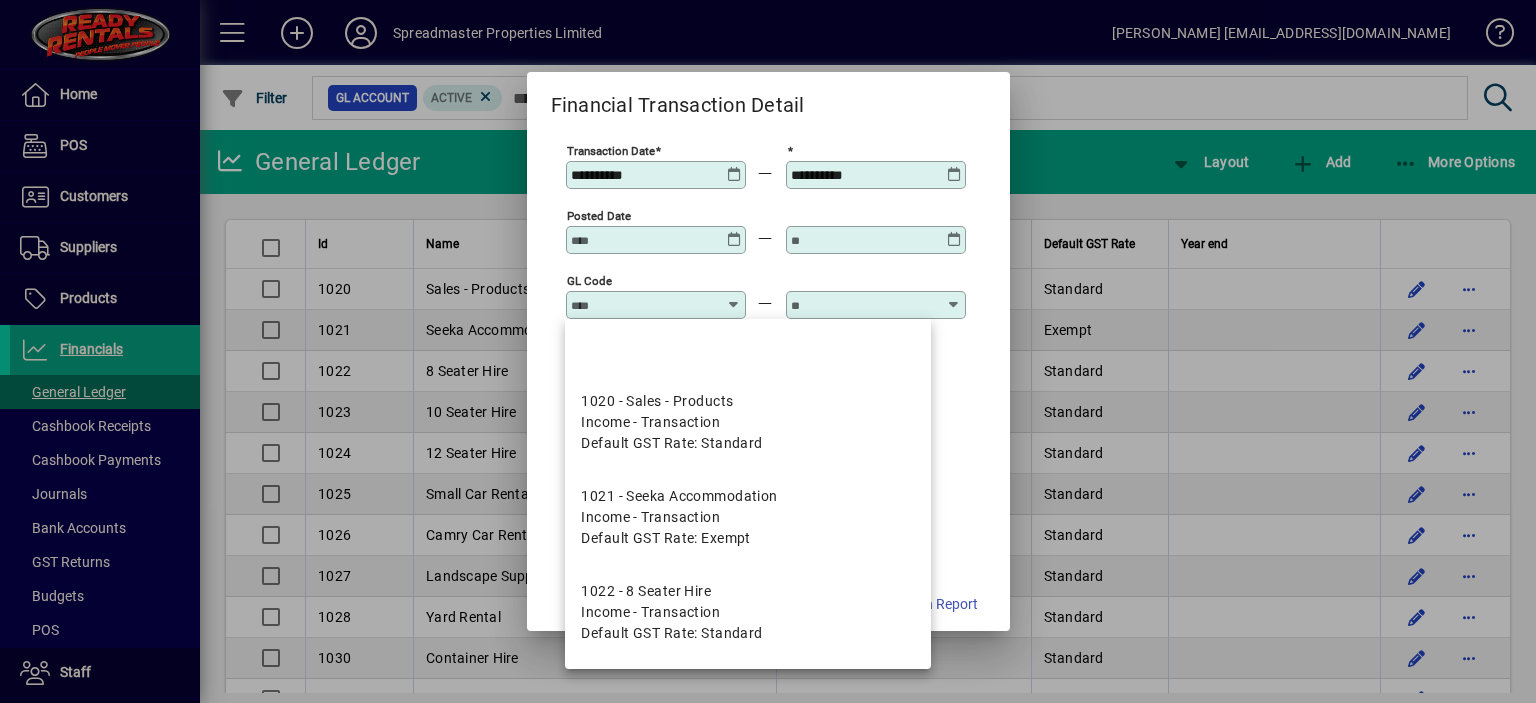 click on "GL code" at bounding box center (644, 305) 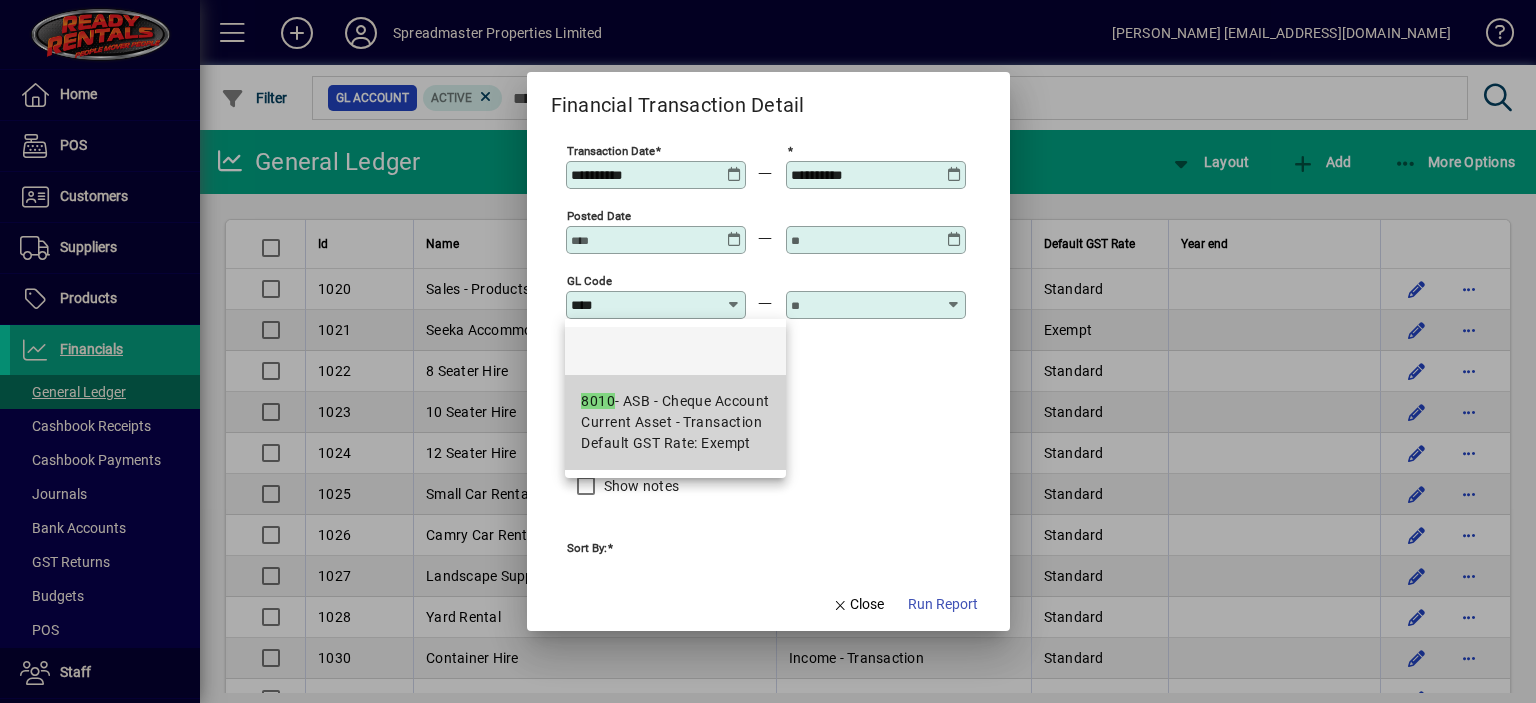 click on "8010  - ASB - Cheque Account" at bounding box center (675, 401) 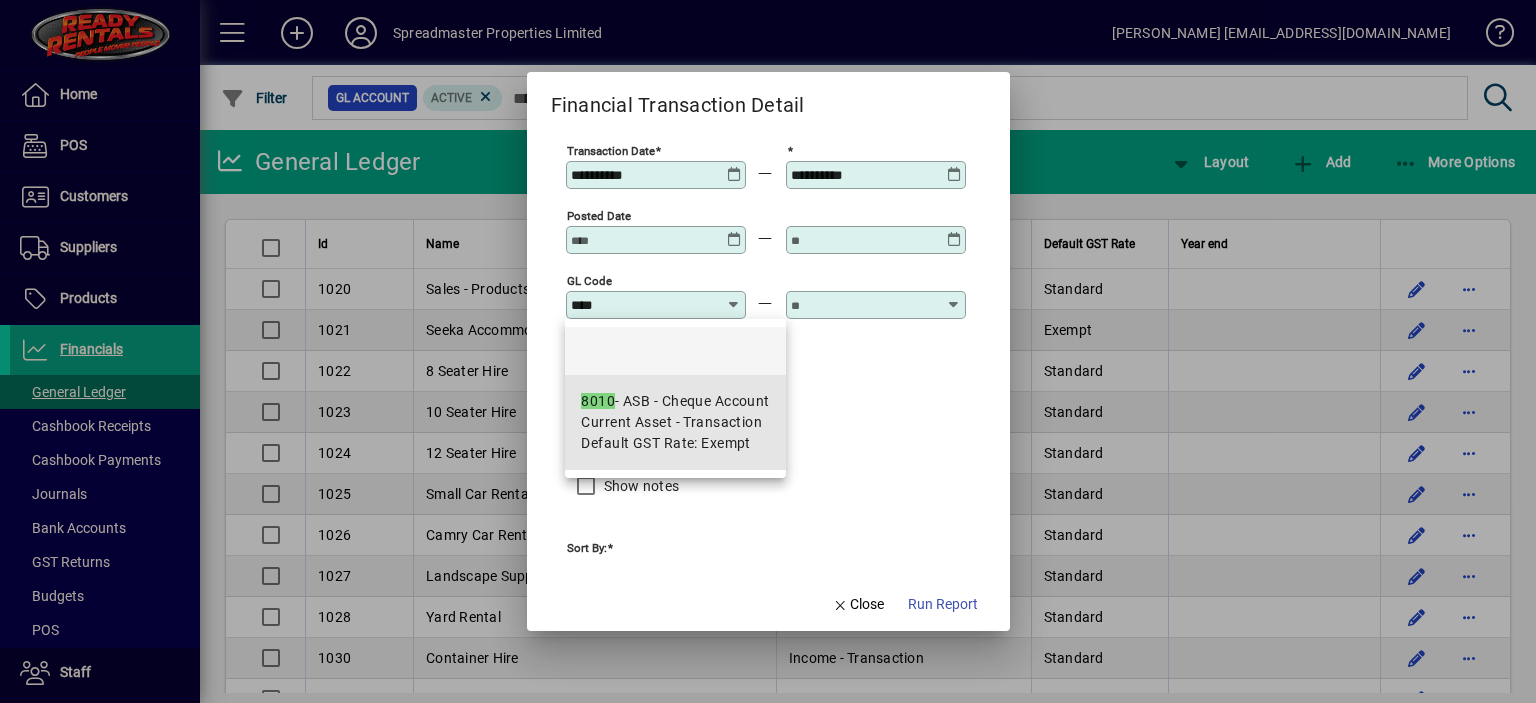 type on "**********" 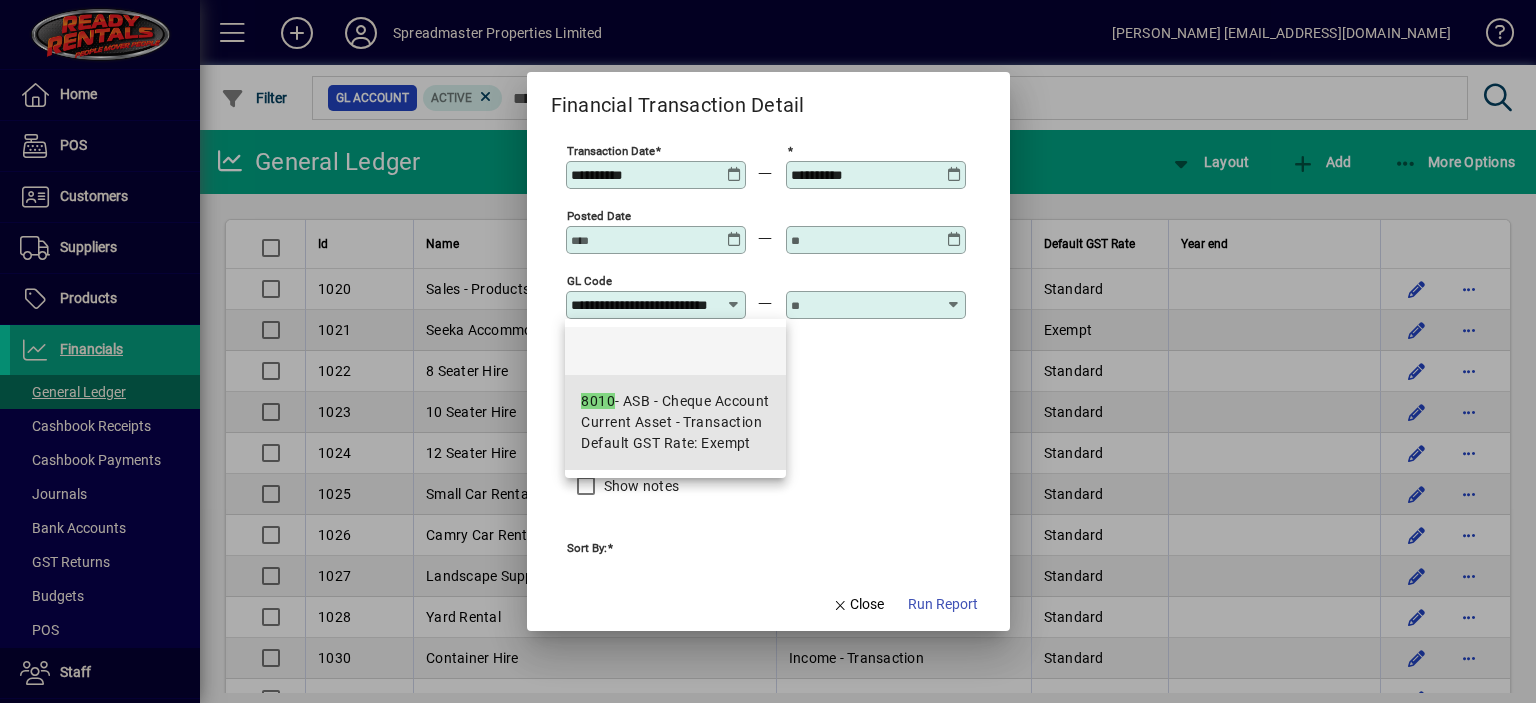 scroll, scrollTop: 0, scrollLeft: 44, axis: horizontal 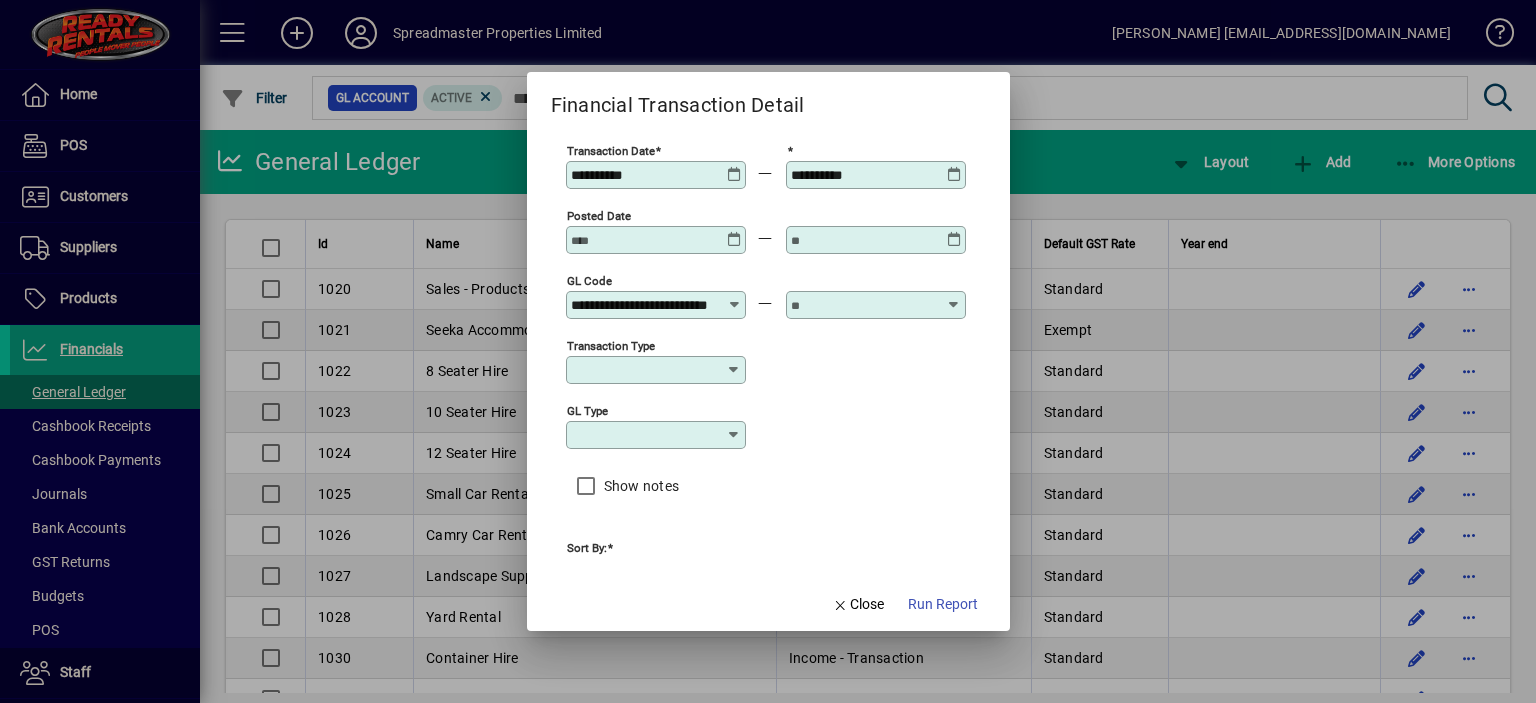 click at bounding box center (864, 305) 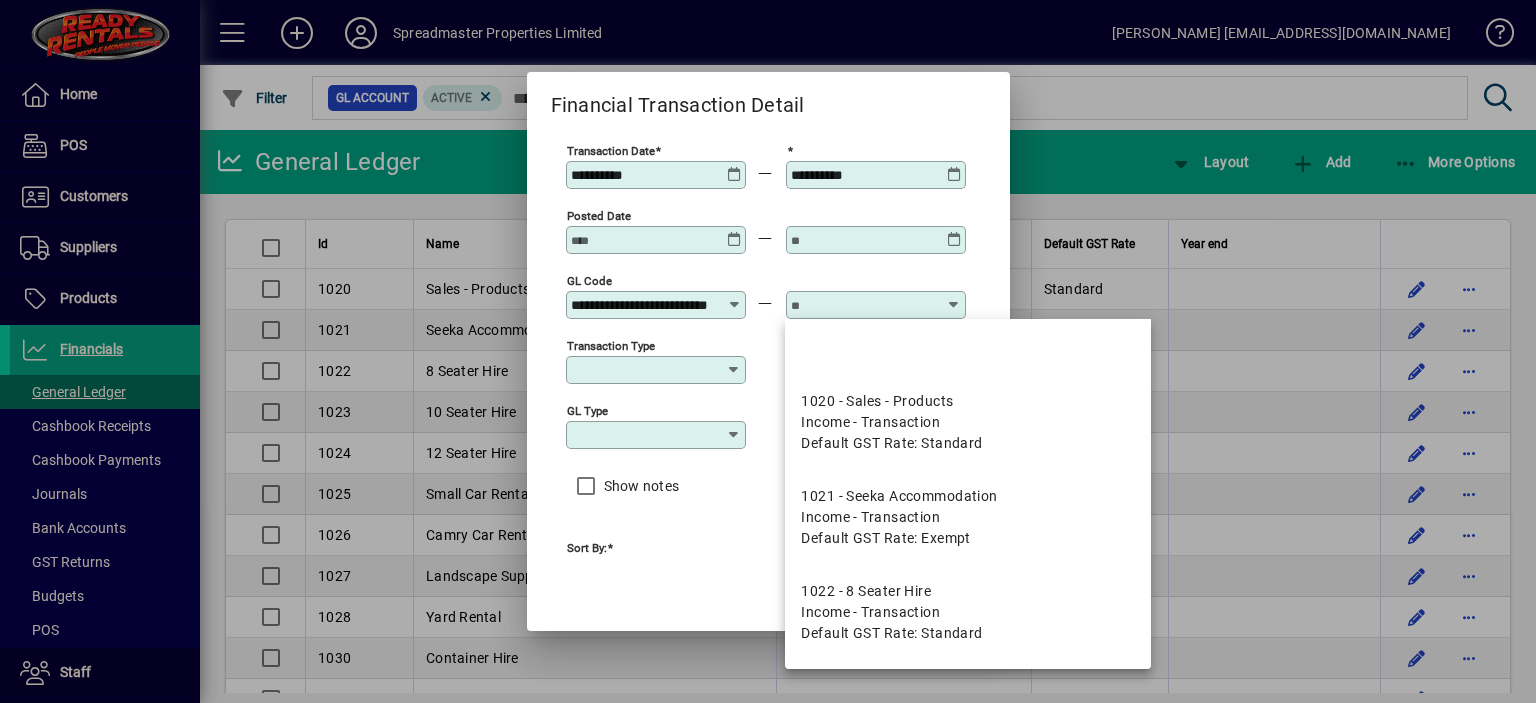 scroll, scrollTop: 0, scrollLeft: 0, axis: both 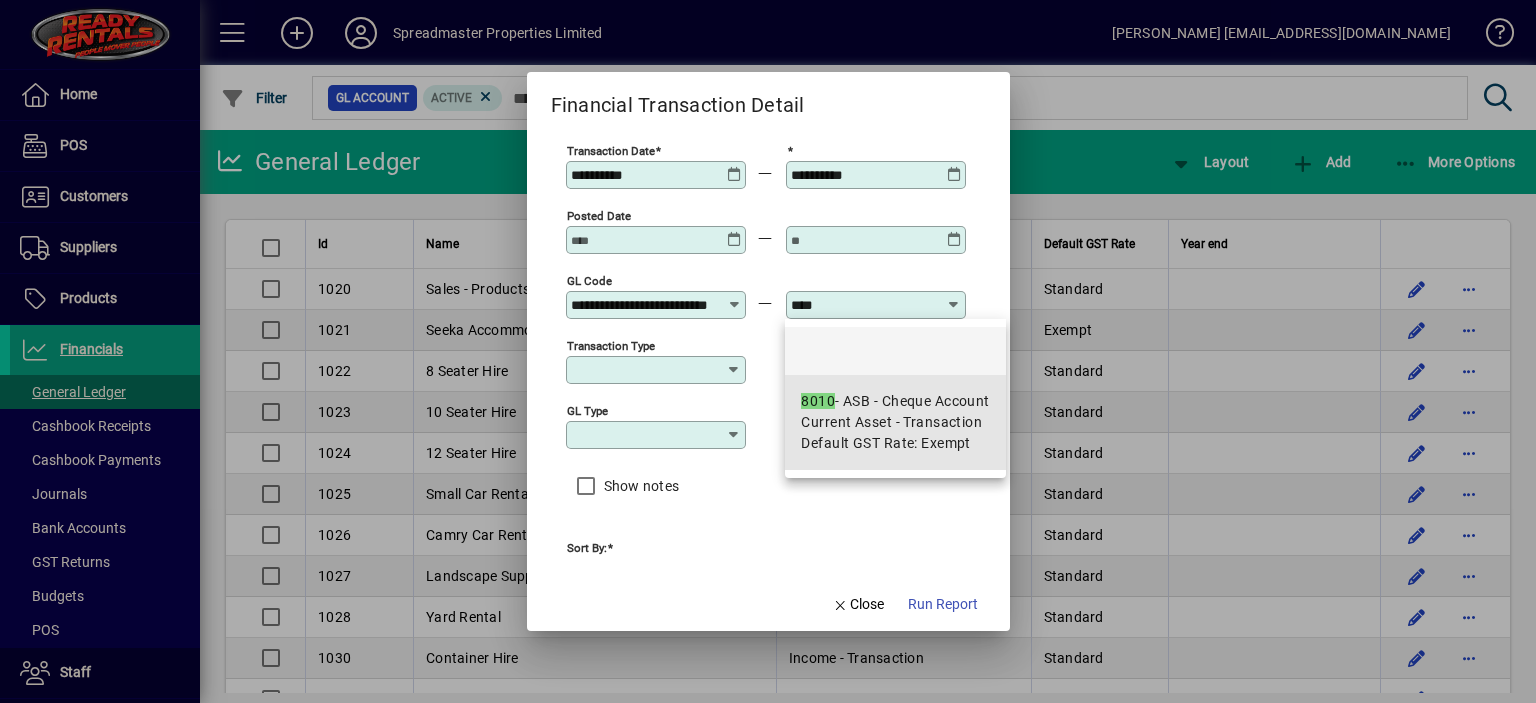 drag, startPoint x: 855, startPoint y: 399, endPoint x: 908, endPoint y: 503, distance: 116.72617 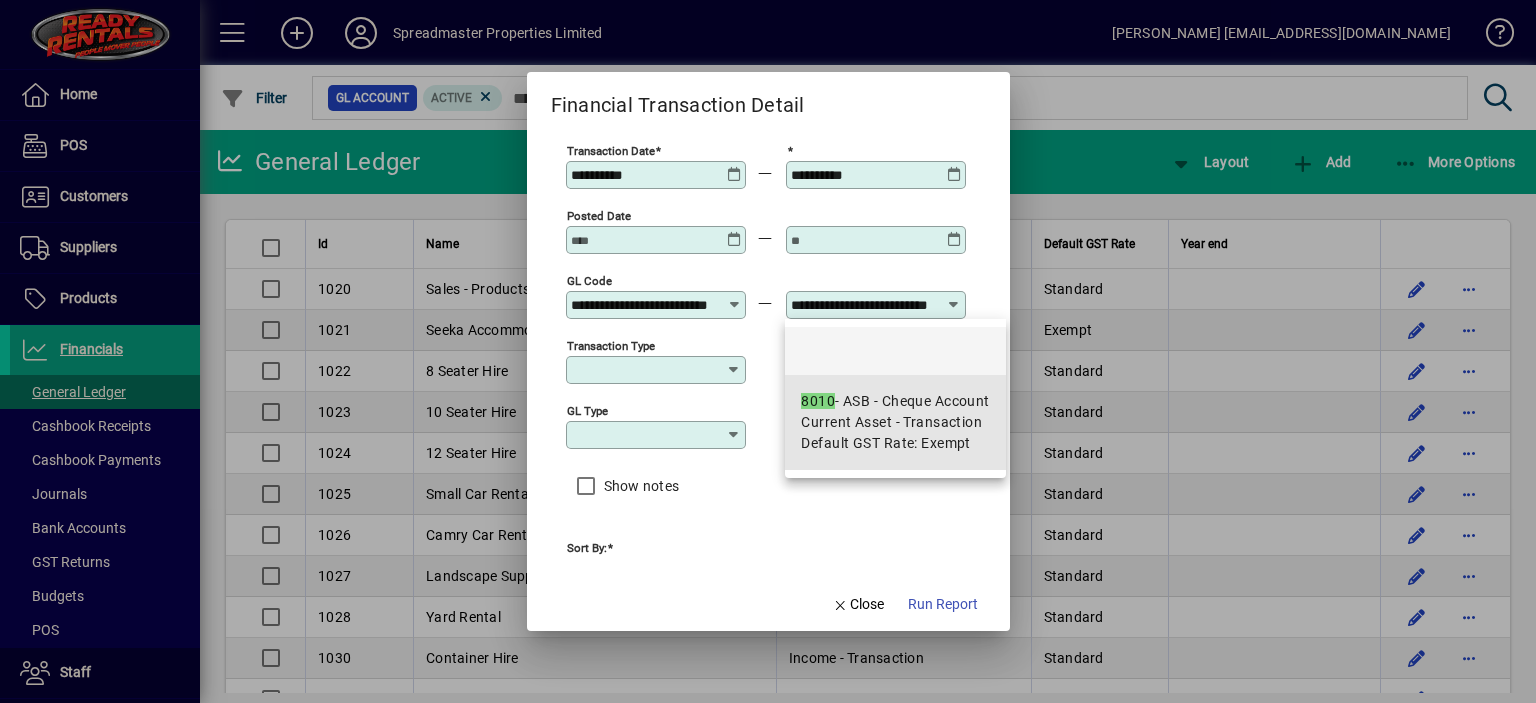 scroll, scrollTop: 0, scrollLeft: 44, axis: horizontal 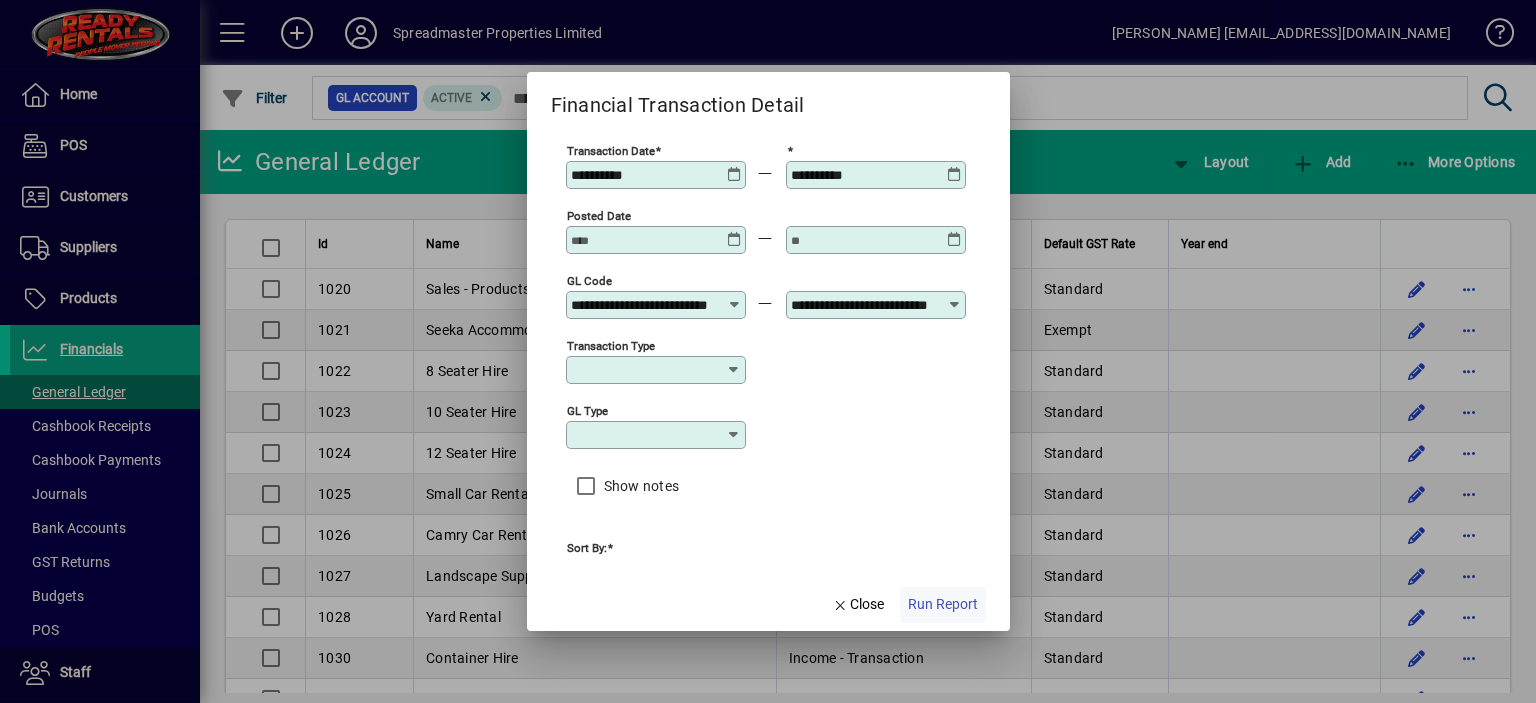 click on "Run Report" 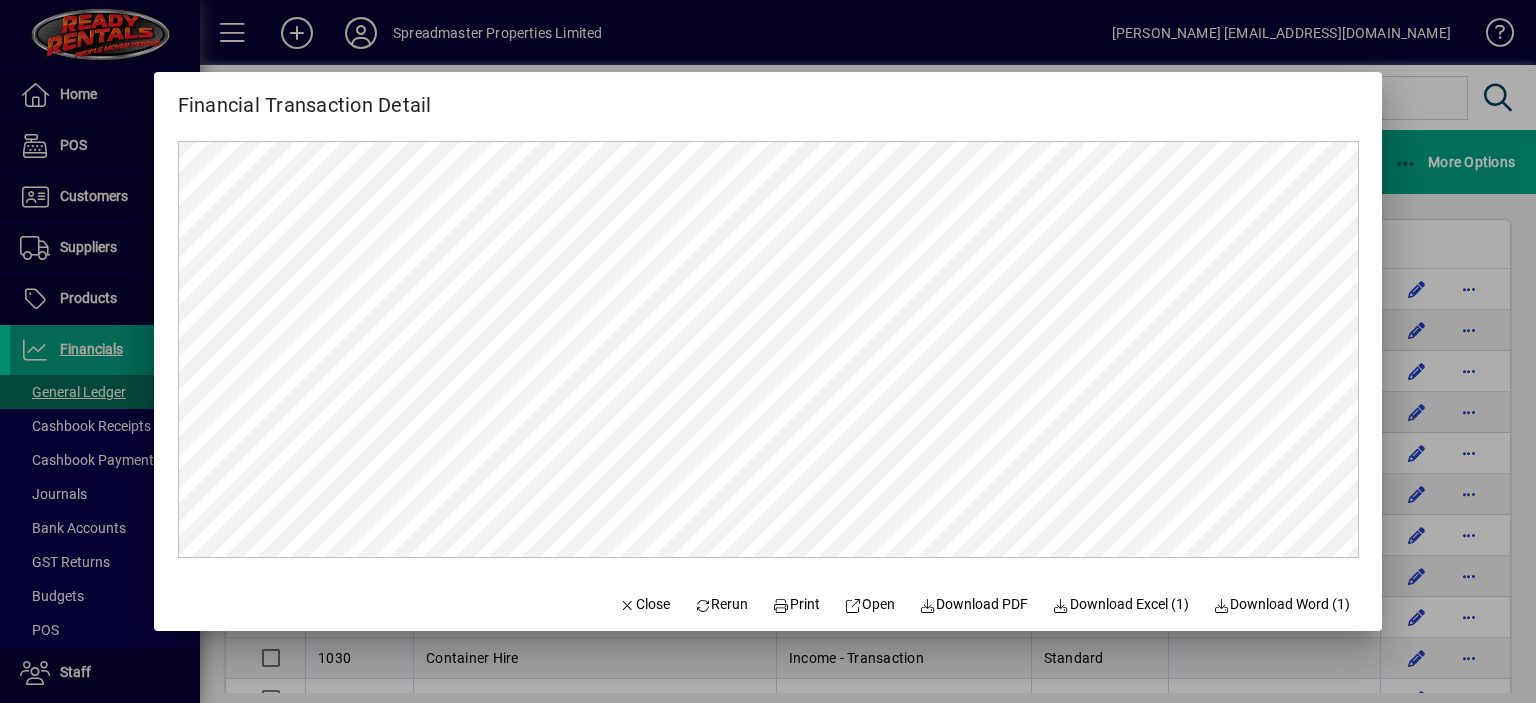 scroll, scrollTop: 0, scrollLeft: 0, axis: both 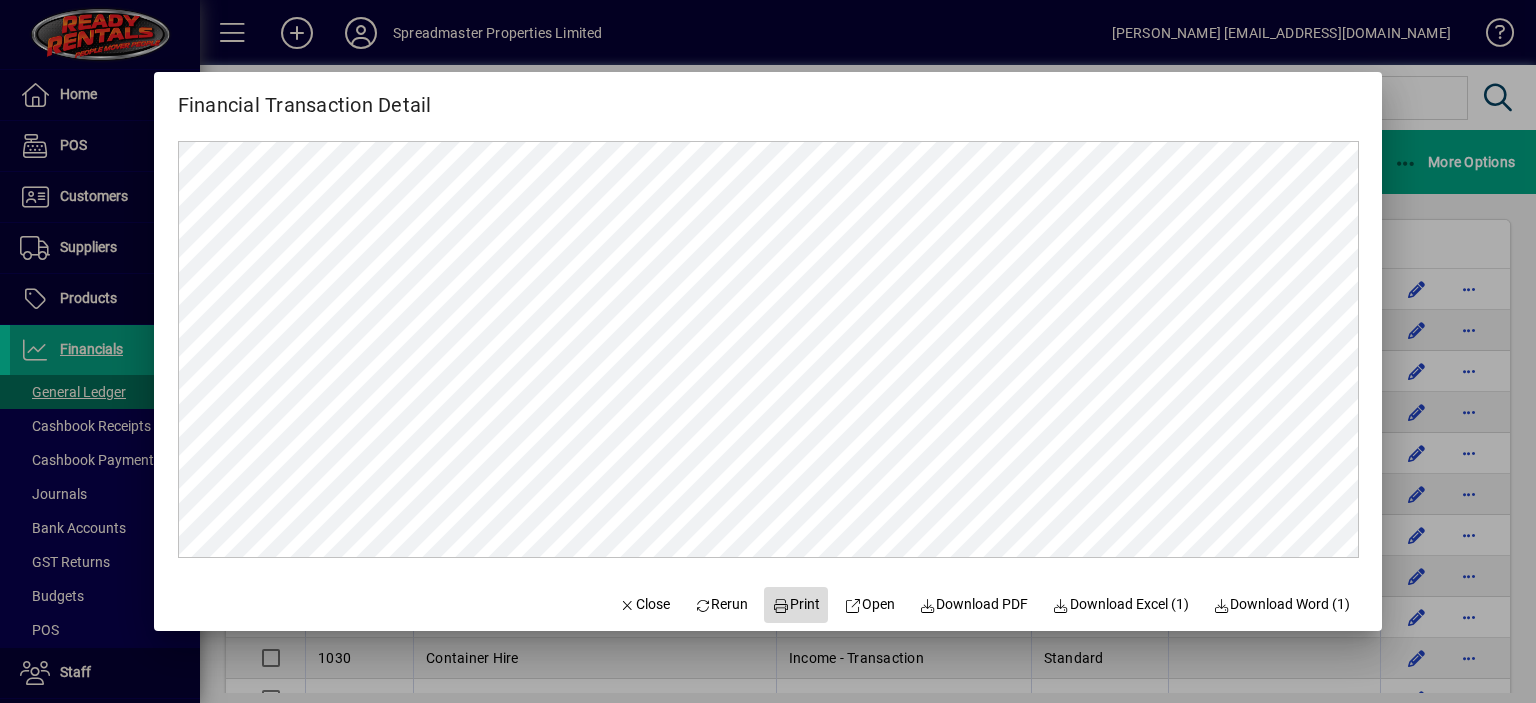 click on "Print" 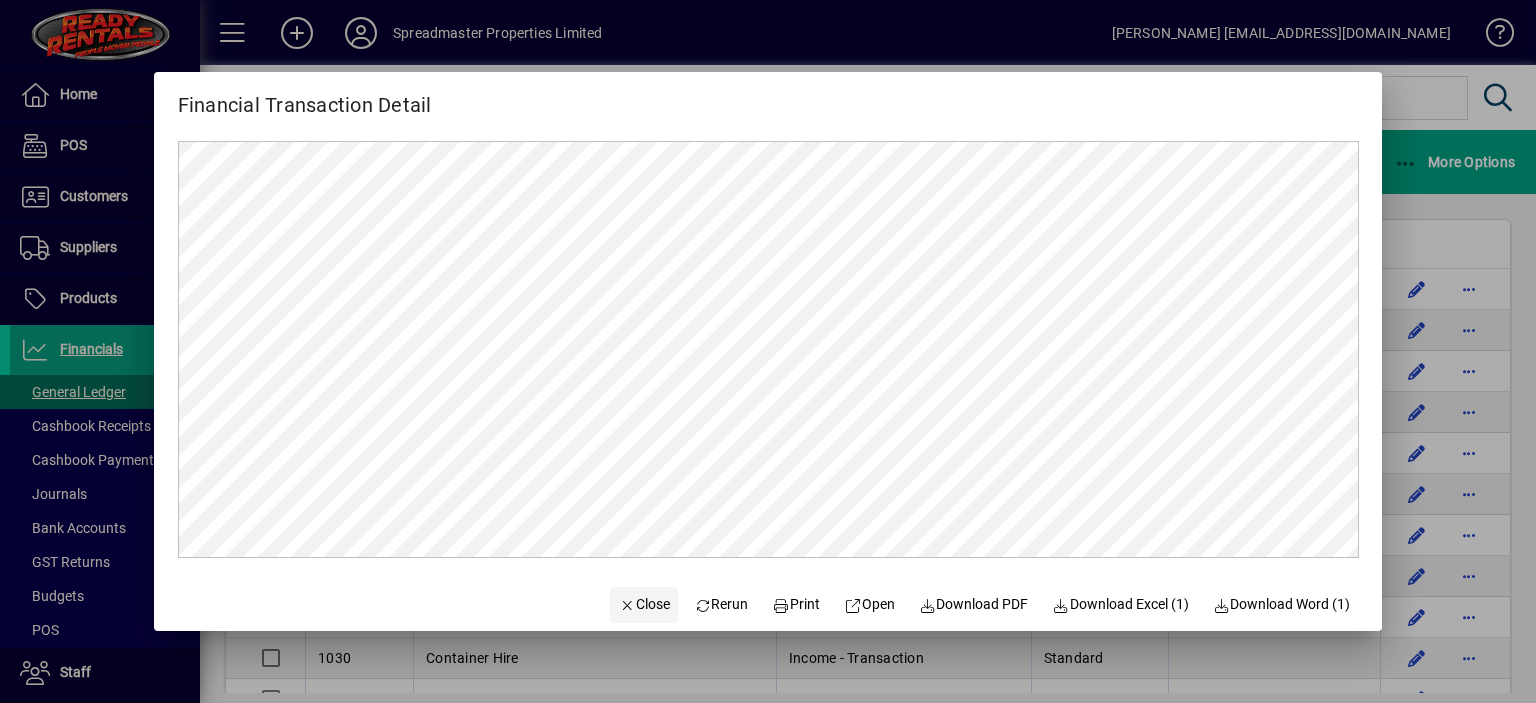 click on "Close" 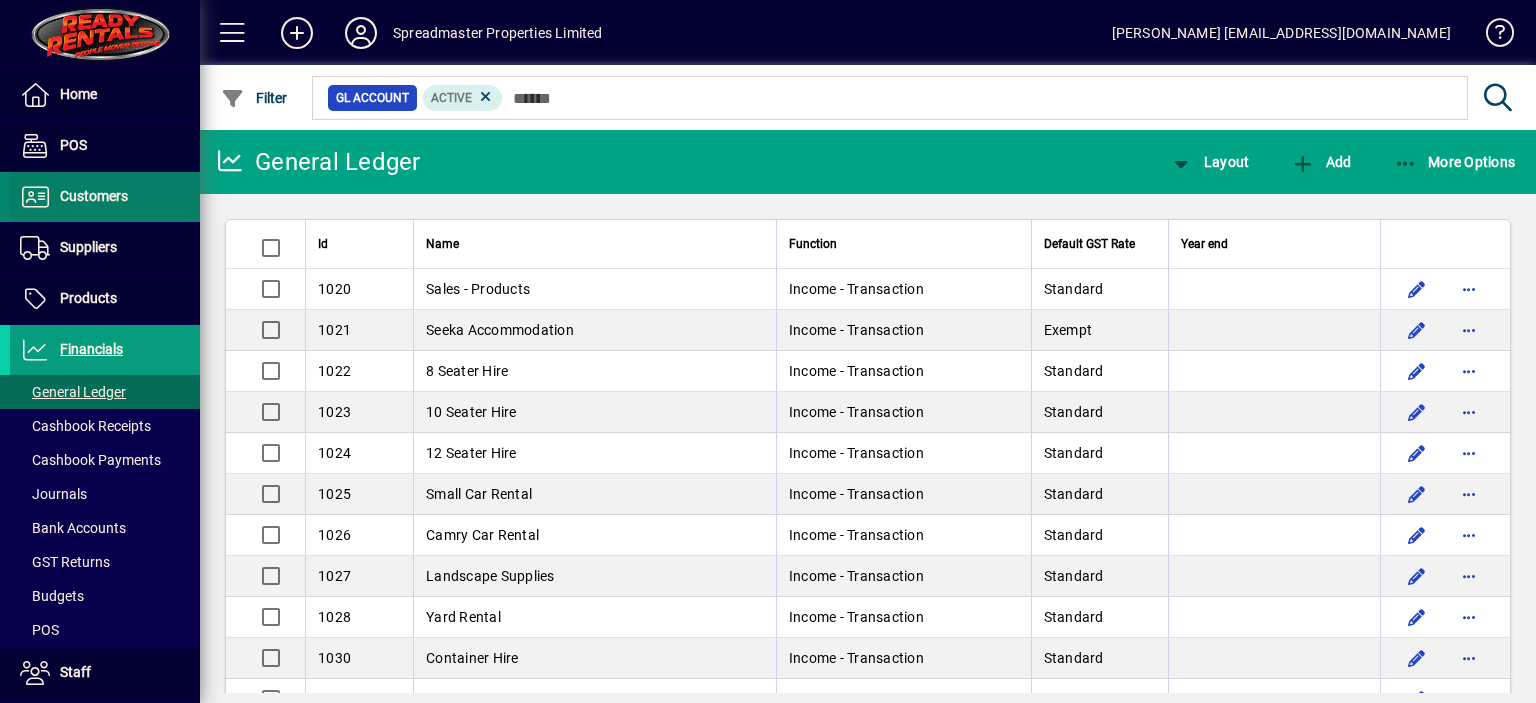 click on "Customers" at bounding box center [94, 196] 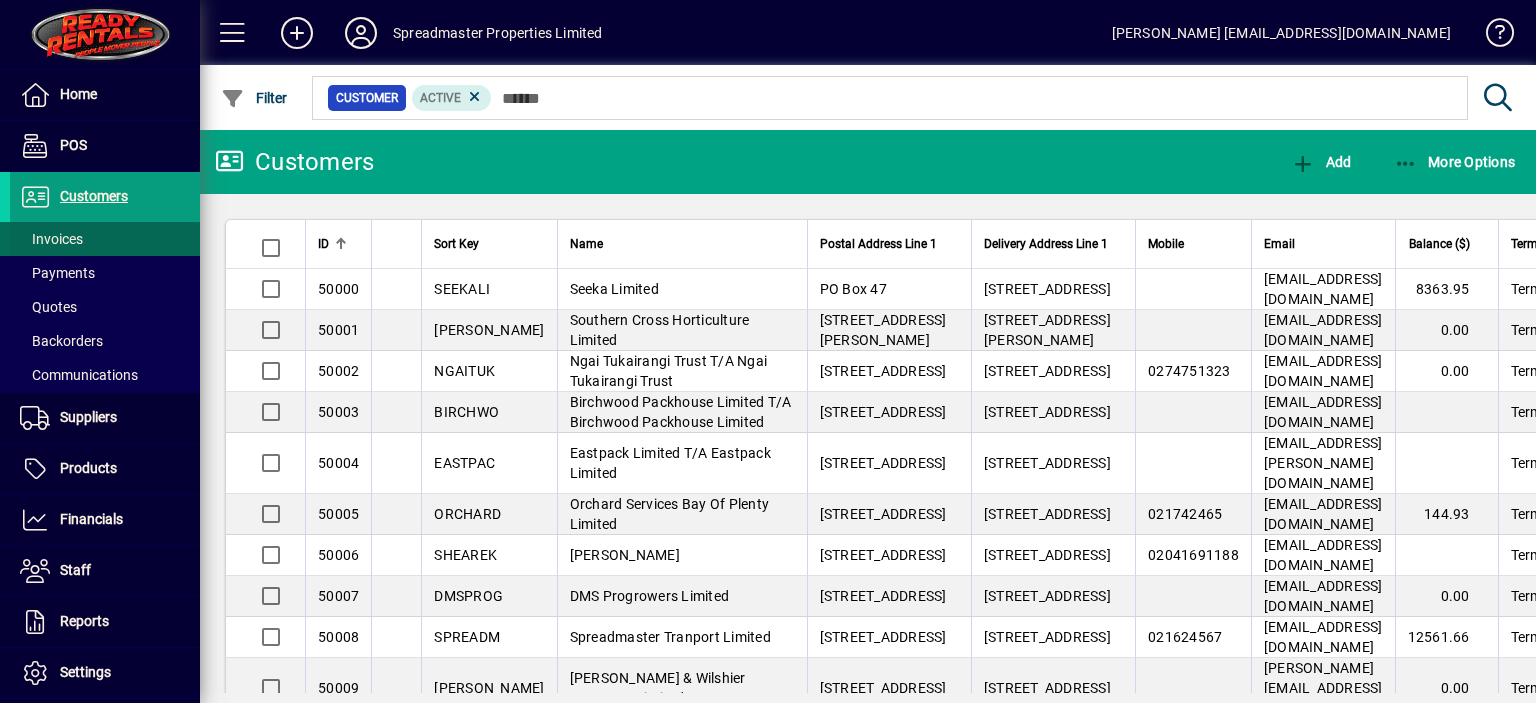 click on "Invoices" at bounding box center [51, 239] 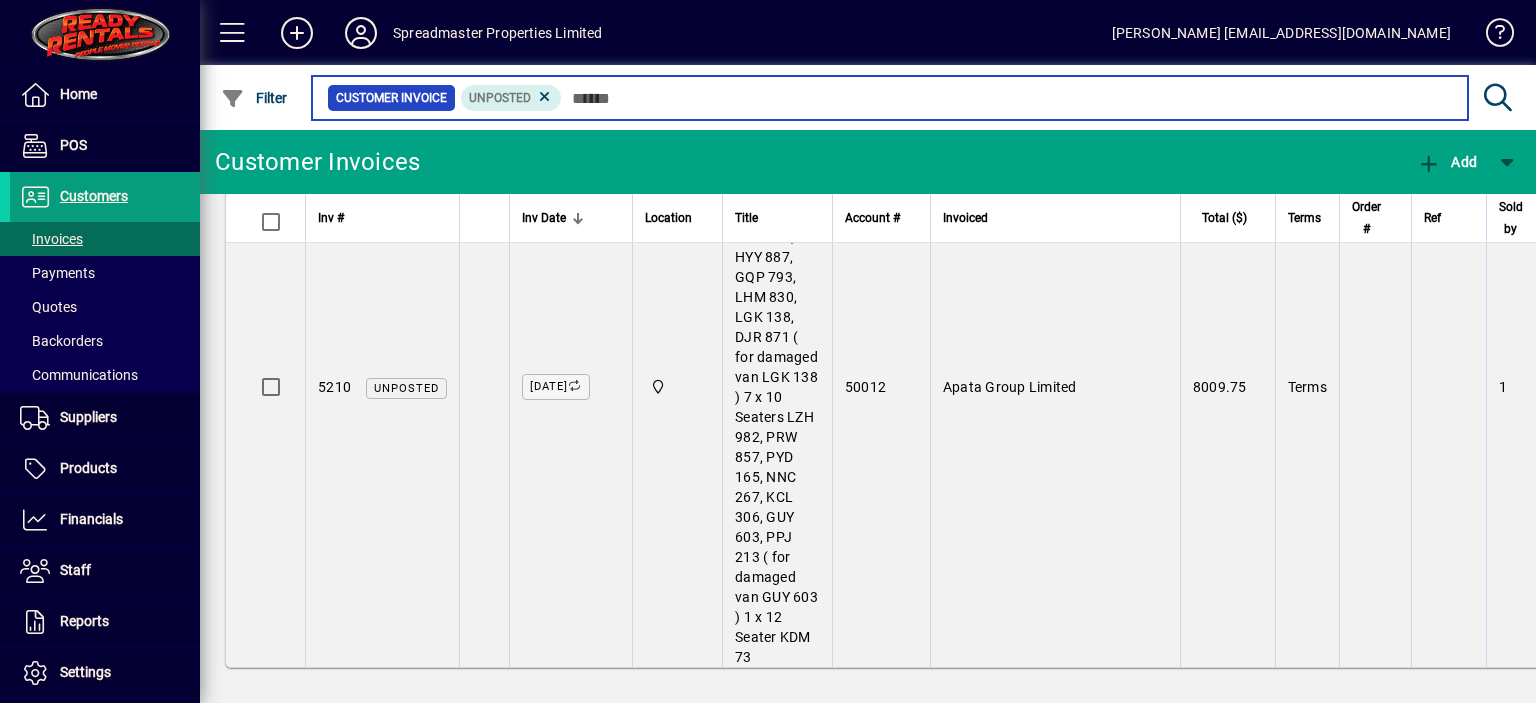scroll, scrollTop: 1949, scrollLeft: 0, axis: vertical 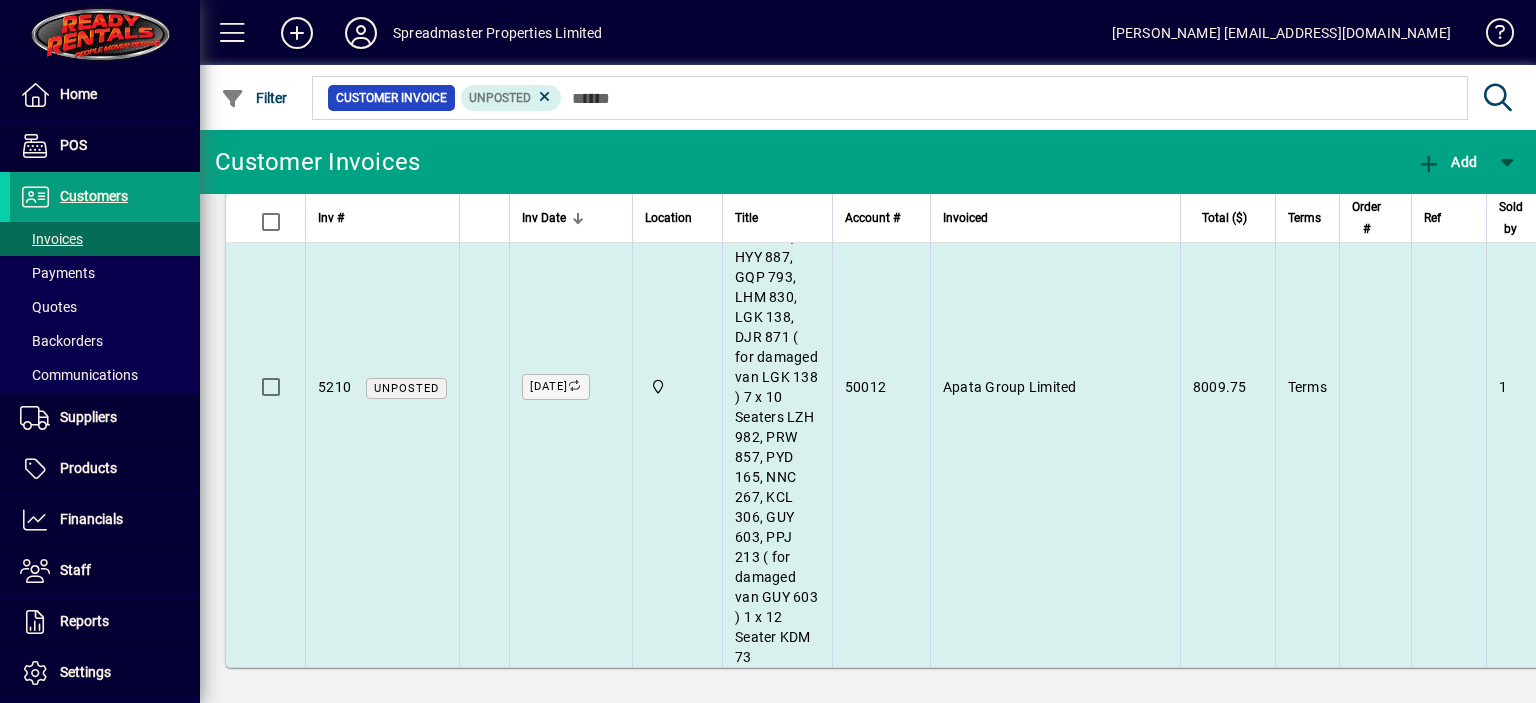 click on "50012" at bounding box center [881, 387] 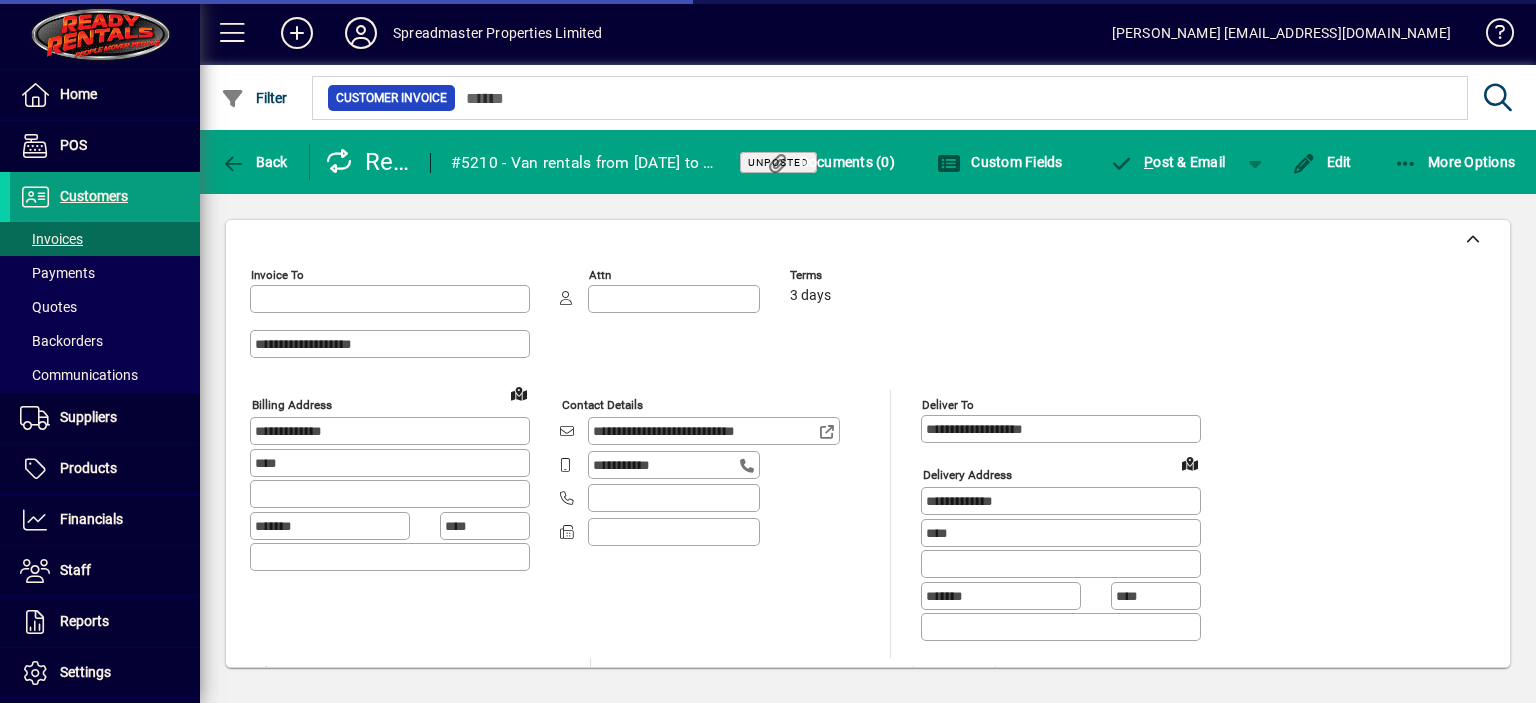 type on "**********" 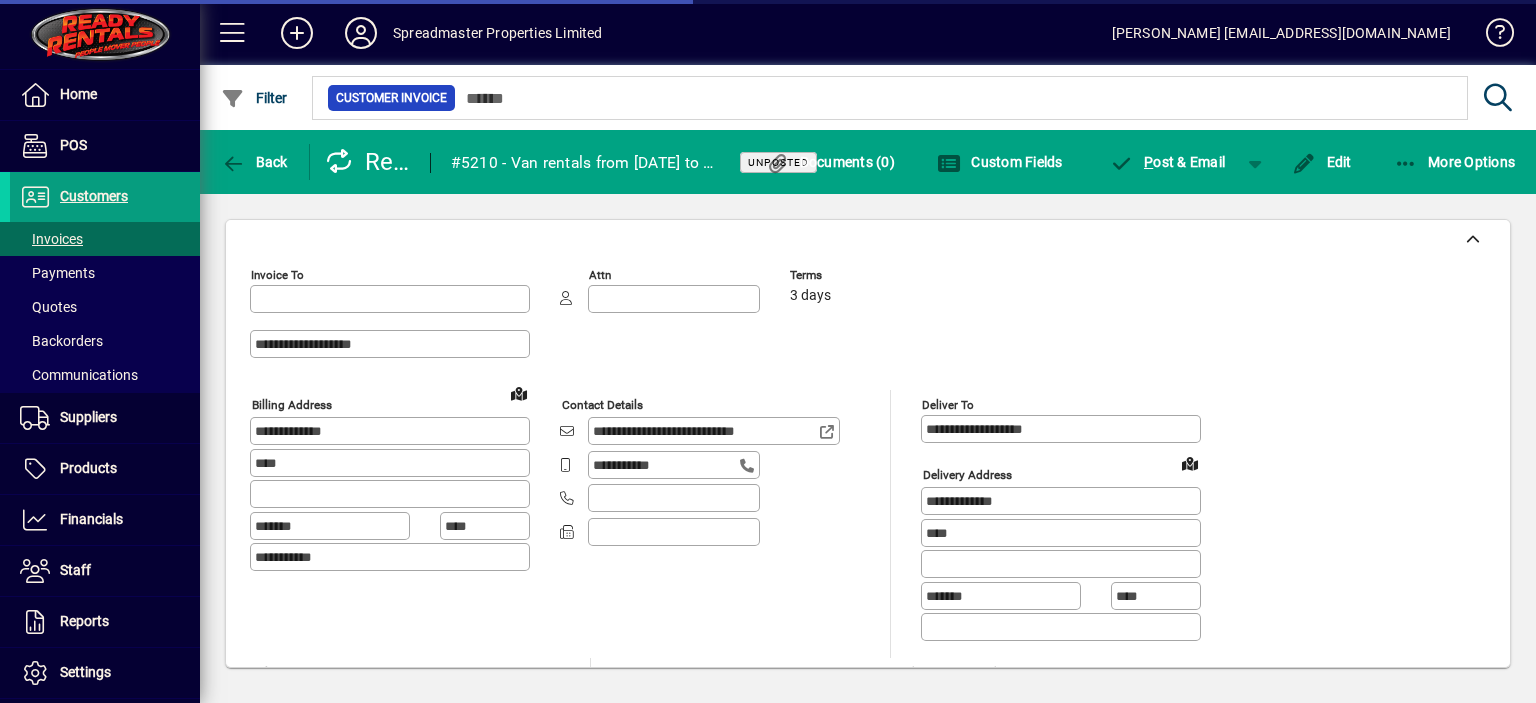 type on "**********" 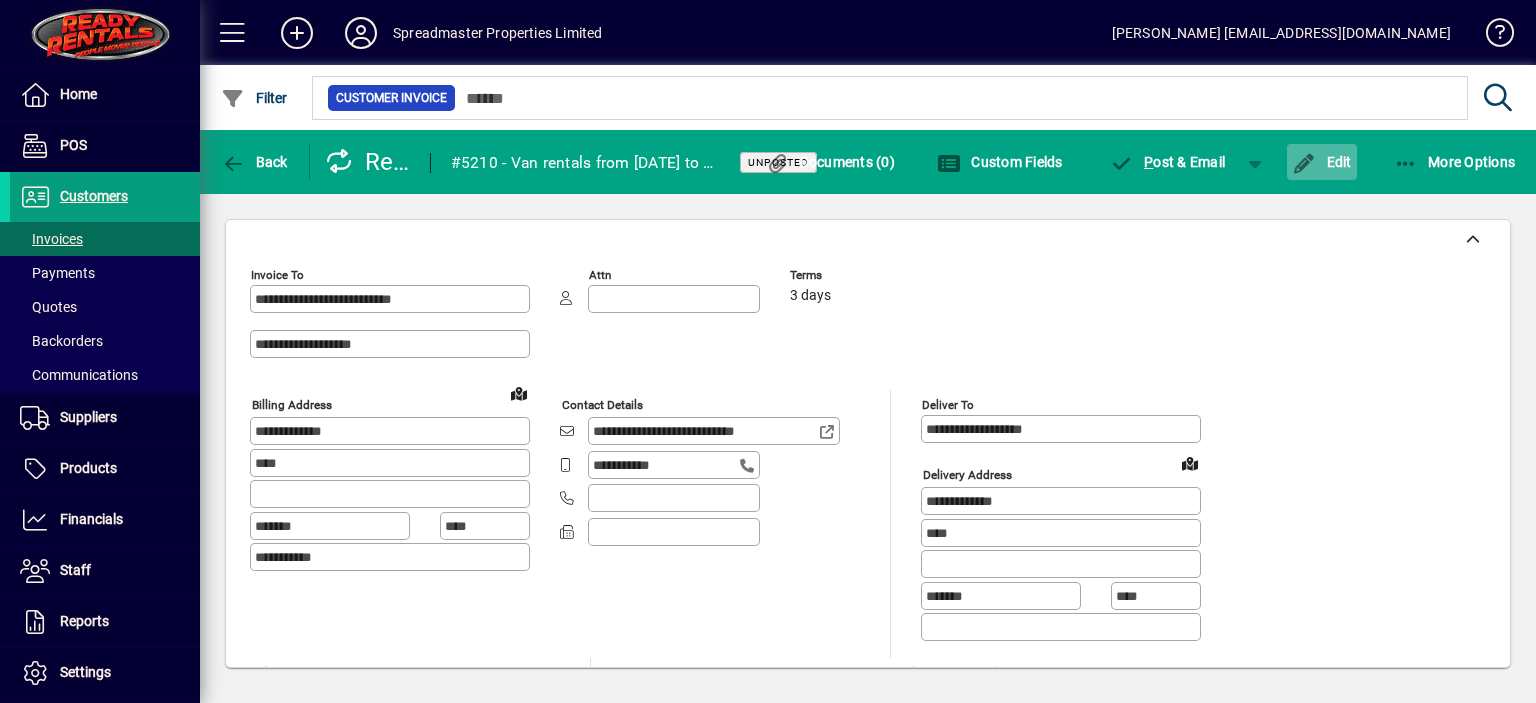 click on "Edit" 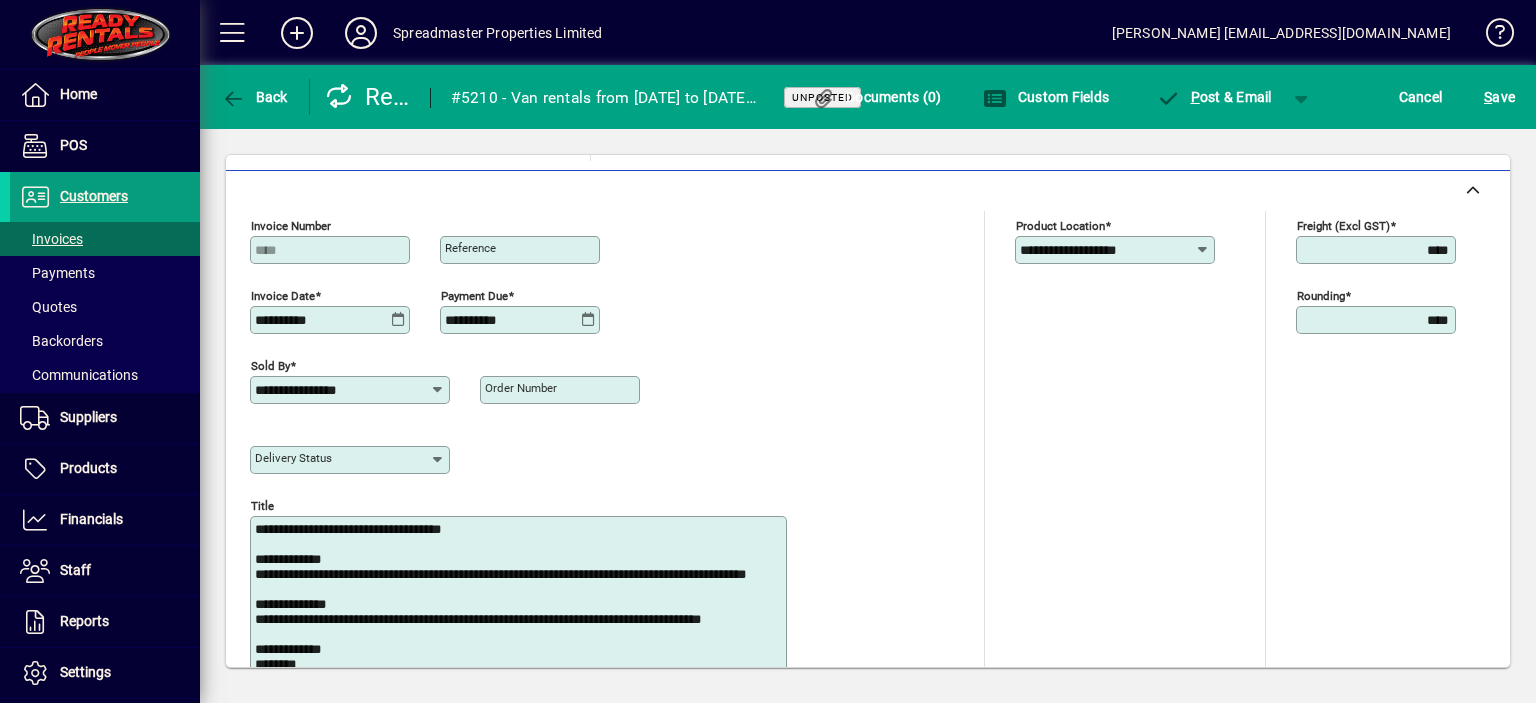 scroll, scrollTop: 700, scrollLeft: 0, axis: vertical 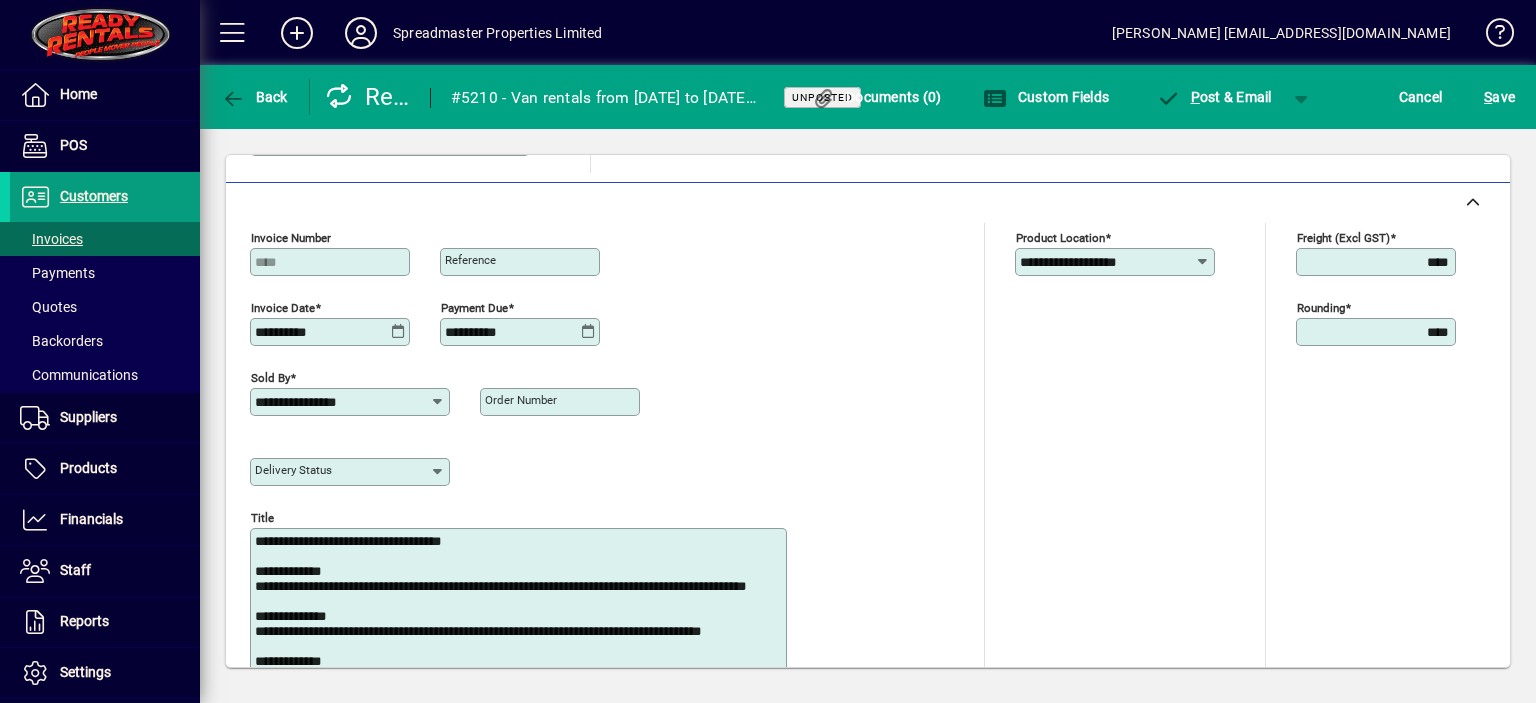 drag, startPoint x: 373, startPoint y: 543, endPoint x: 421, endPoint y: 508, distance: 59.405388 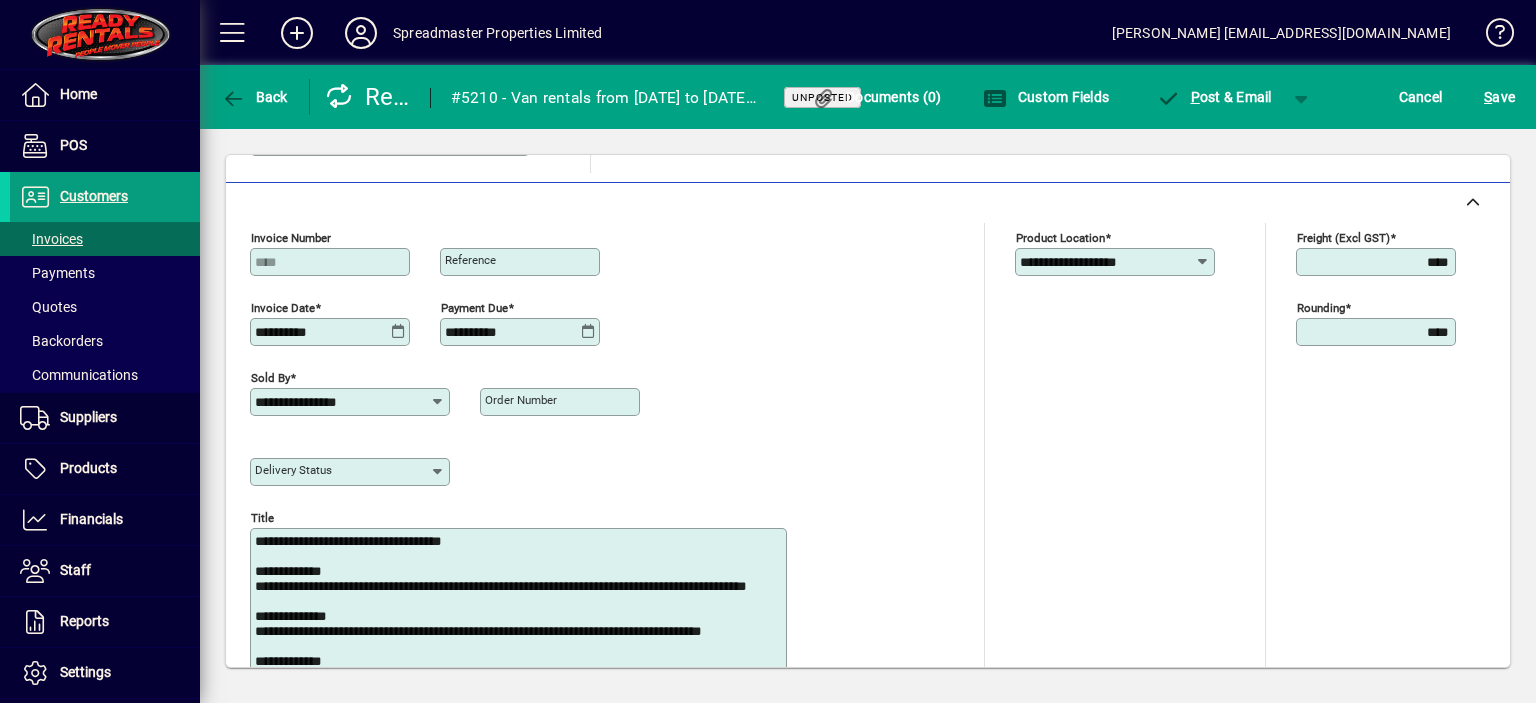 type on "**********" 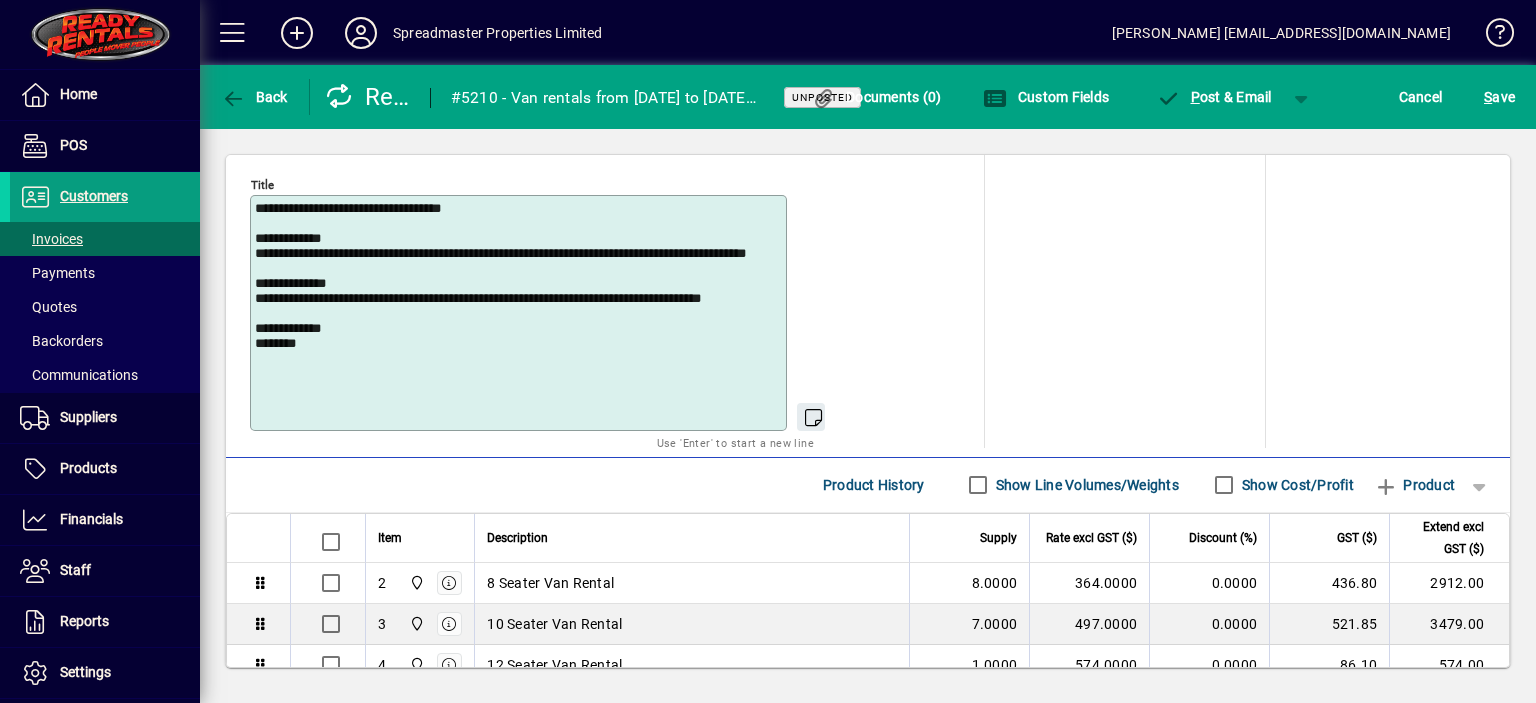 scroll, scrollTop: 1000, scrollLeft: 0, axis: vertical 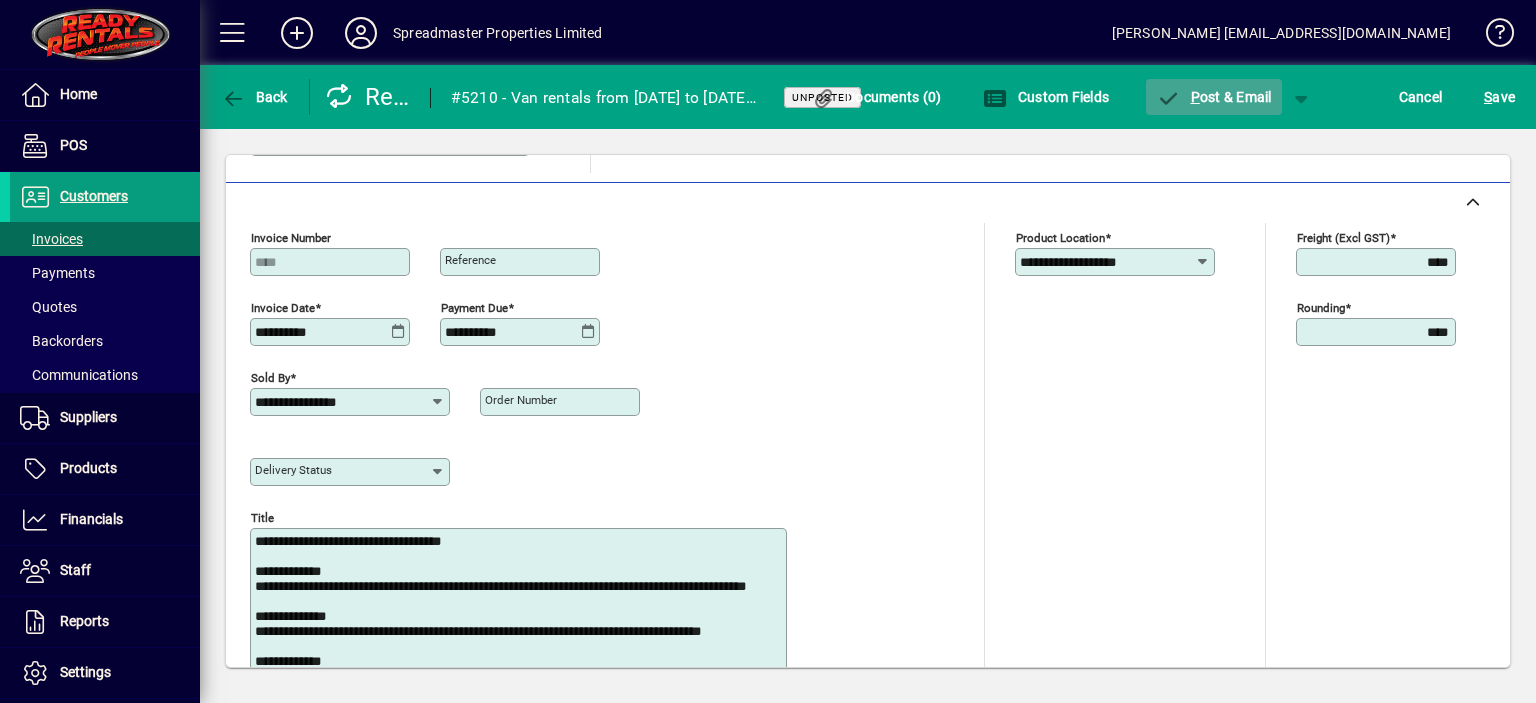click on "P ost & Email" 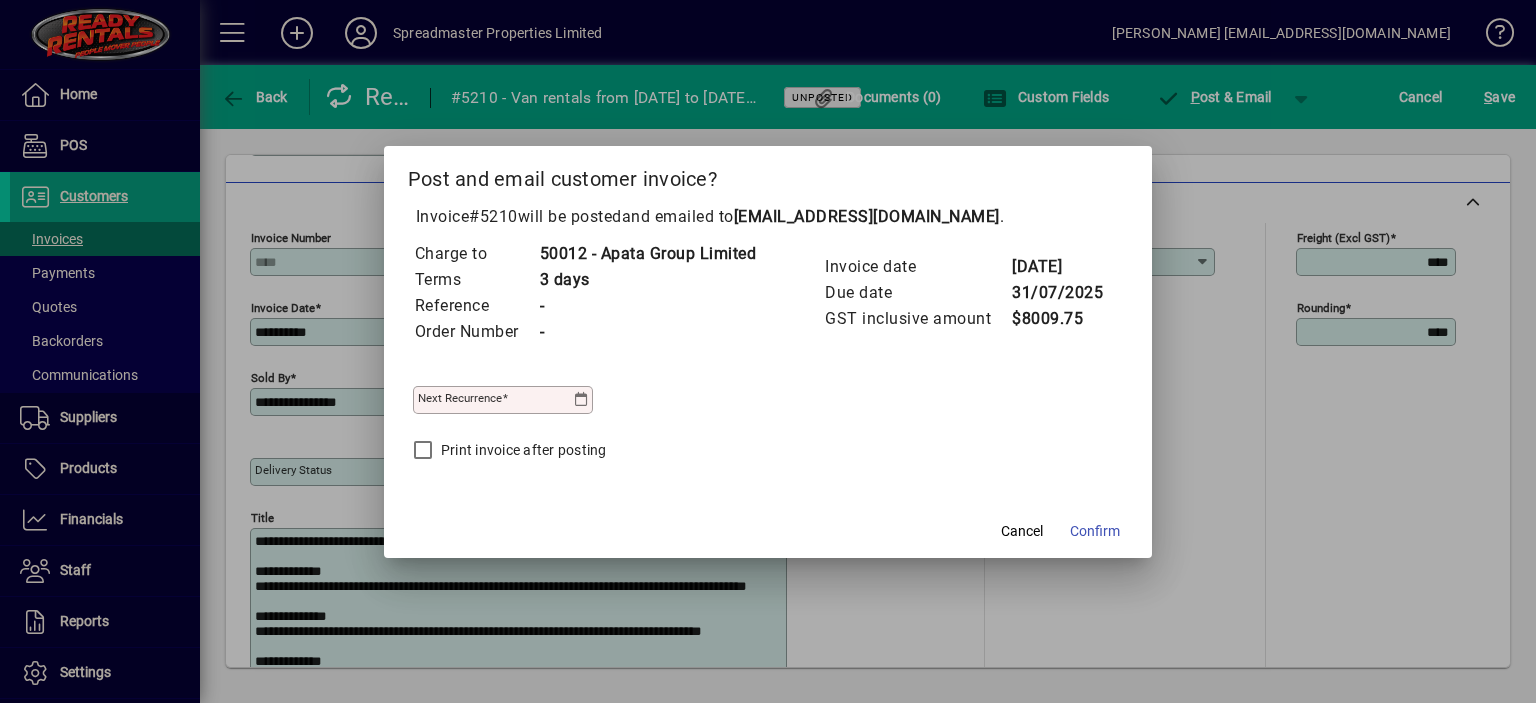 click at bounding box center (581, 400) 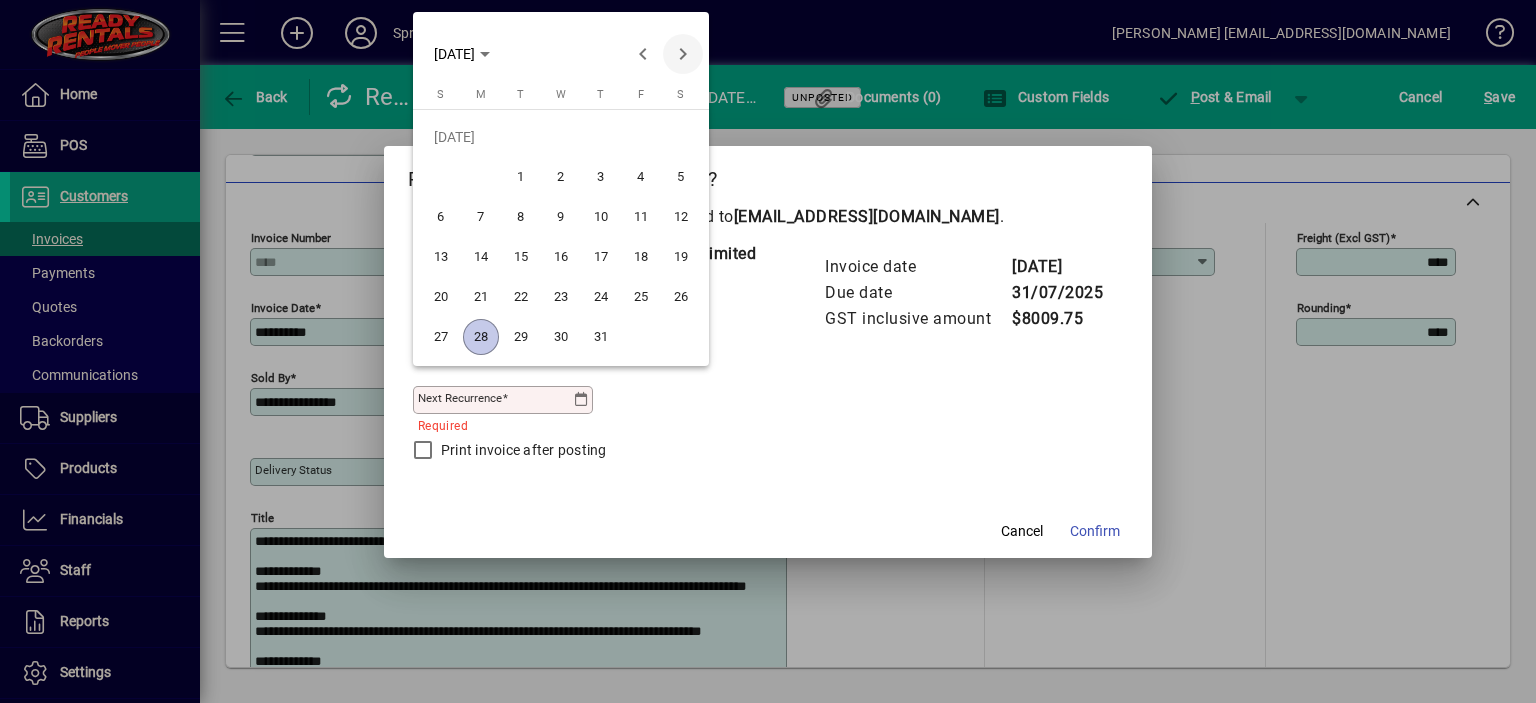 click at bounding box center (683, 54) 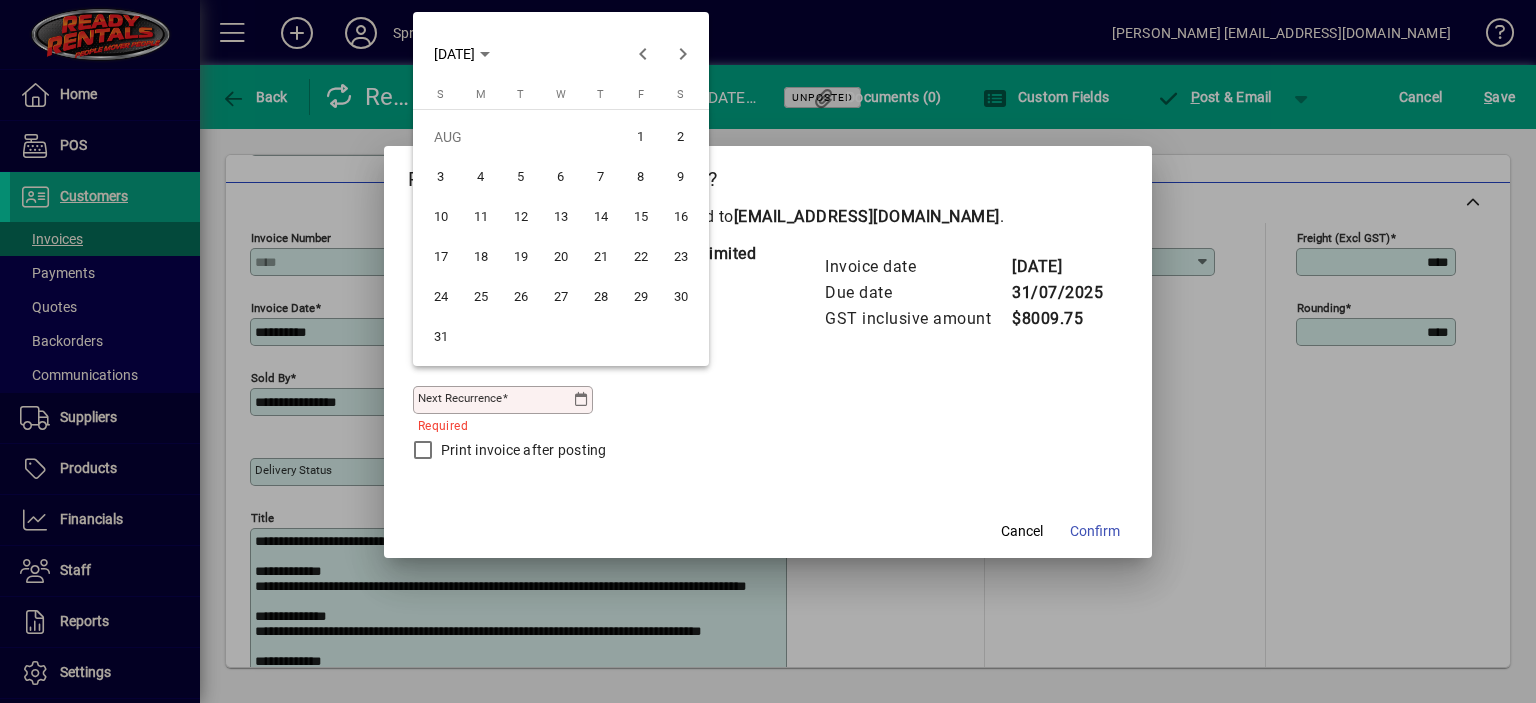 click on "4" at bounding box center (481, 177) 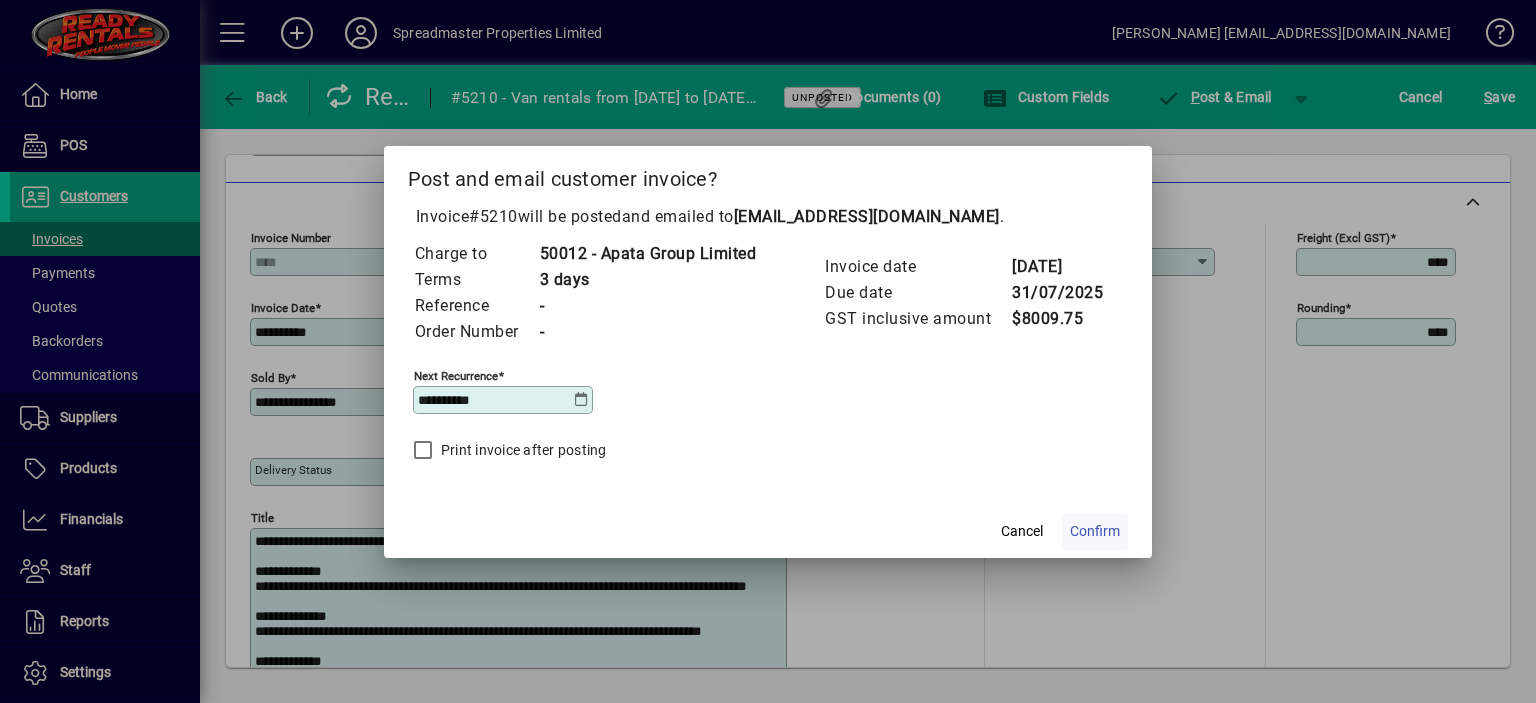 click on "Confirm" 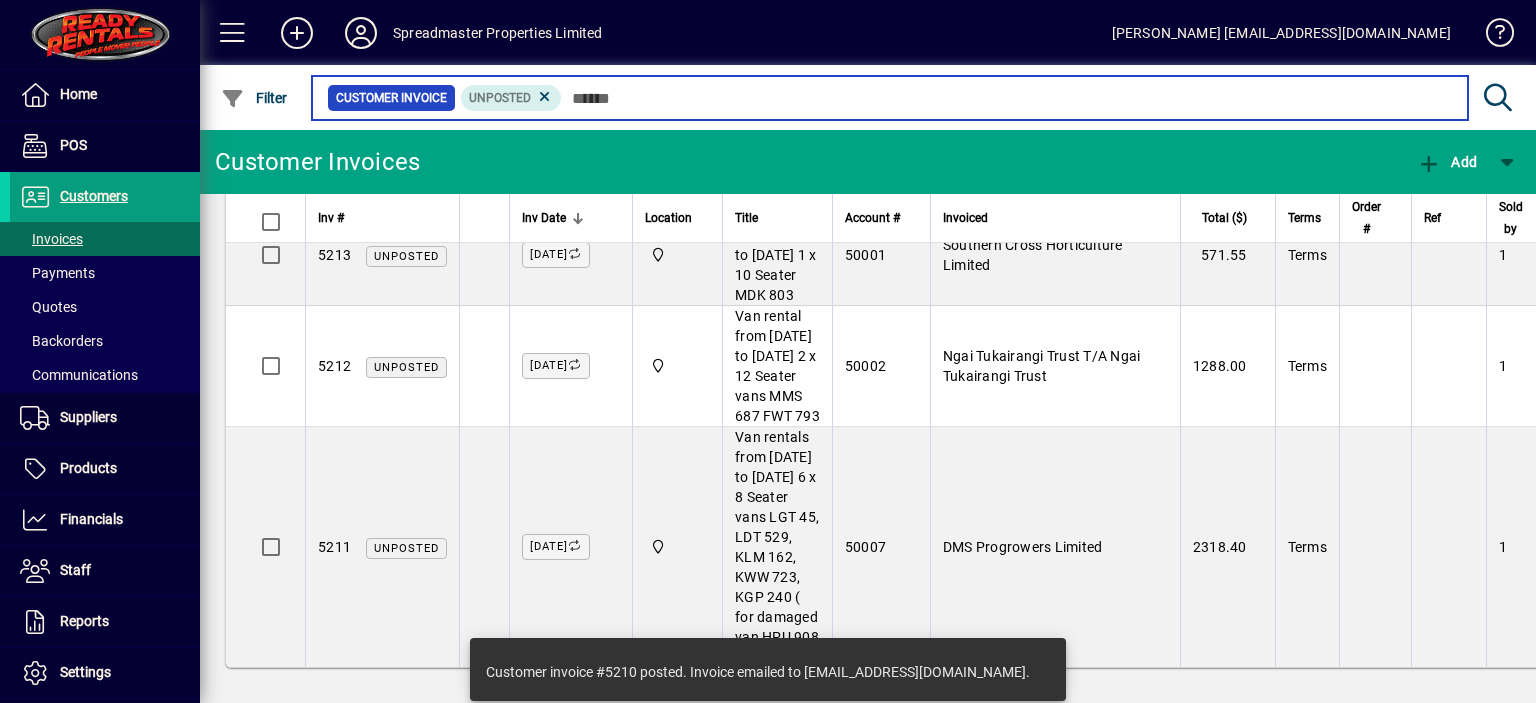 scroll, scrollTop: 1949, scrollLeft: 0, axis: vertical 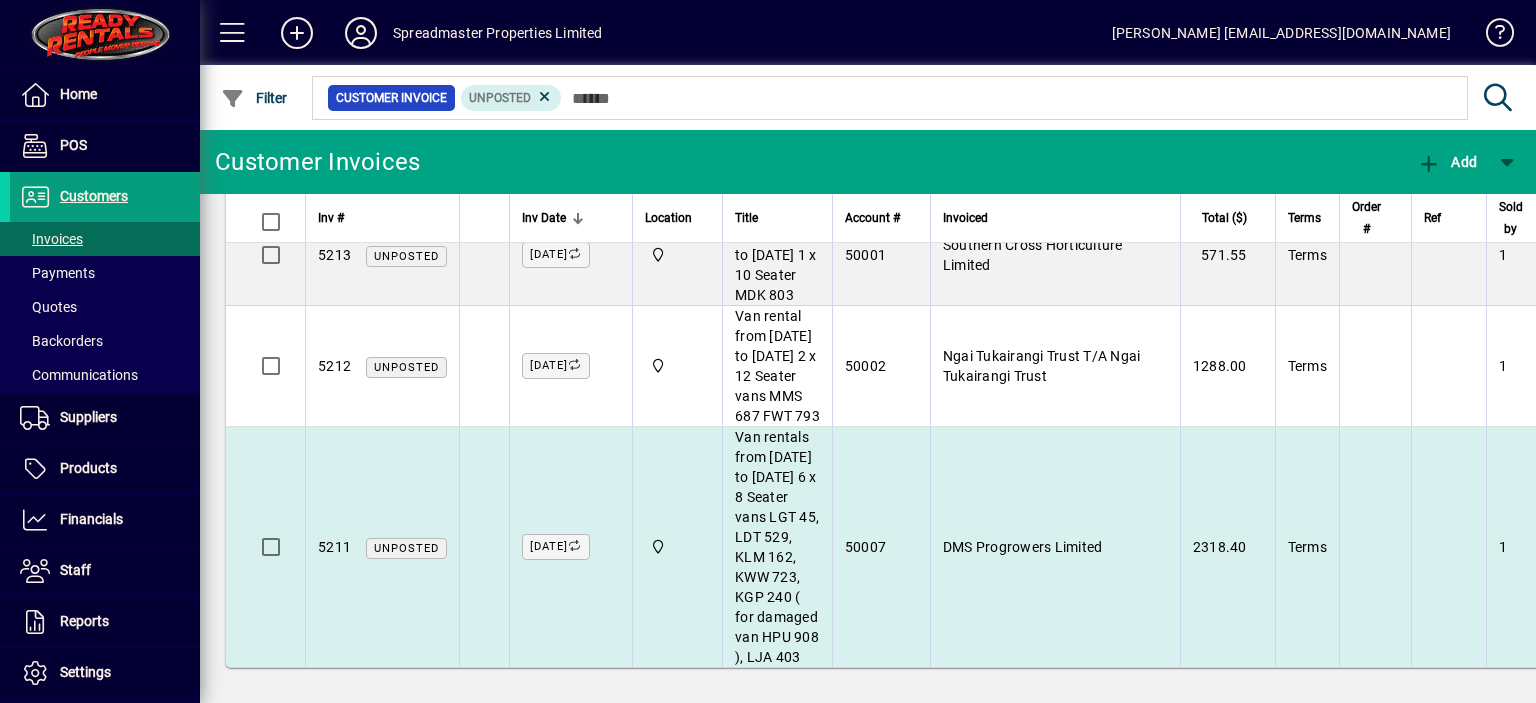 click on "DMS Progrowers Limited" at bounding box center [1023, 547] 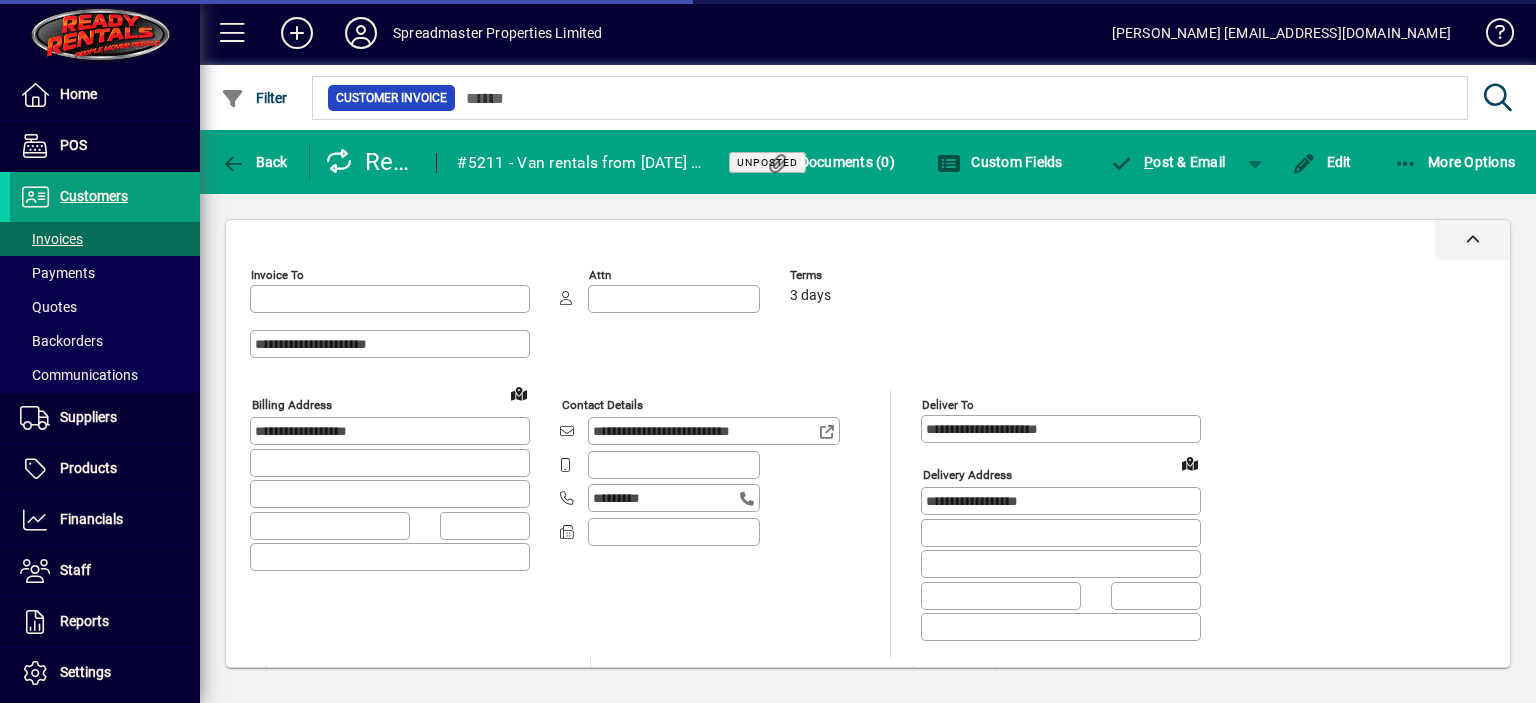 type on "**********" 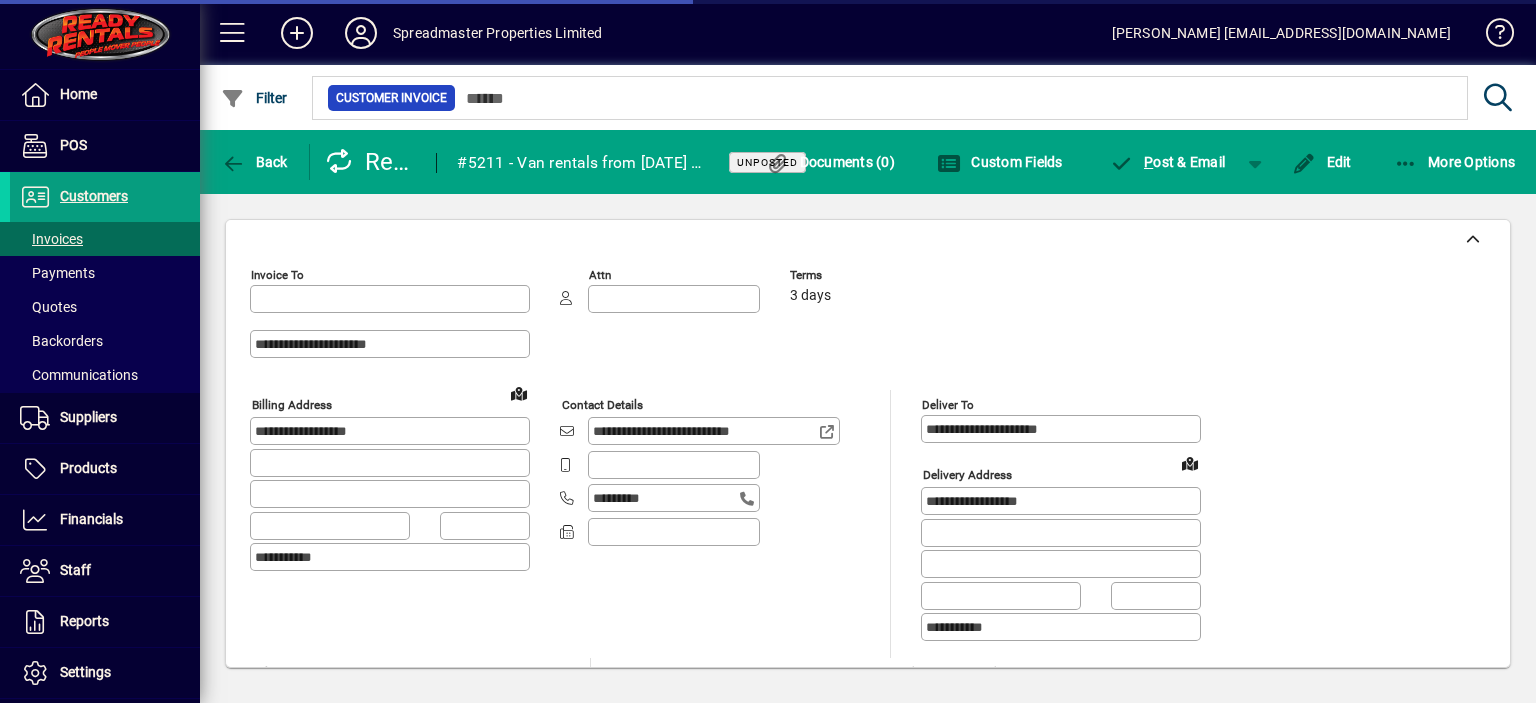type on "**********" 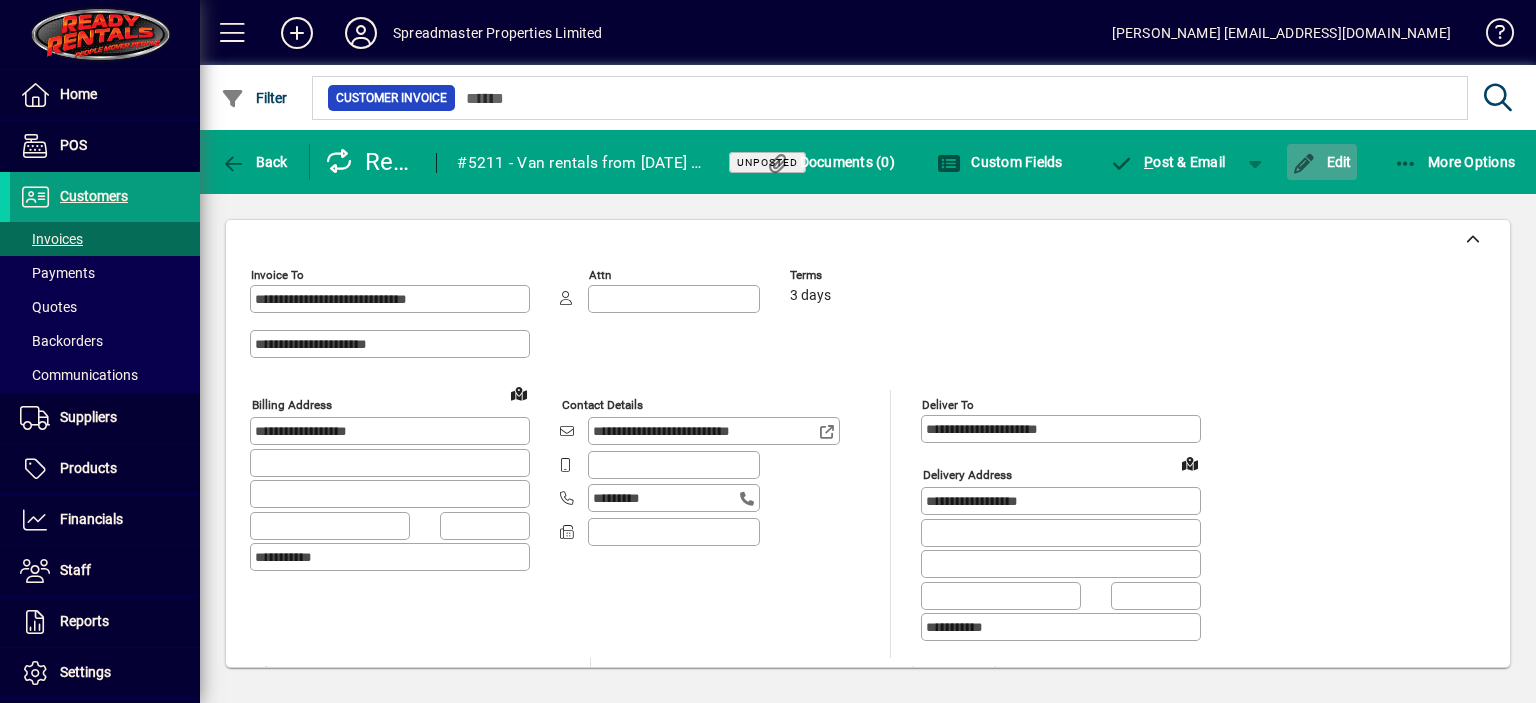 click on "Edit" 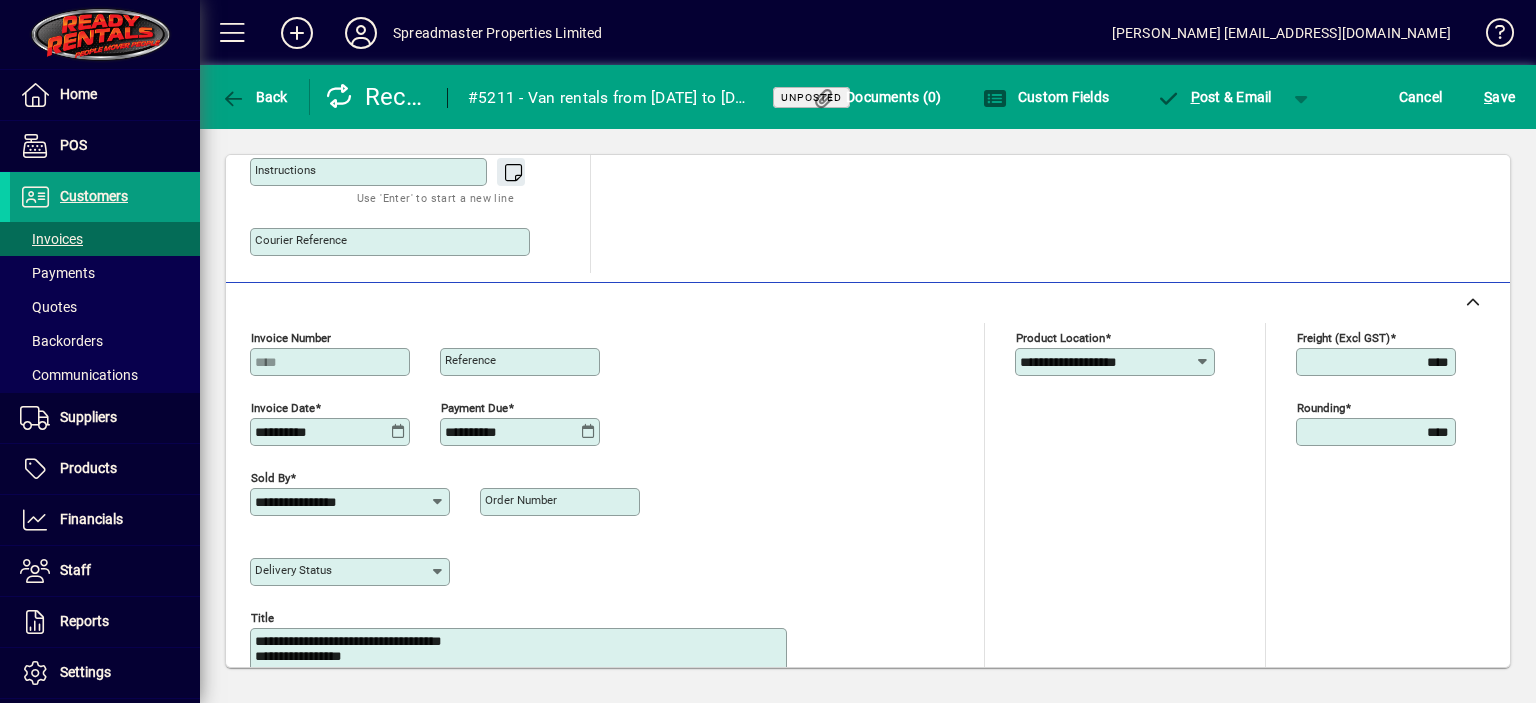 scroll, scrollTop: 700, scrollLeft: 0, axis: vertical 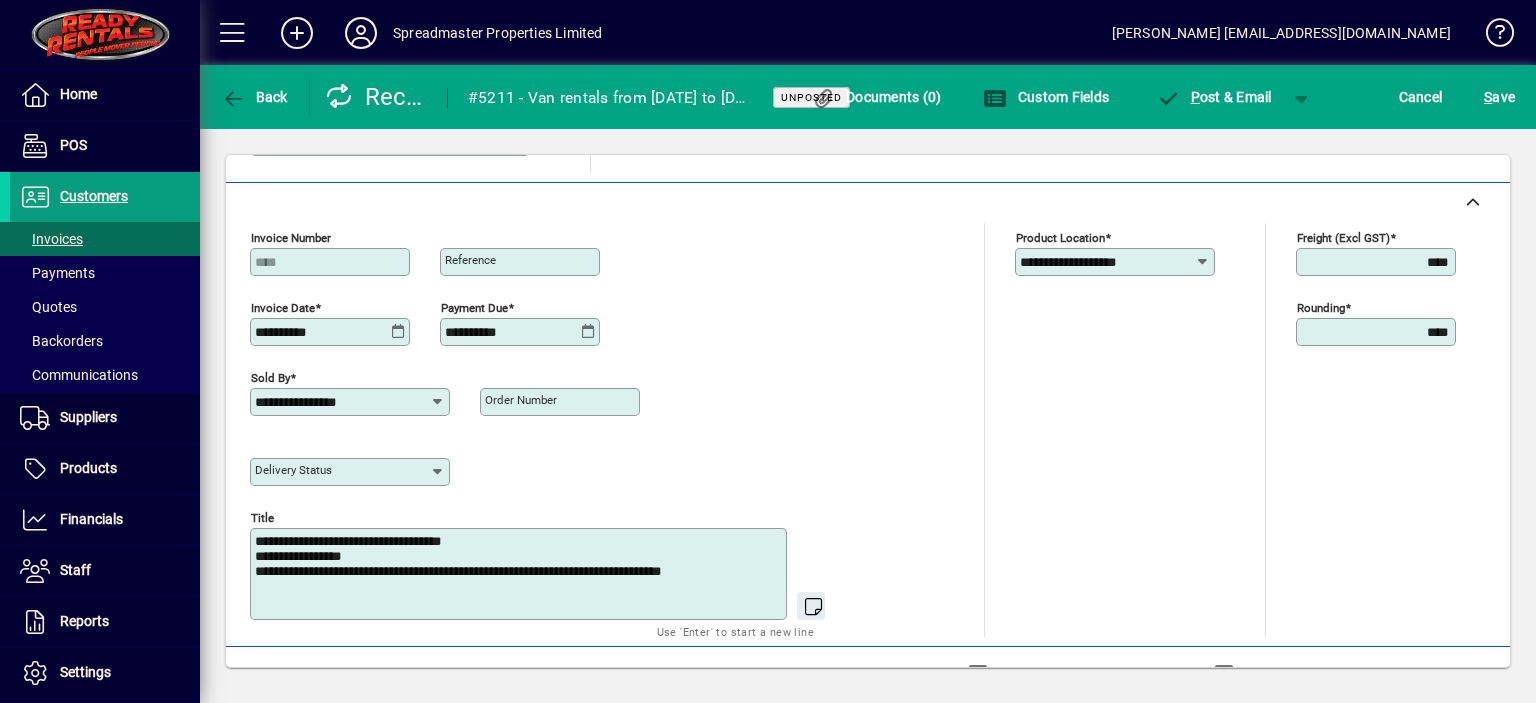 click on "**********" at bounding box center (520, 574) 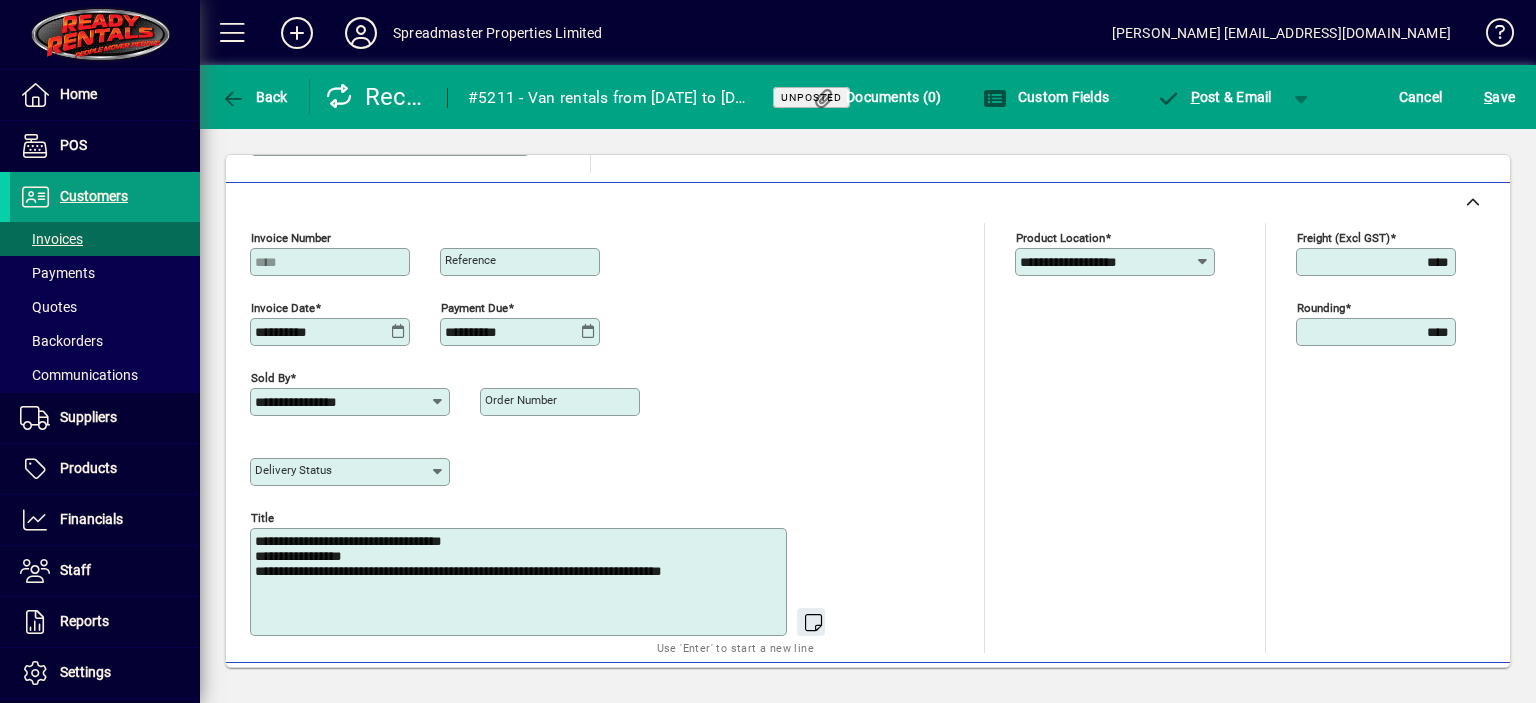 click on "**********" at bounding box center [520, 582] 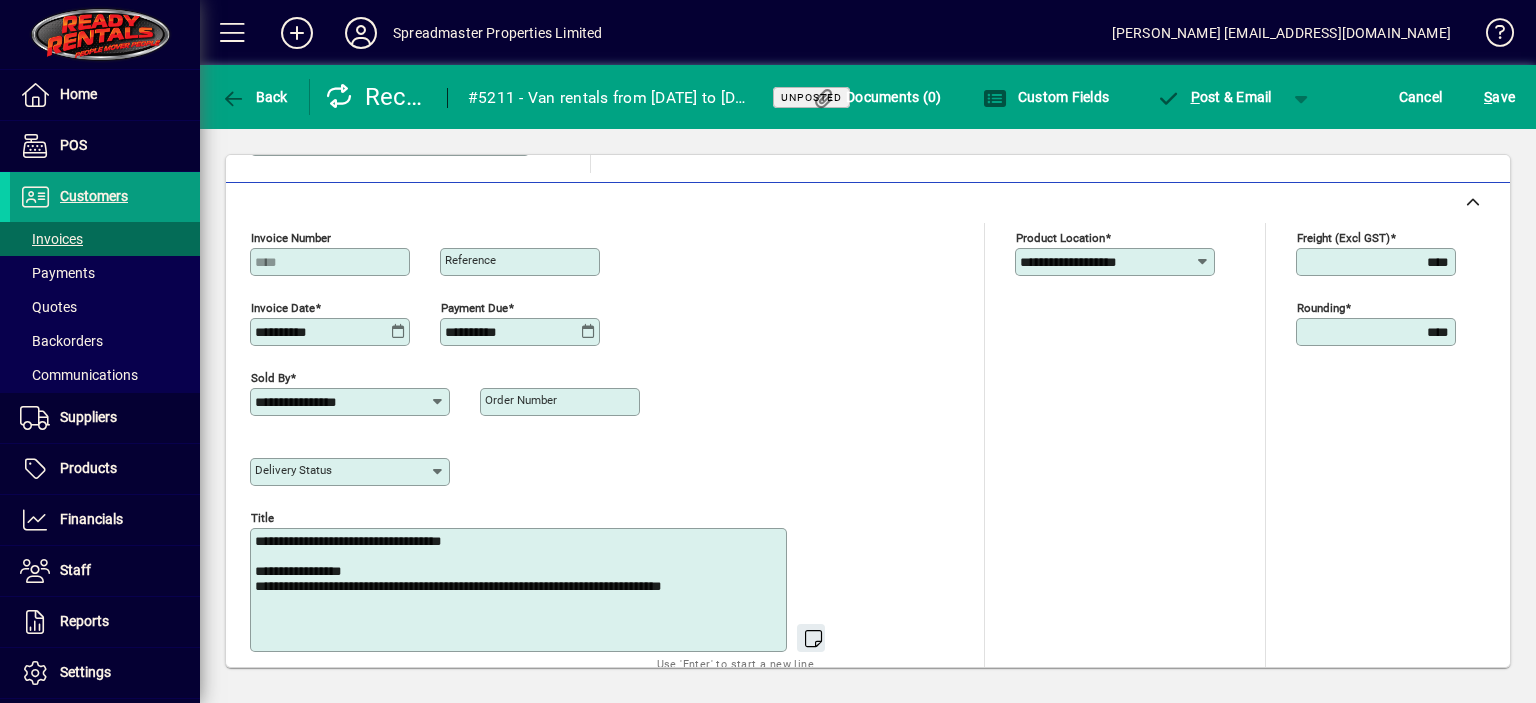 click on "**********" at bounding box center [520, 590] 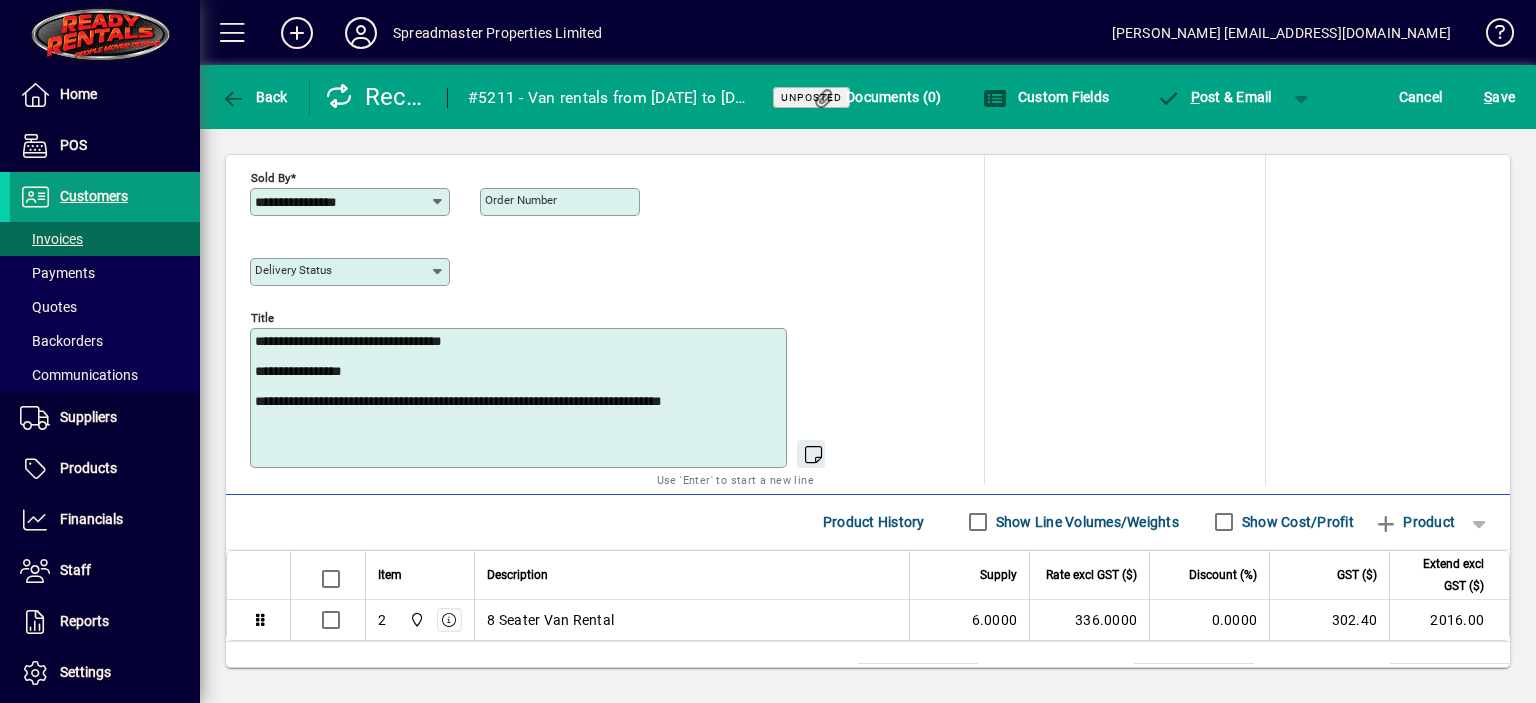 scroll, scrollTop: 981, scrollLeft: 0, axis: vertical 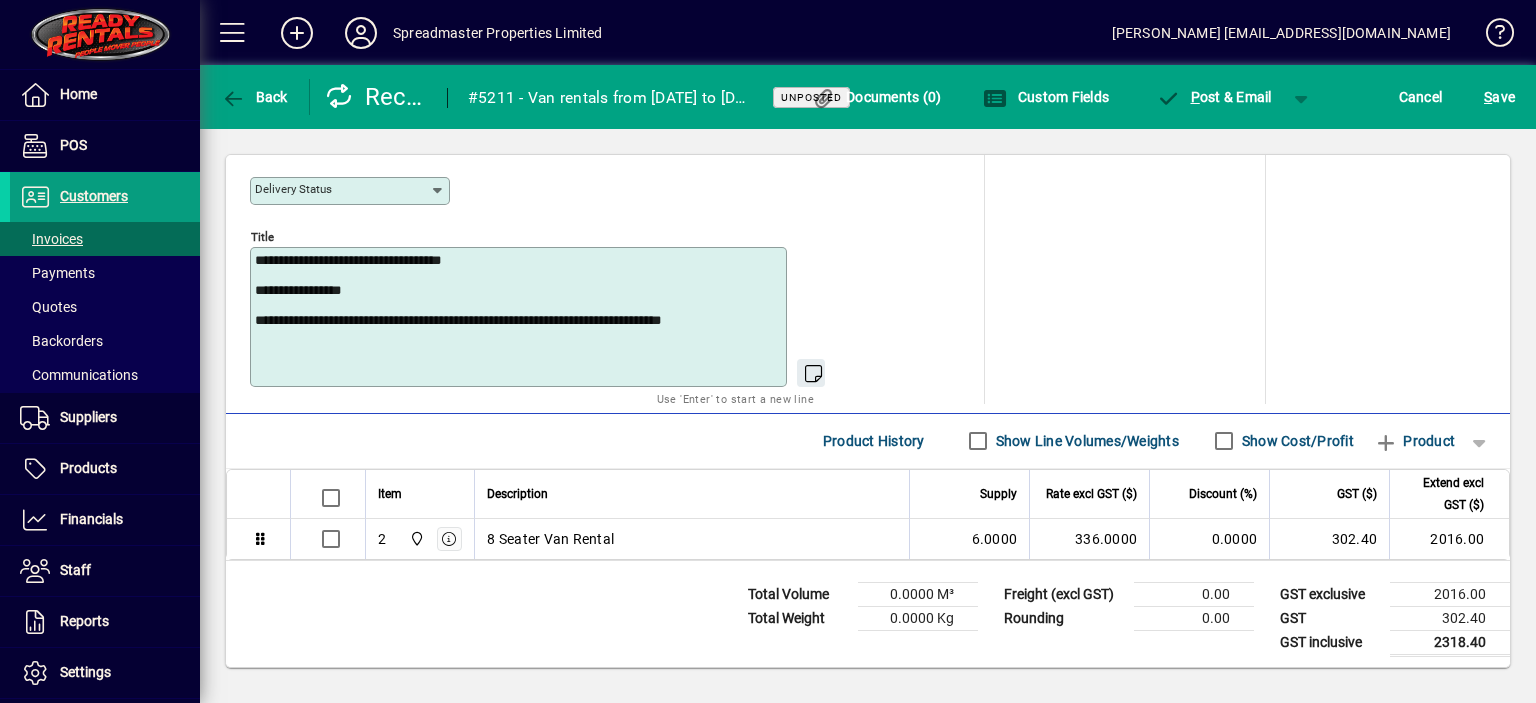 type on "**********" 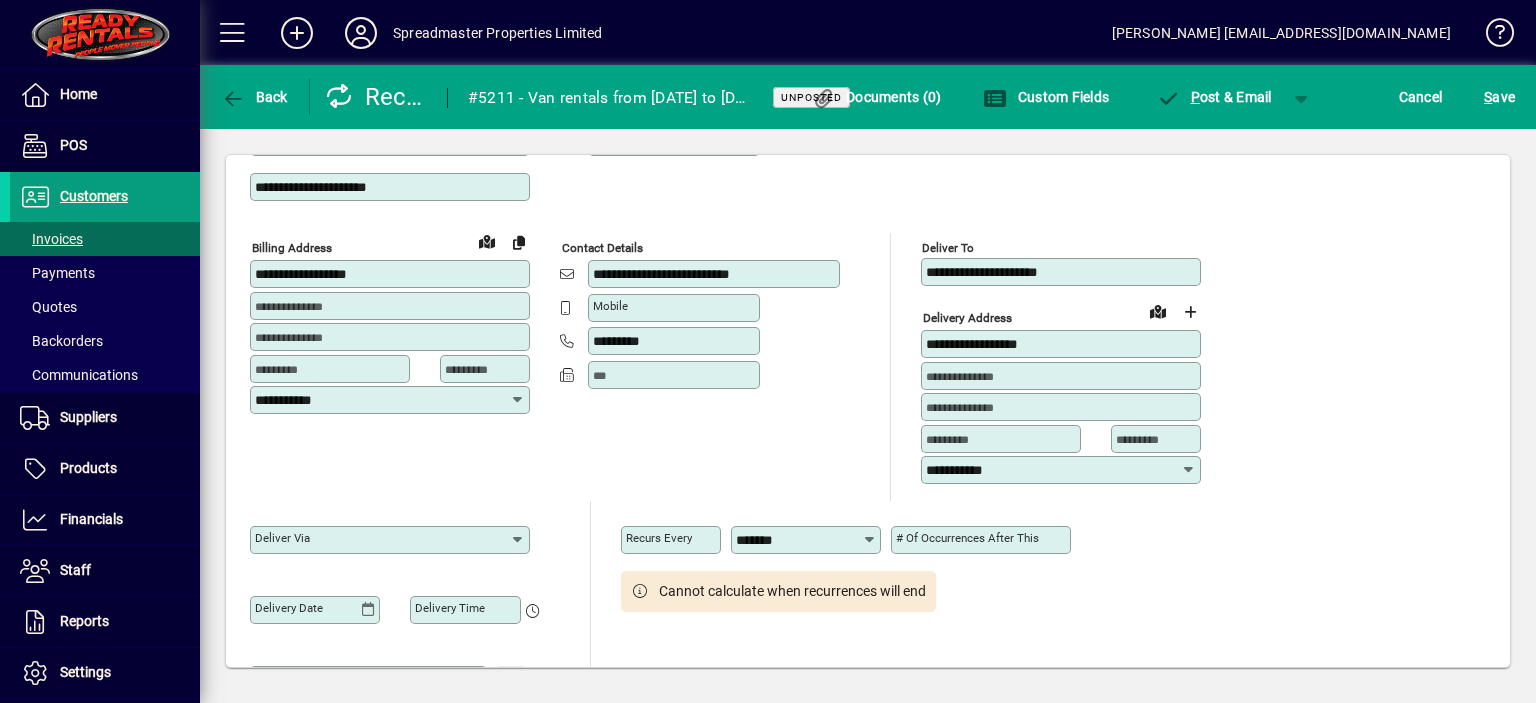 scroll, scrollTop: 81, scrollLeft: 0, axis: vertical 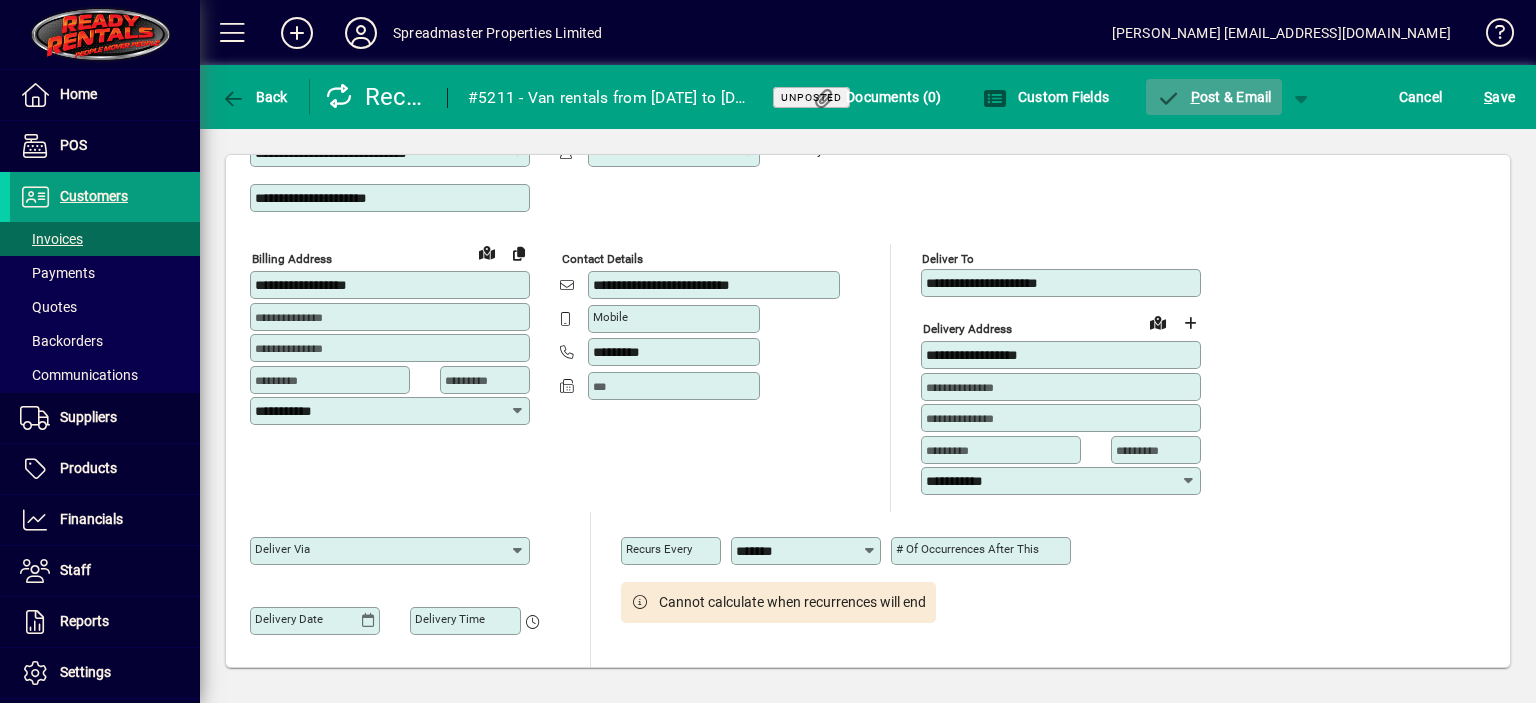 click on "P ost & Email" 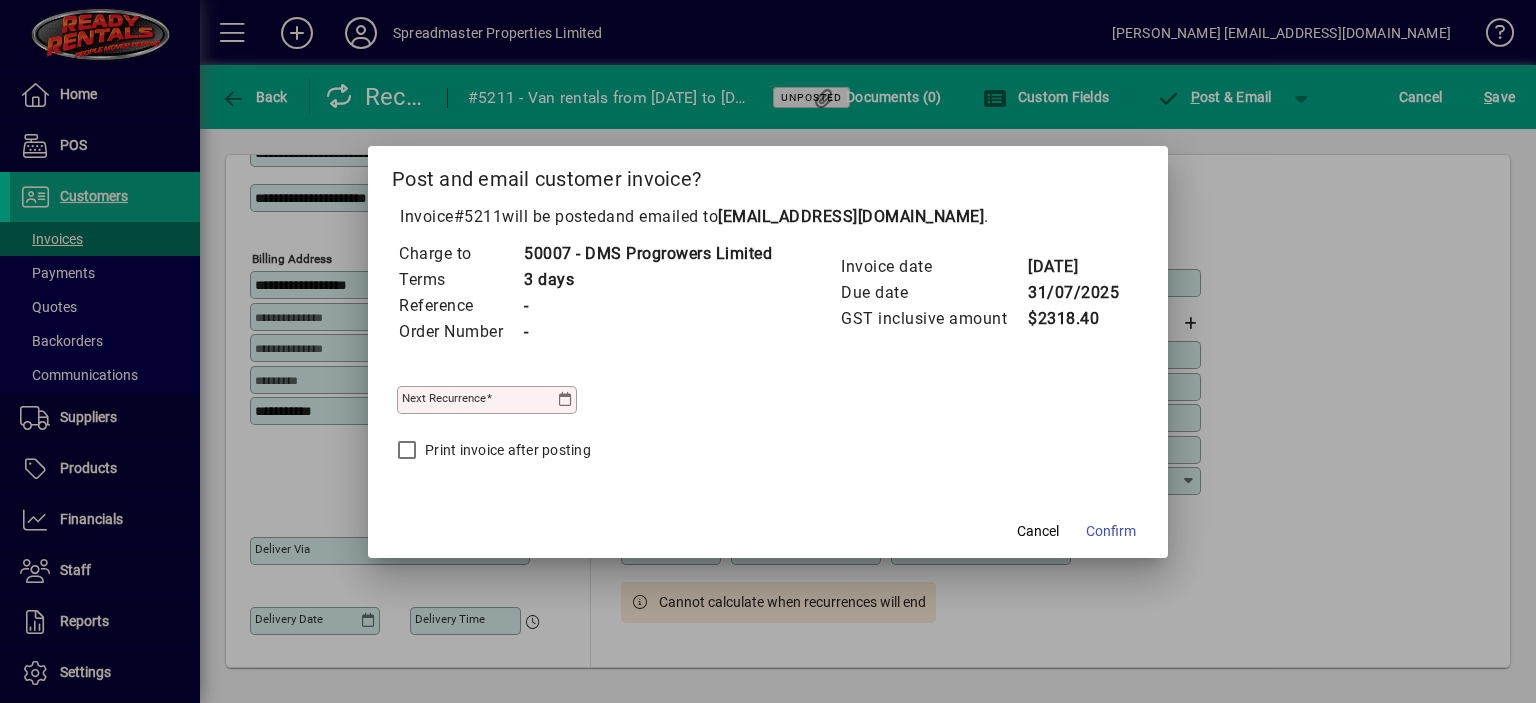 click at bounding box center [565, 400] 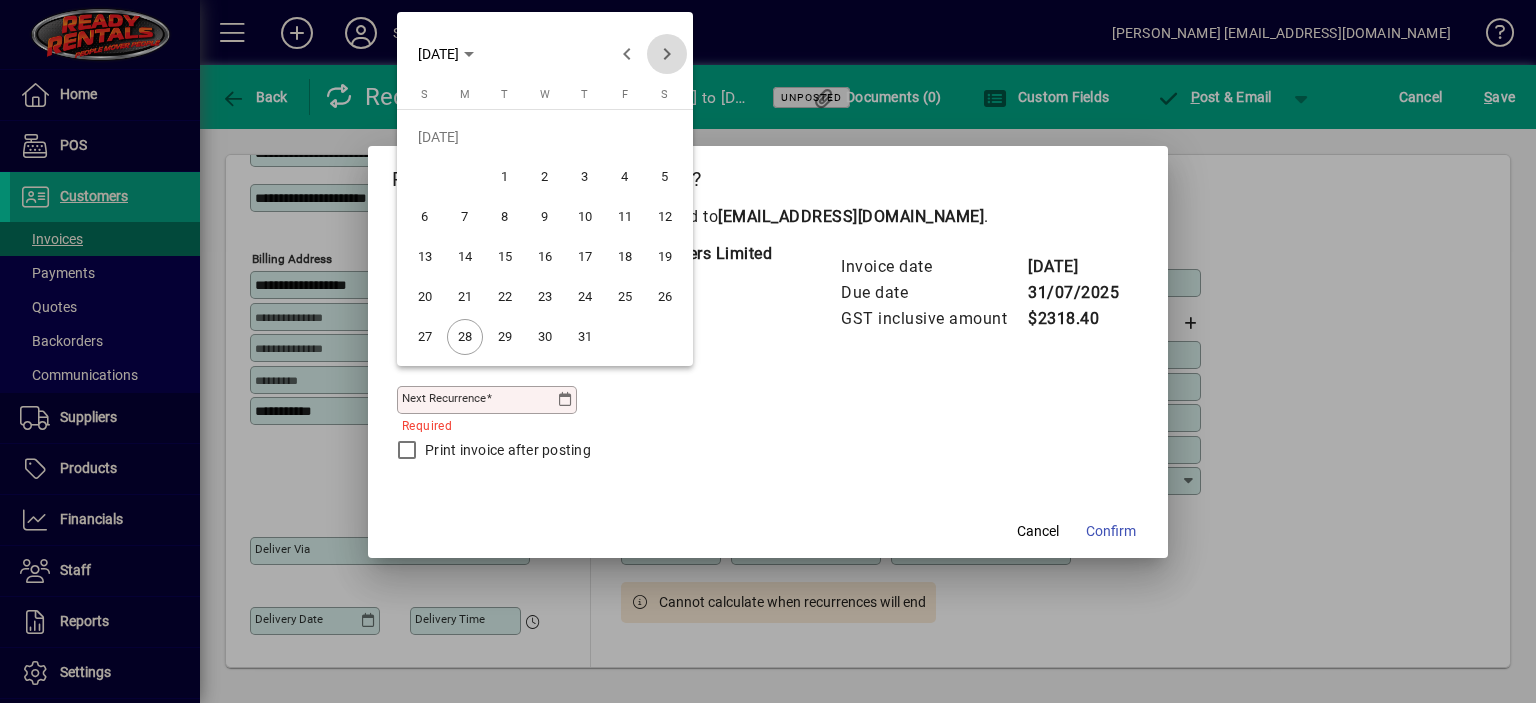 click at bounding box center (667, 54) 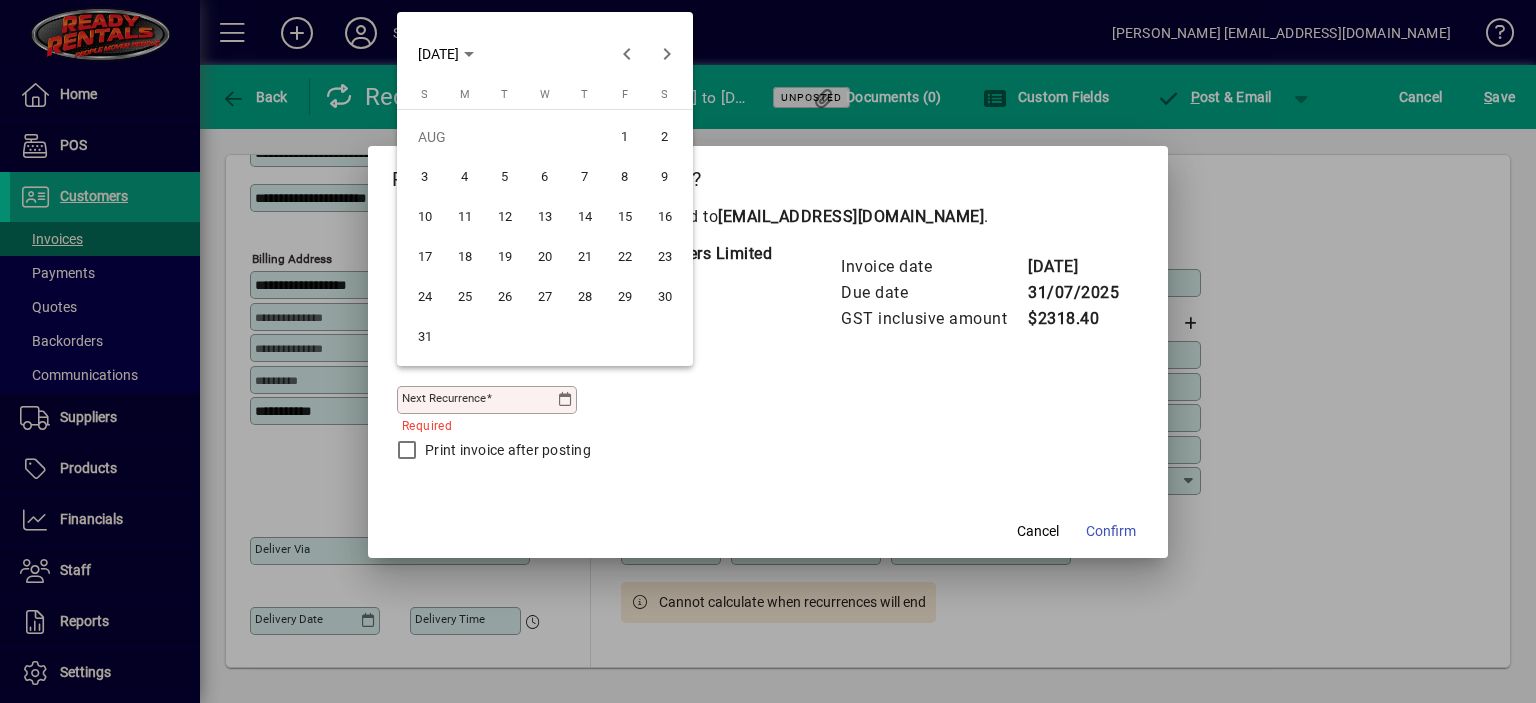 click on "4" at bounding box center [465, 177] 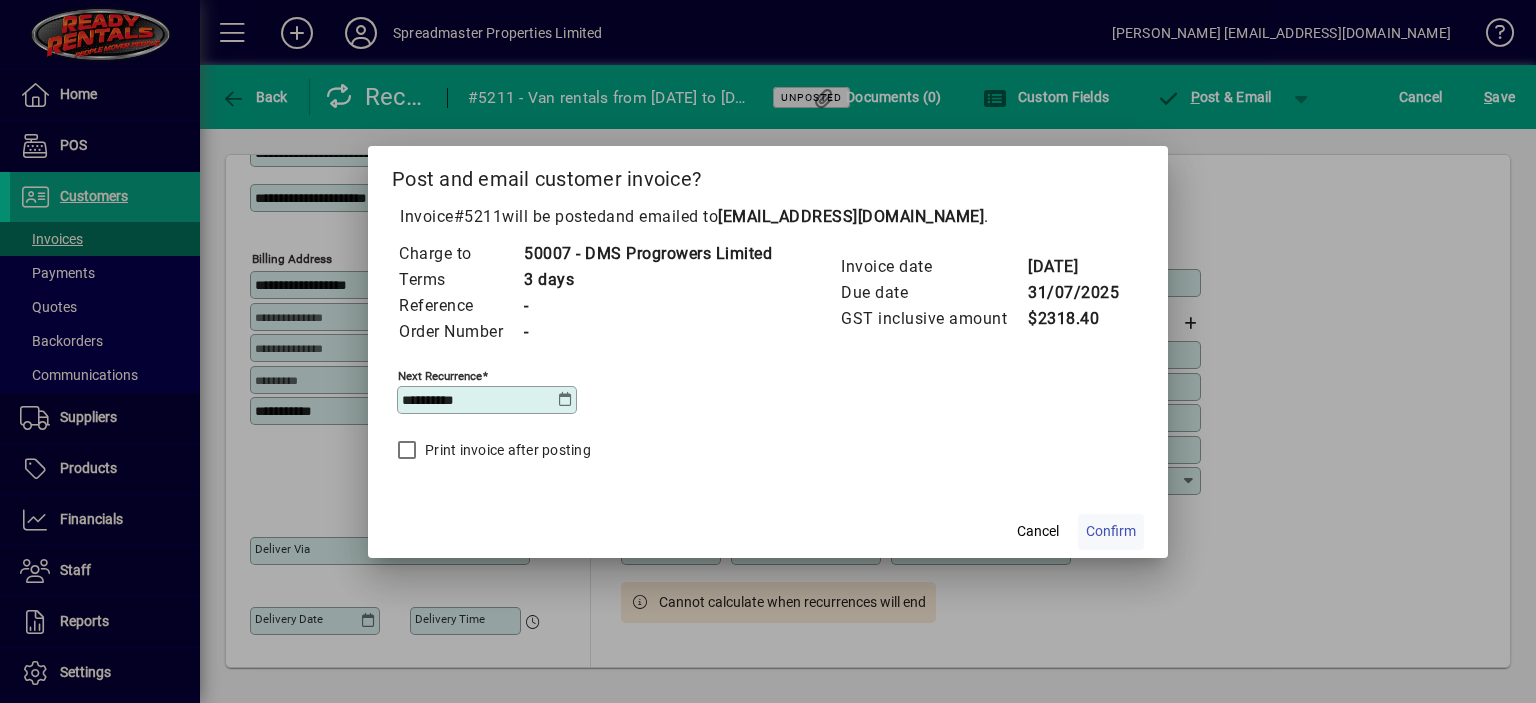click on "Confirm" 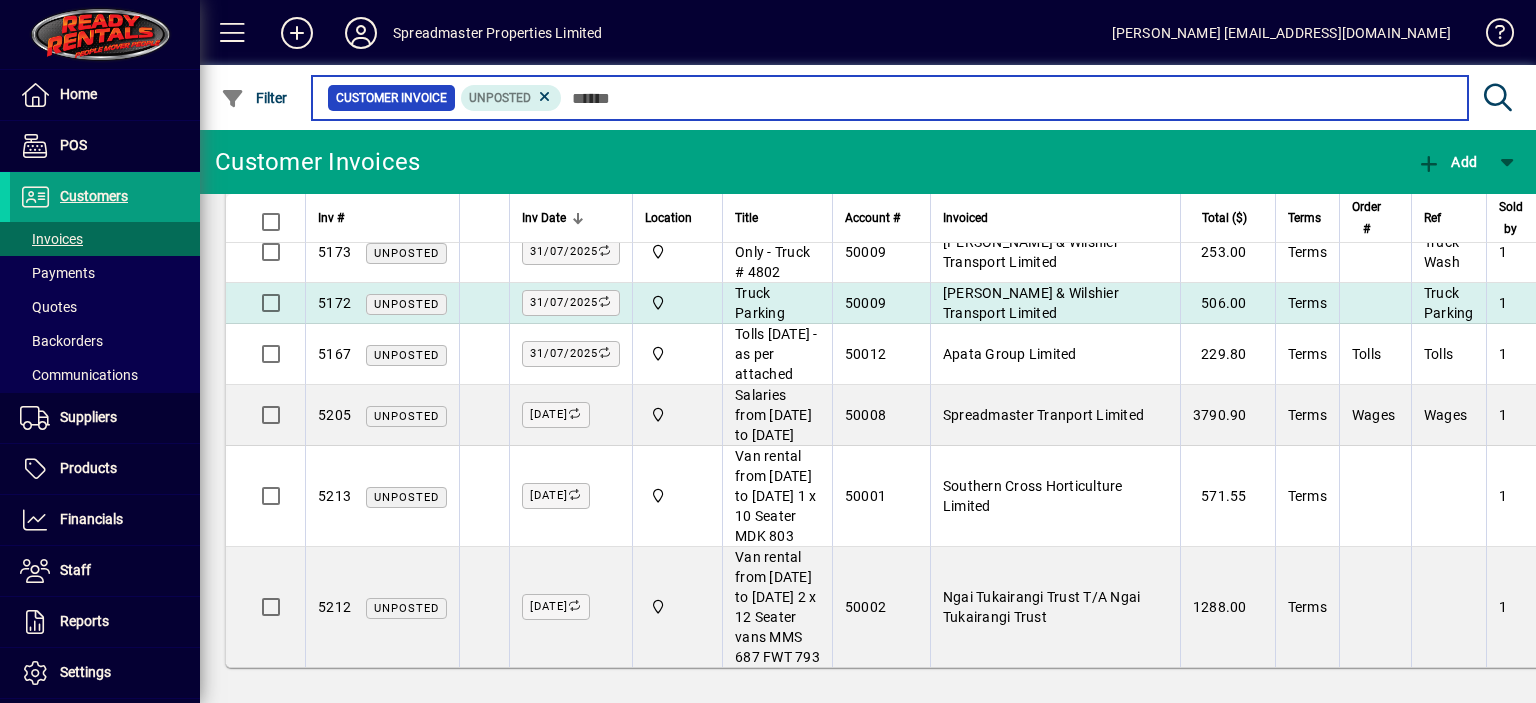 scroll, scrollTop: 1949, scrollLeft: 0, axis: vertical 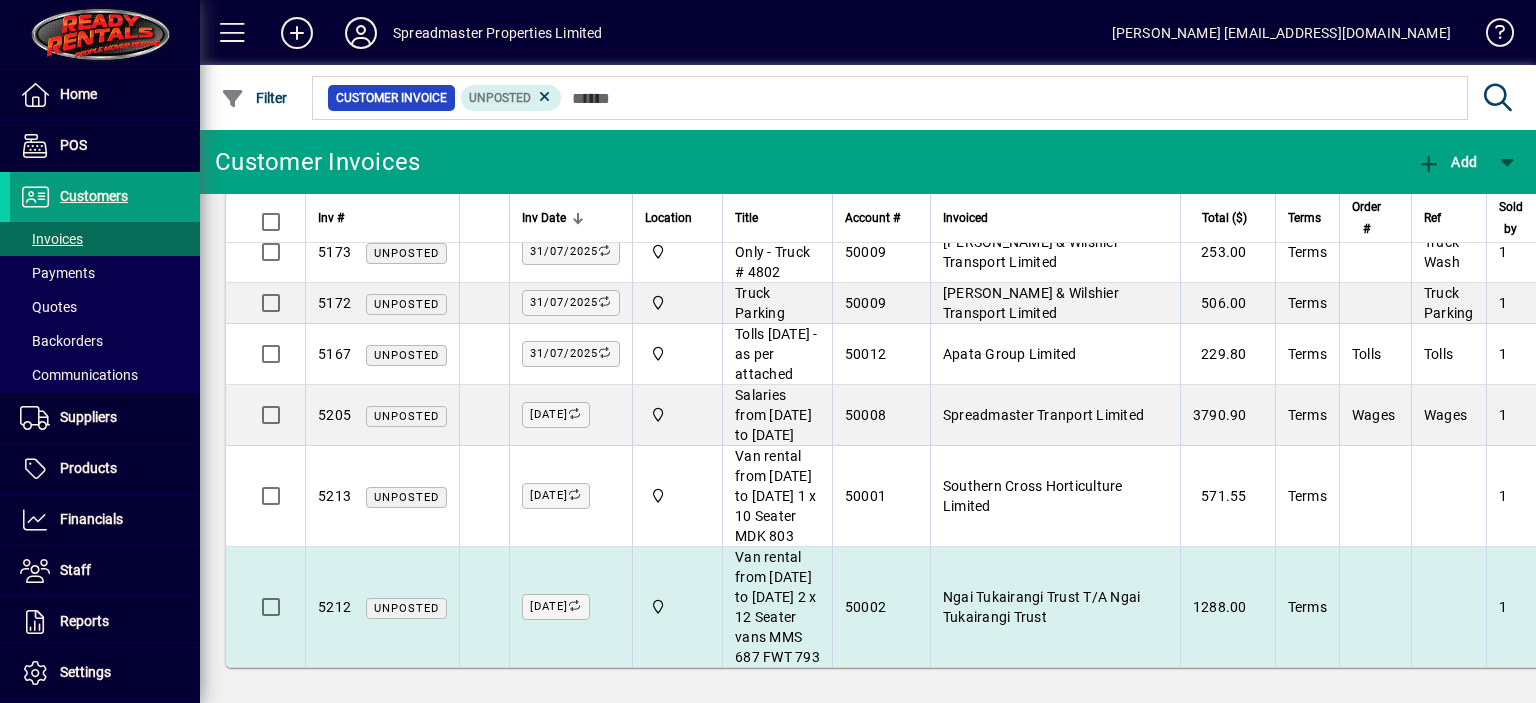 click on "Ngai Tukairangi Trust T/A Ngai Tukairangi Trust" at bounding box center [1042, 607] 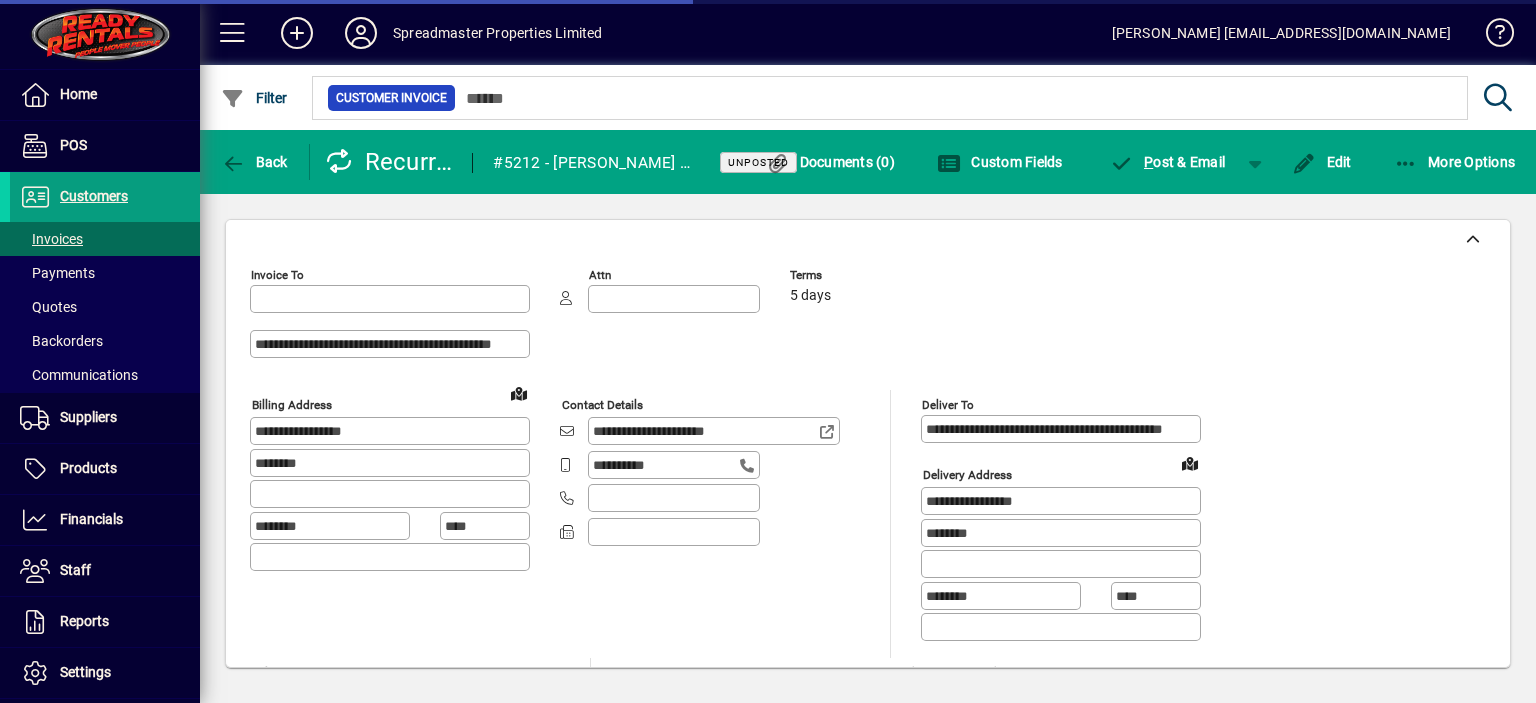 type on "**********" 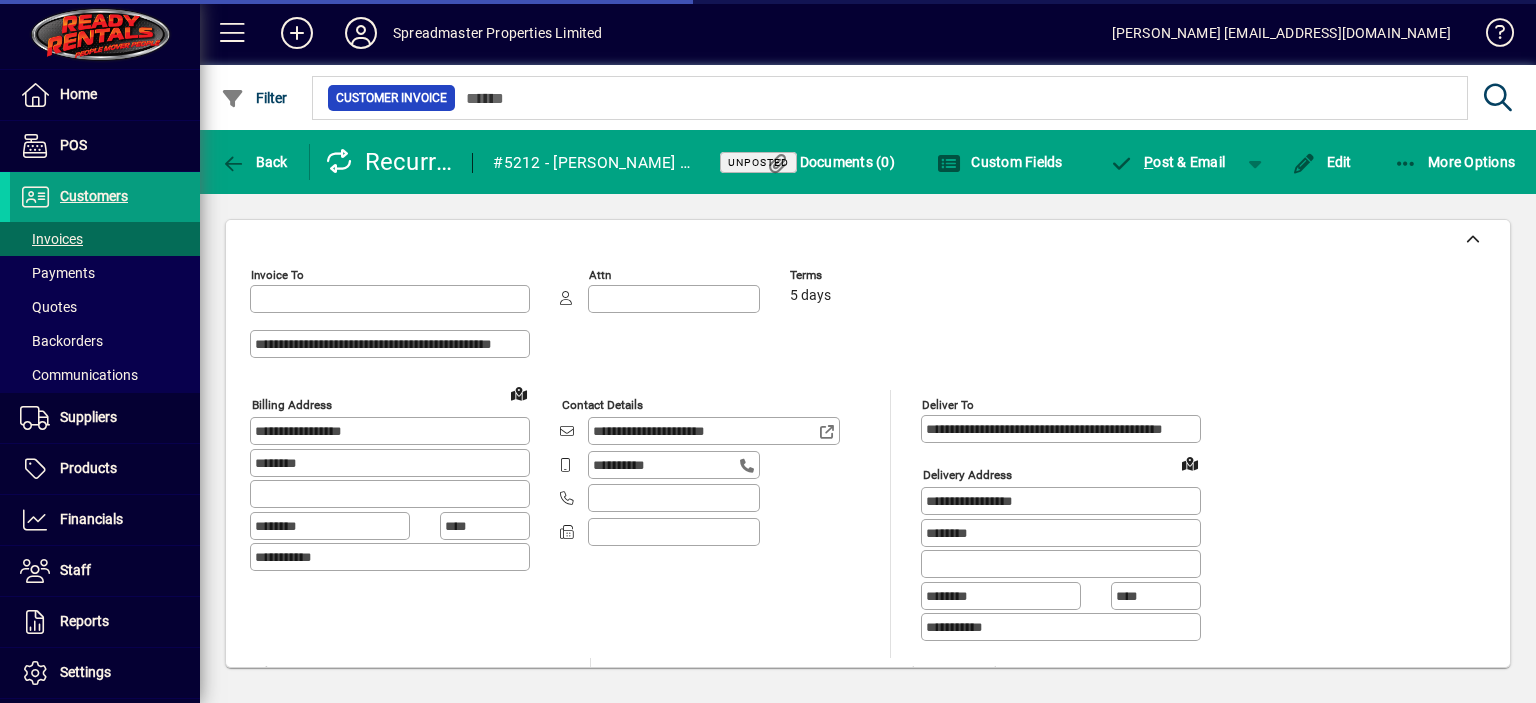 type on "**********" 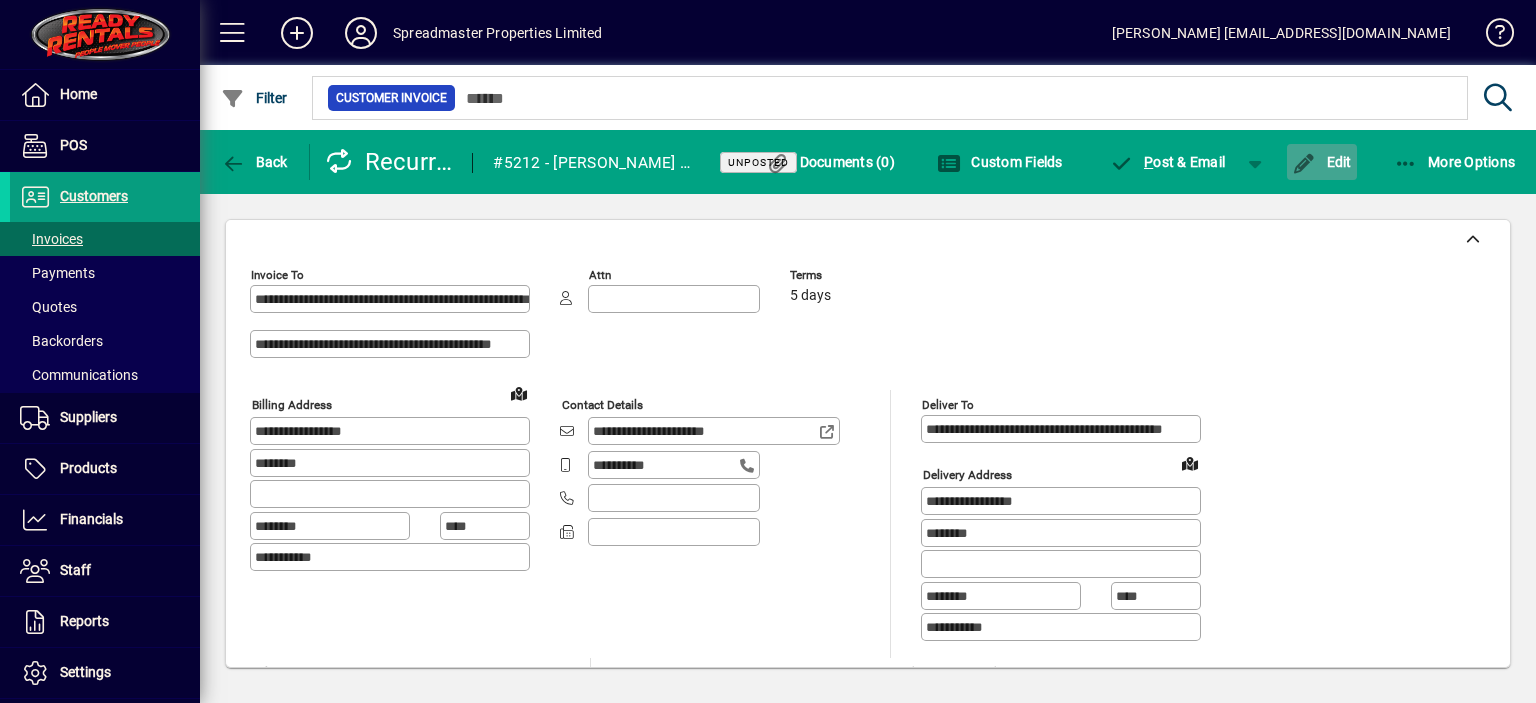 click on "Edit" 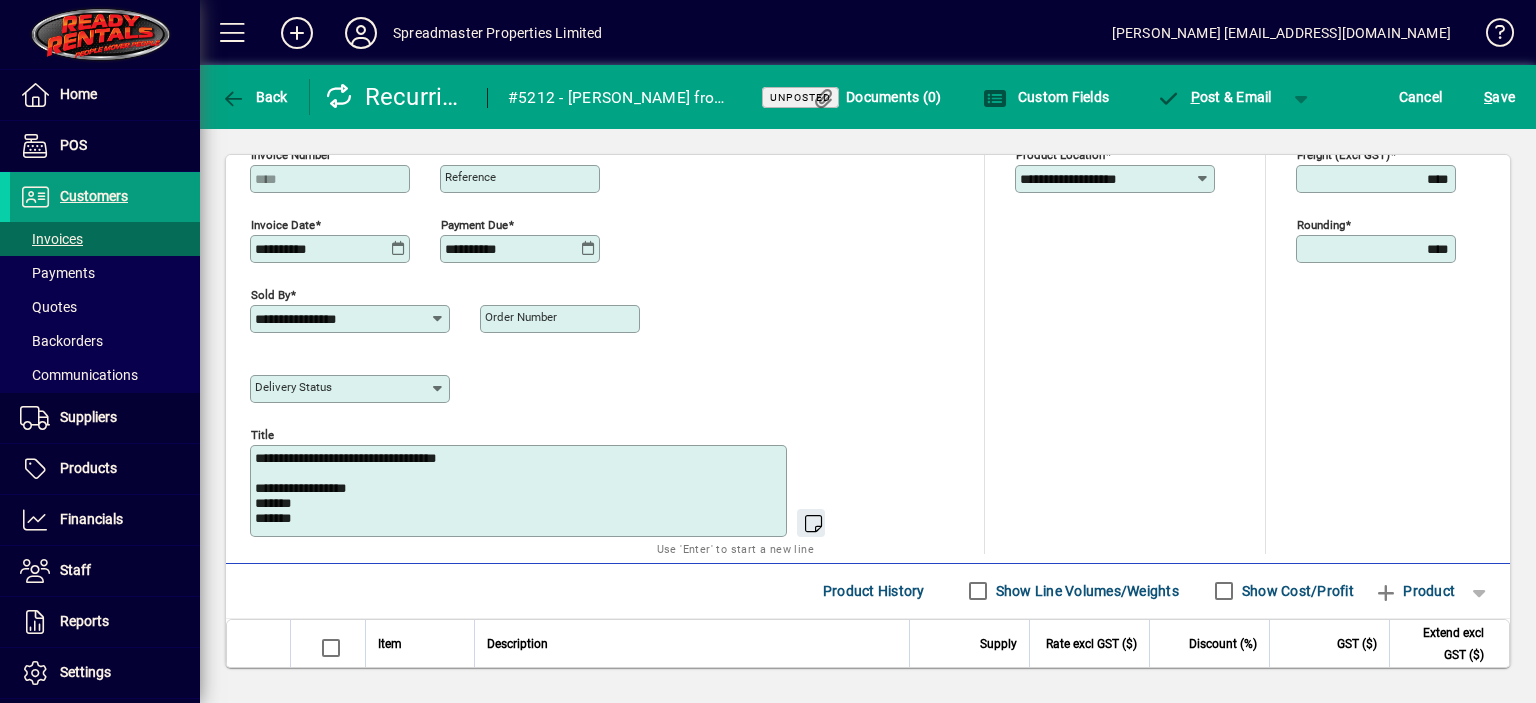 scroll, scrollTop: 800, scrollLeft: 0, axis: vertical 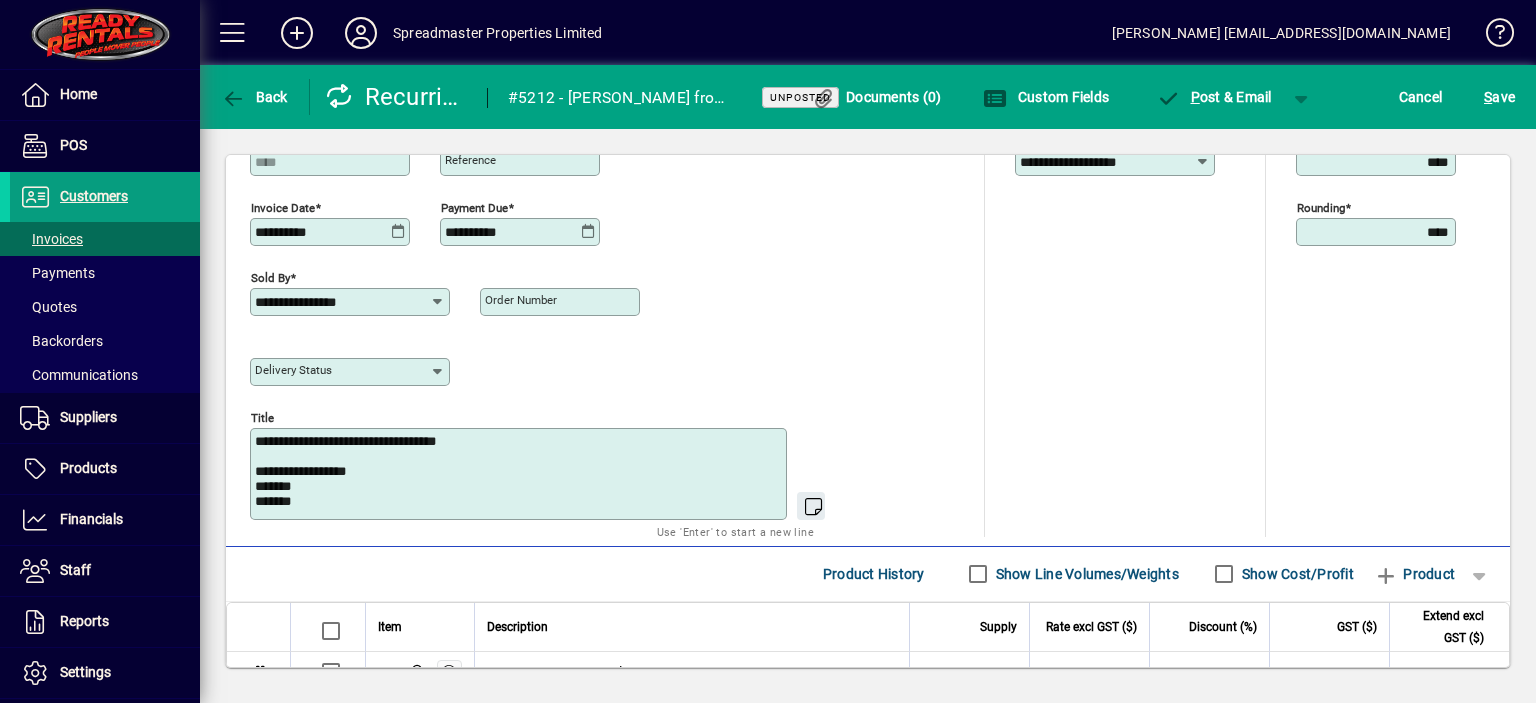 click on "**********" at bounding box center (520, 474) 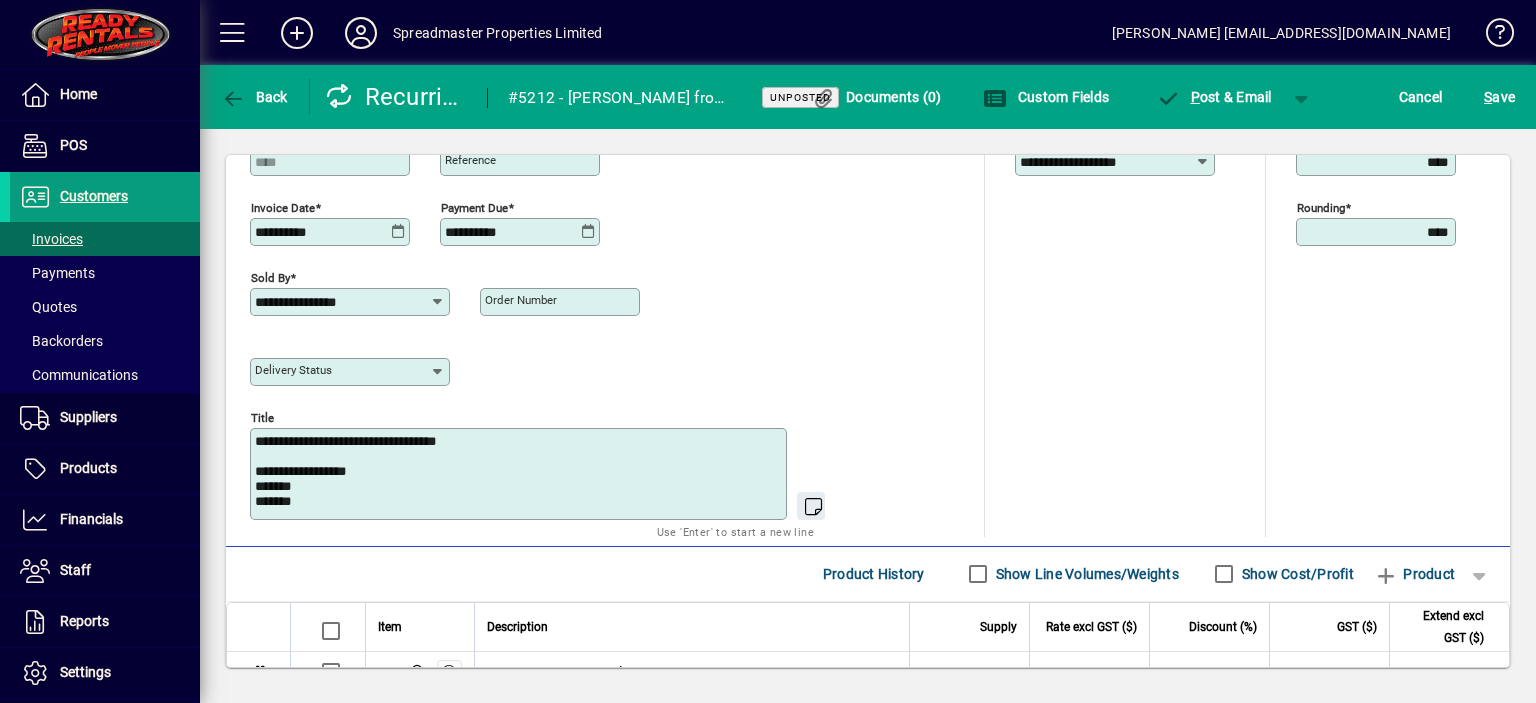 click on "**********" at bounding box center (520, 474) 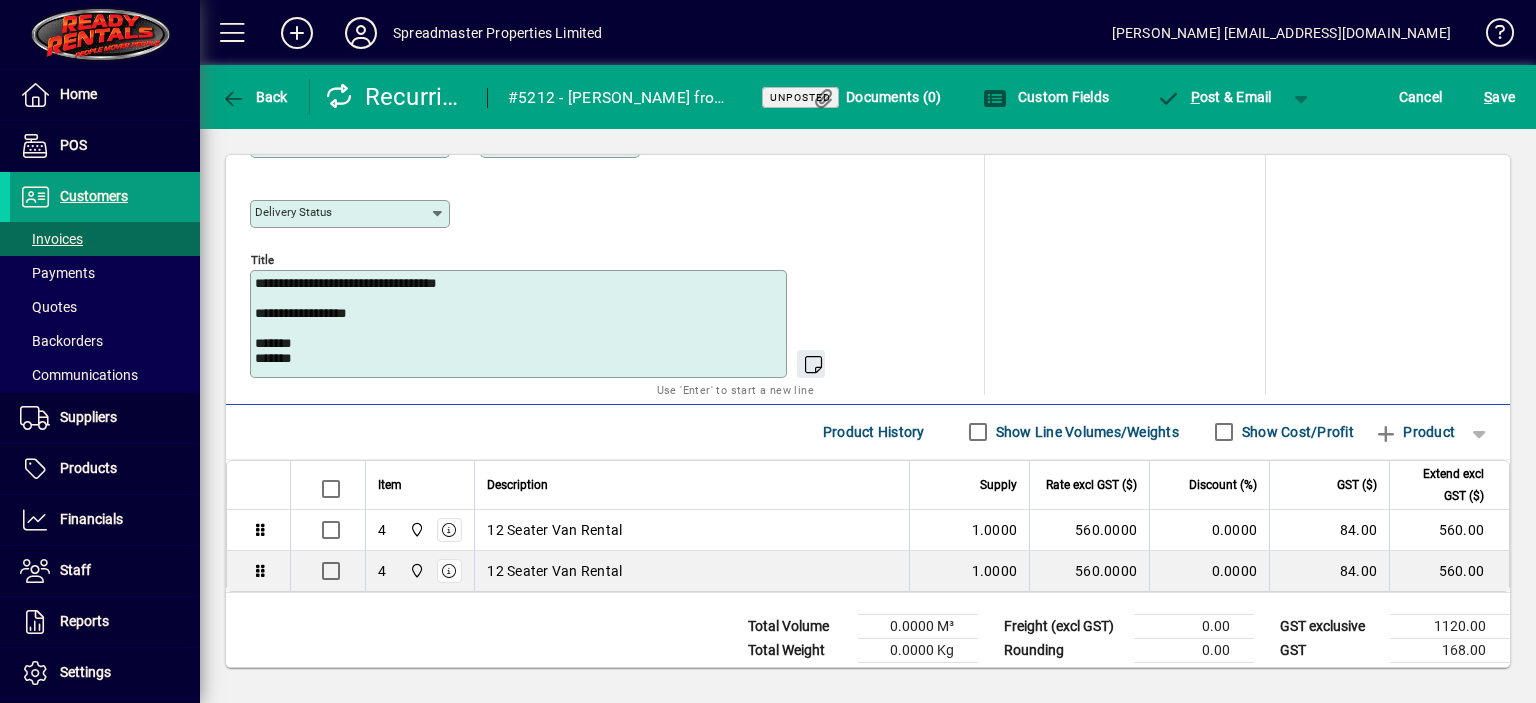 scroll, scrollTop: 990, scrollLeft: 0, axis: vertical 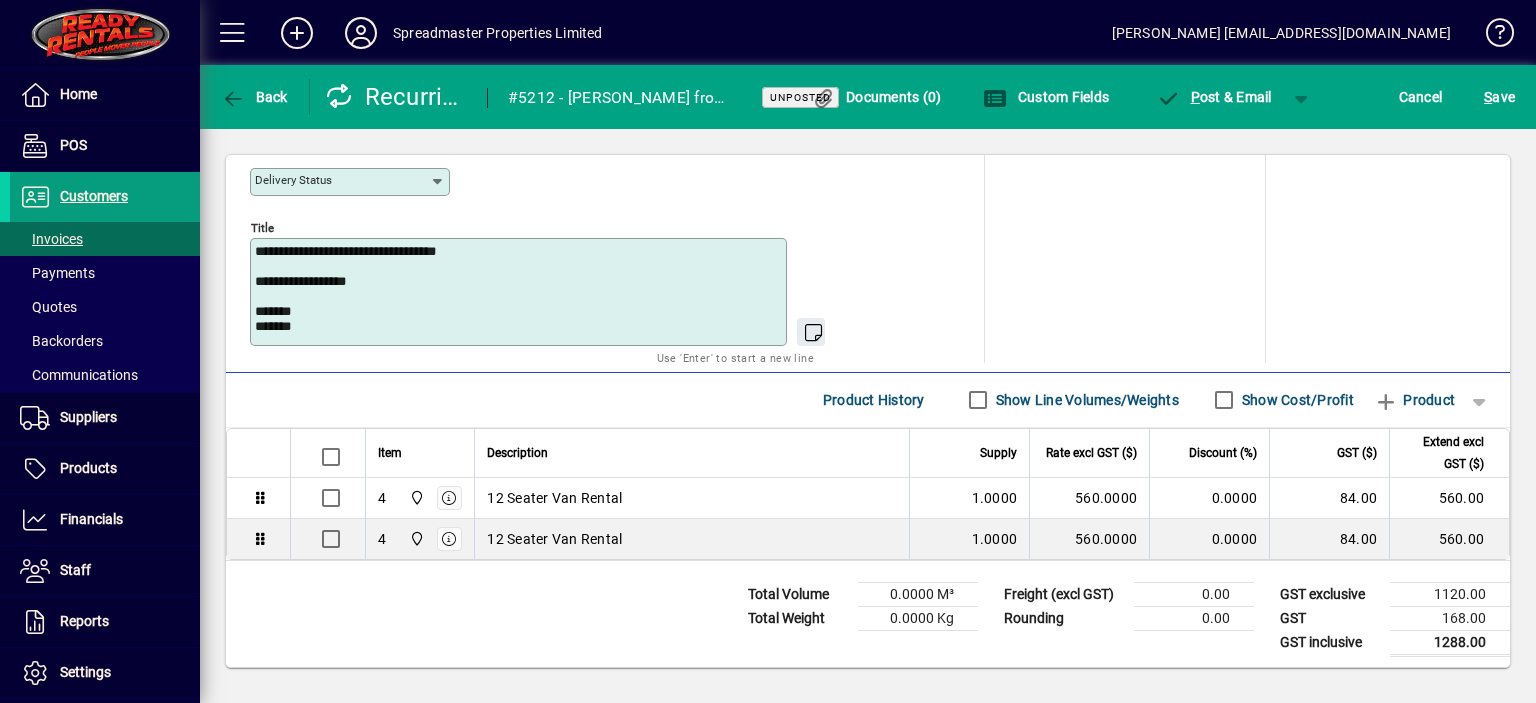 type on "**********" 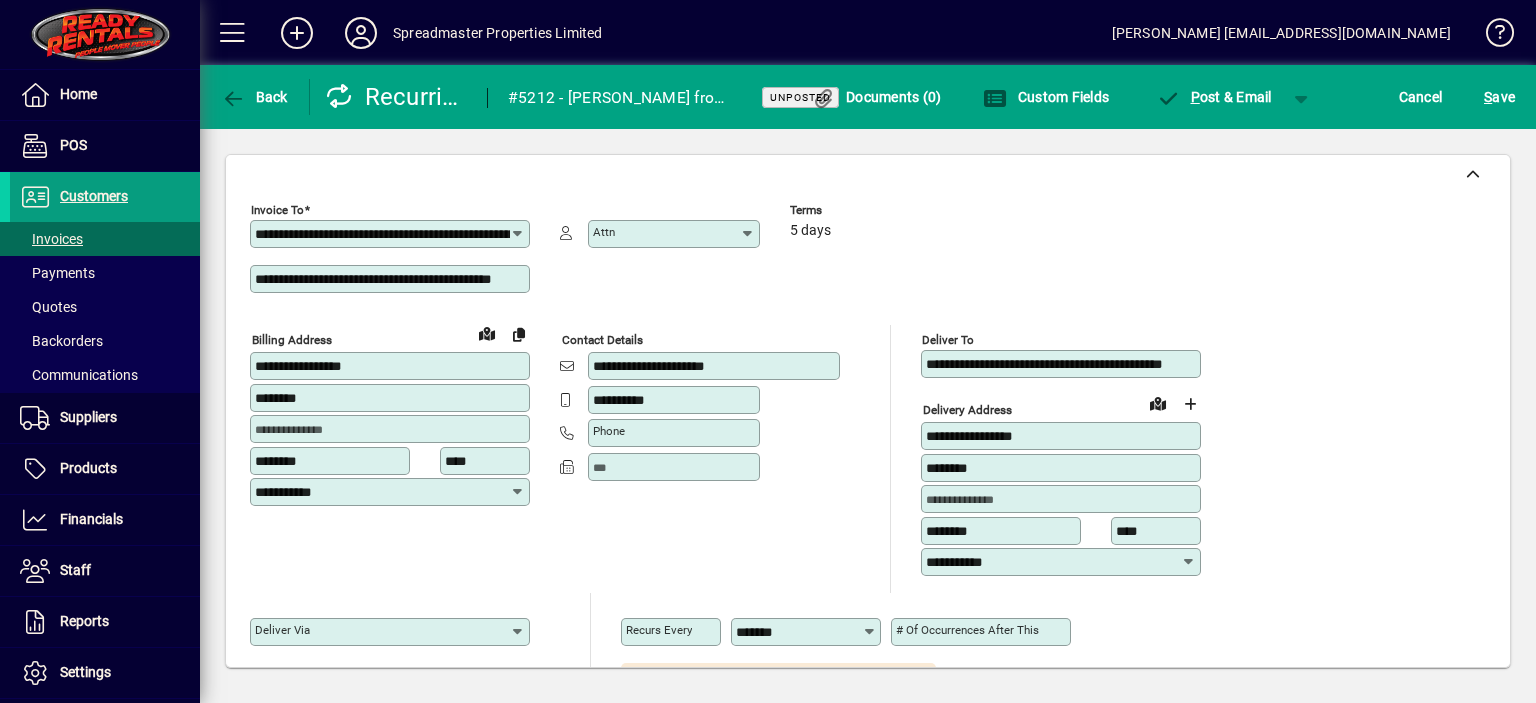 scroll, scrollTop: 0, scrollLeft: 0, axis: both 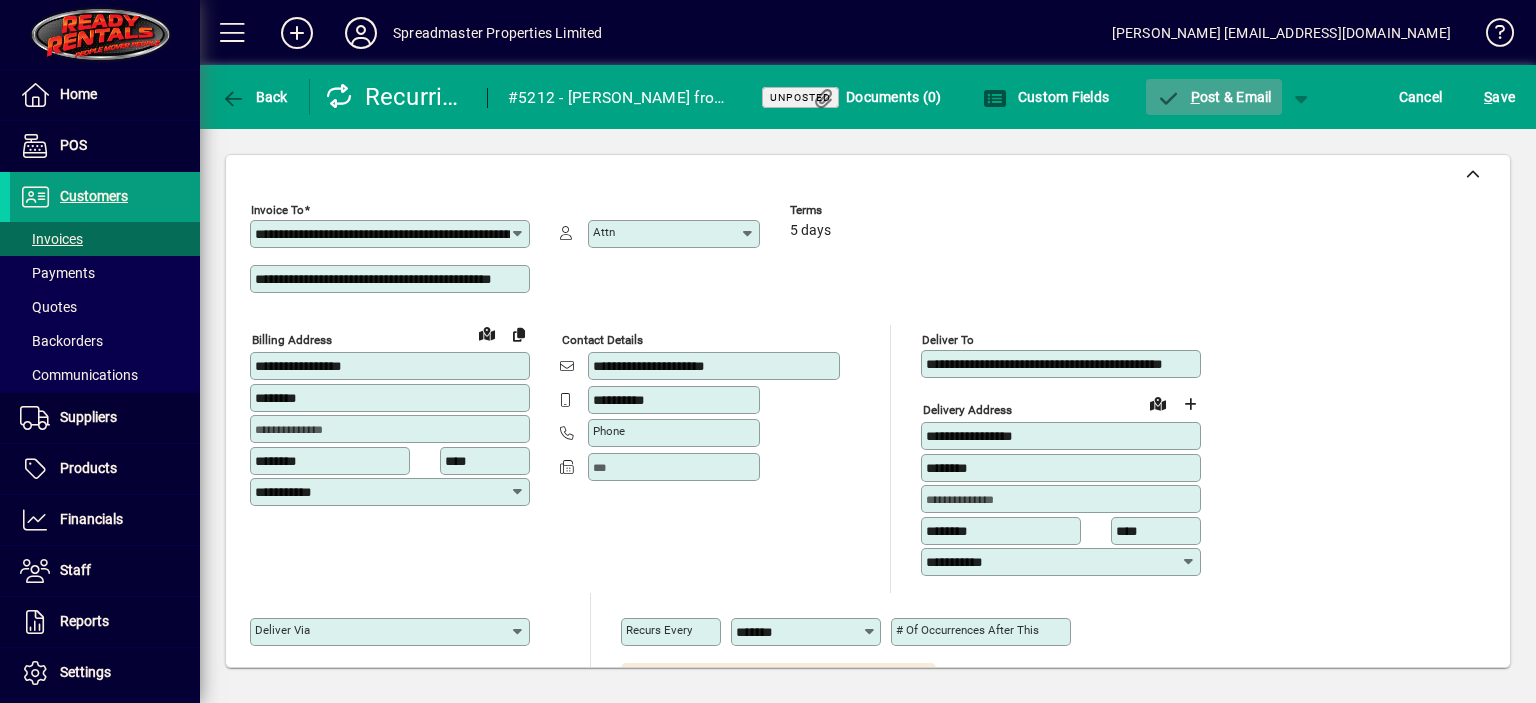 click on "P ost & Email" 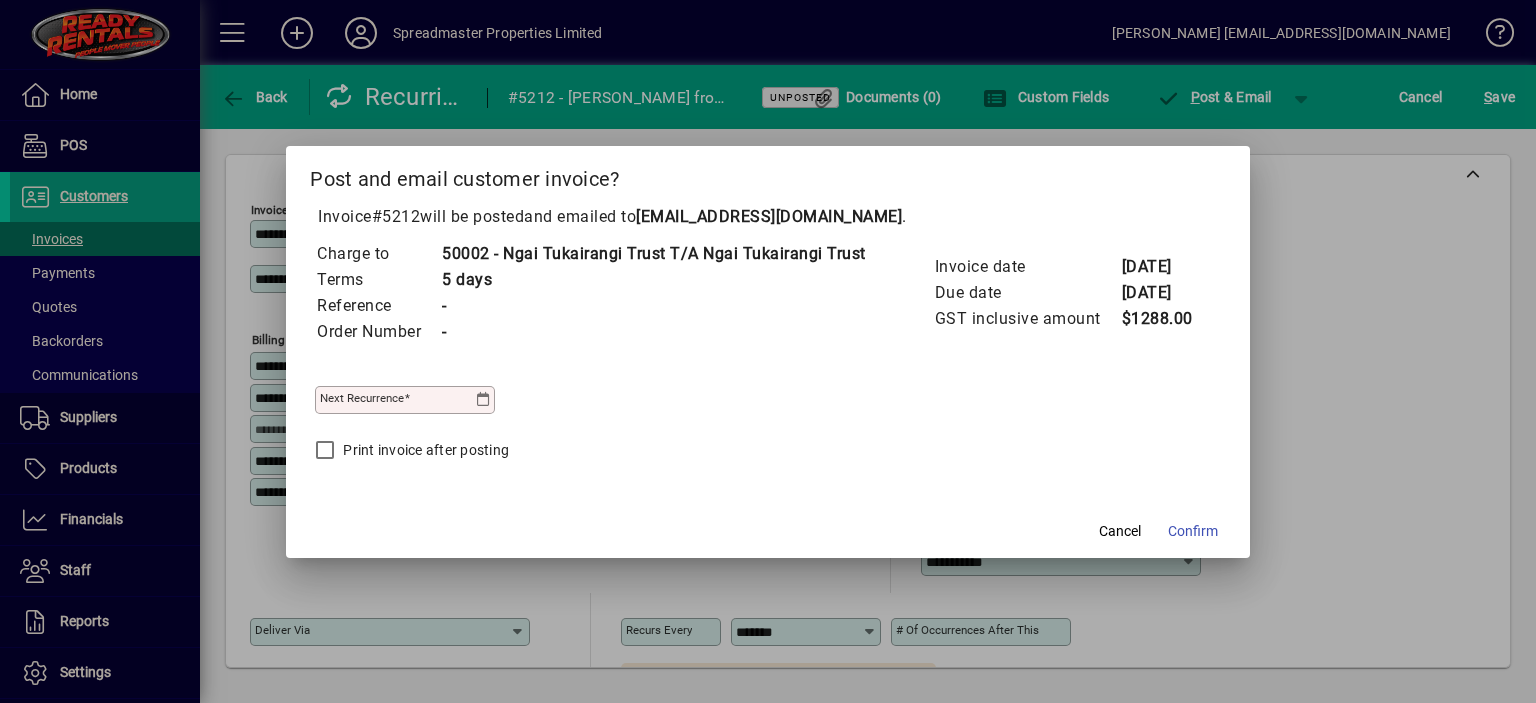 click at bounding box center (484, 400) 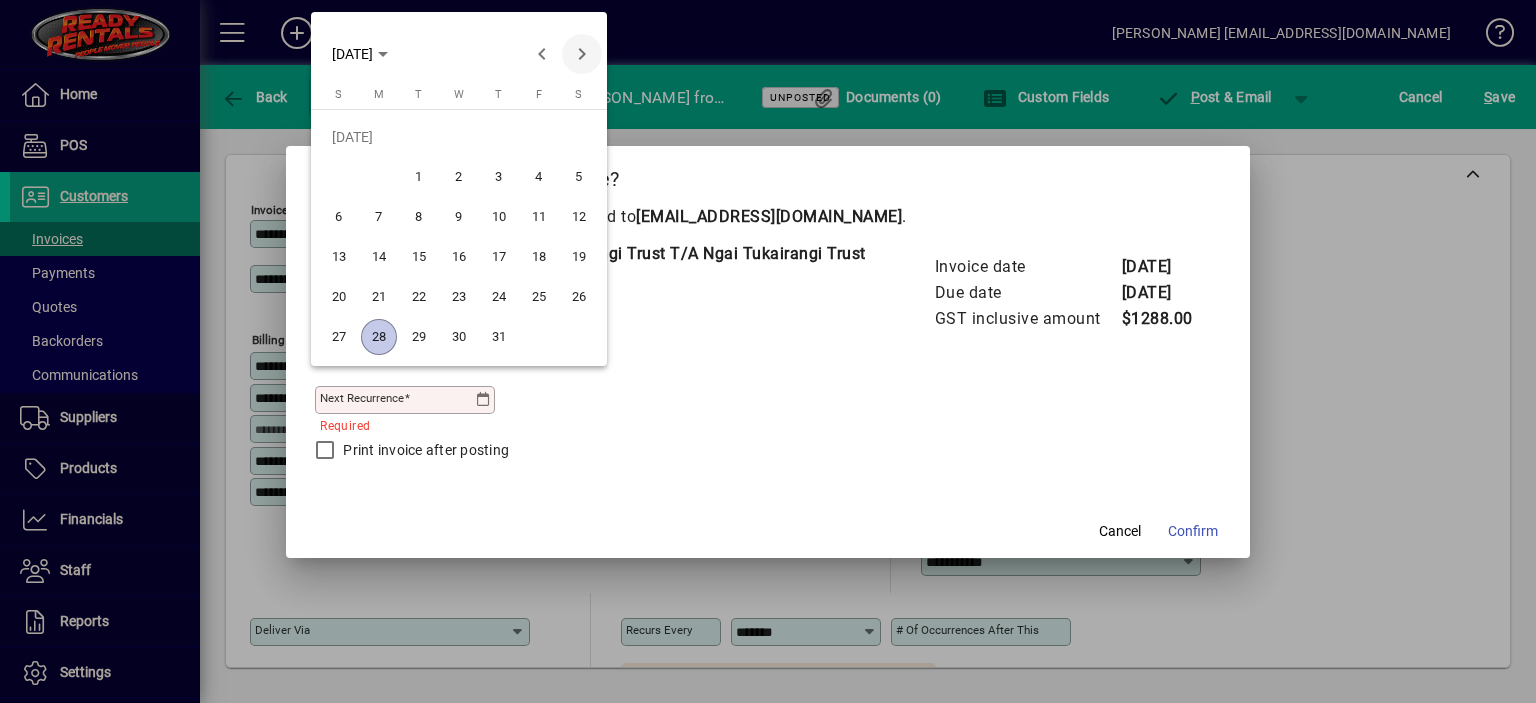 click at bounding box center (582, 54) 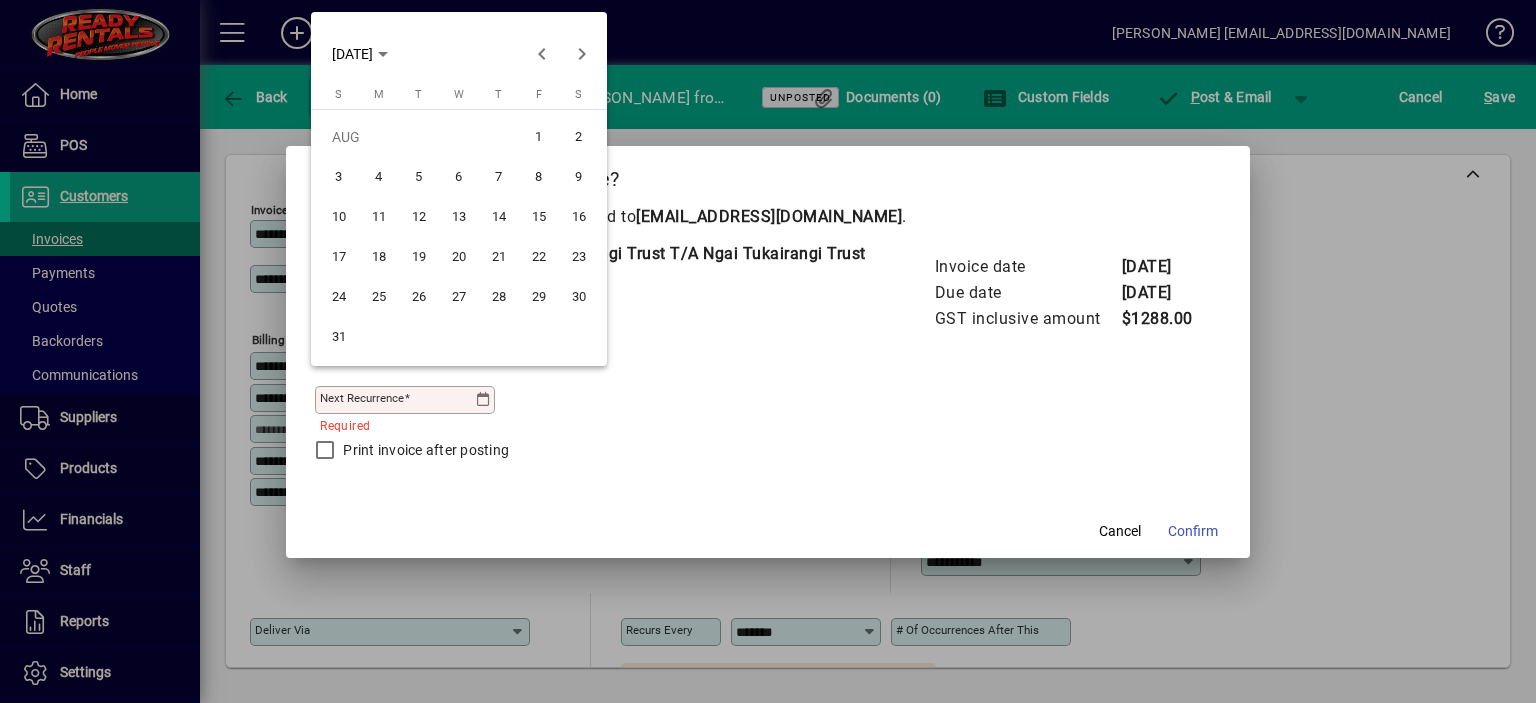 click on "4" at bounding box center [379, 177] 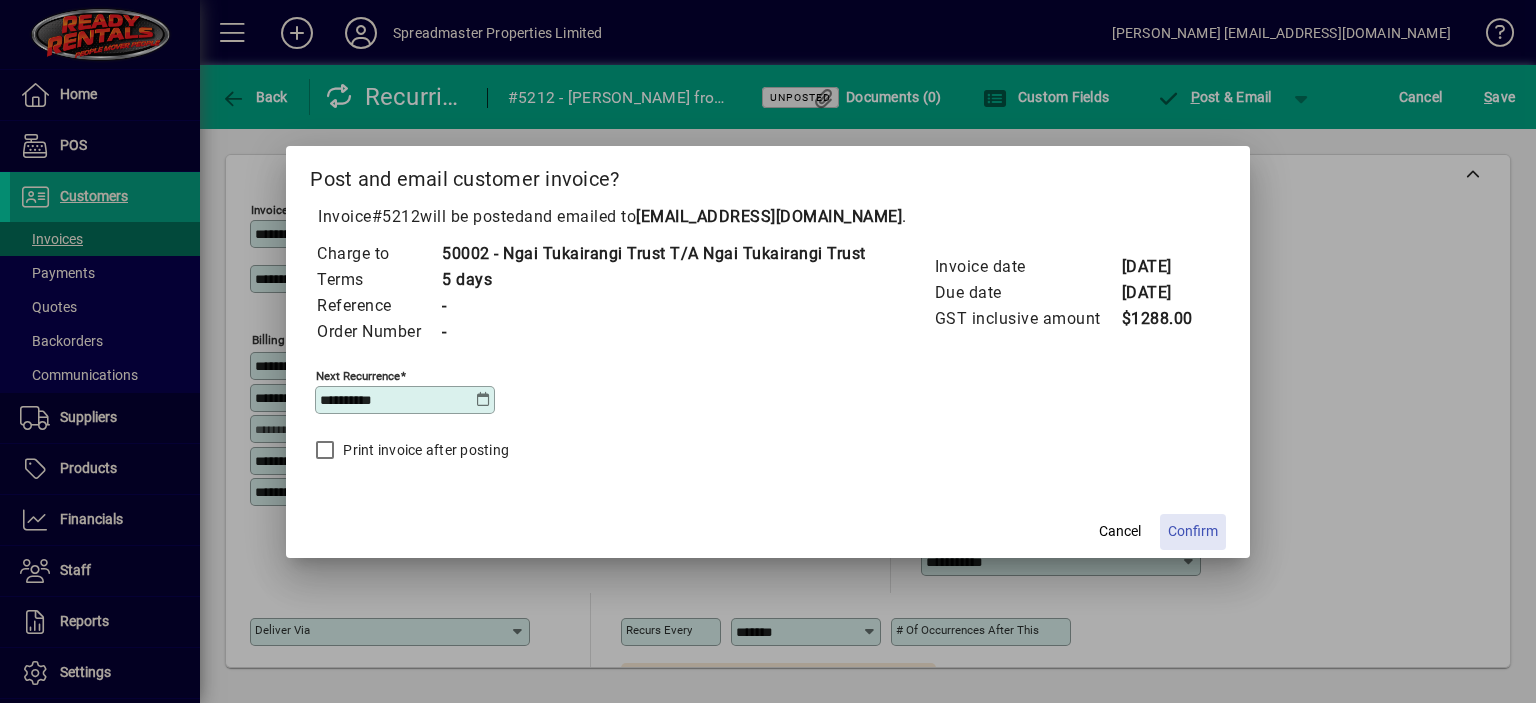 click on "Confirm" 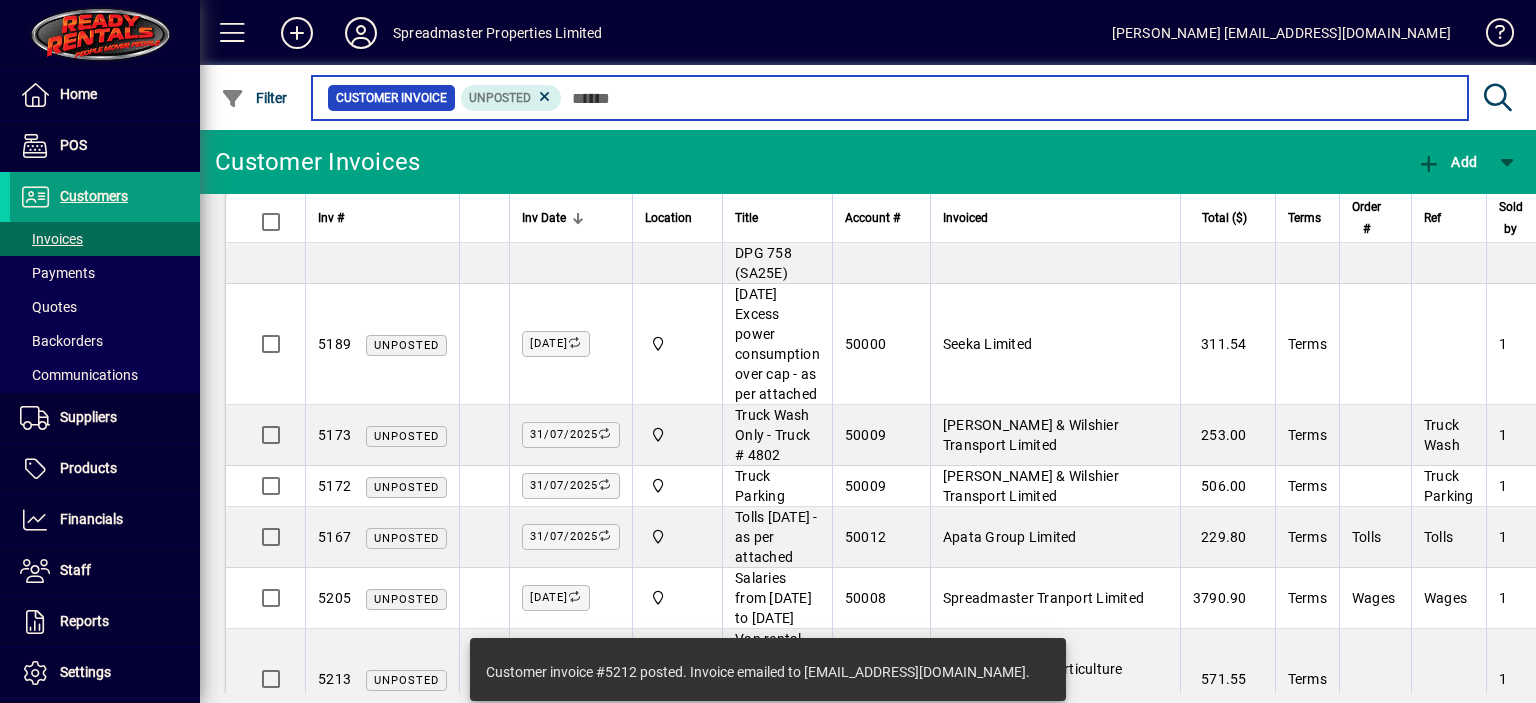 scroll, scrollTop: 1949, scrollLeft: 0, axis: vertical 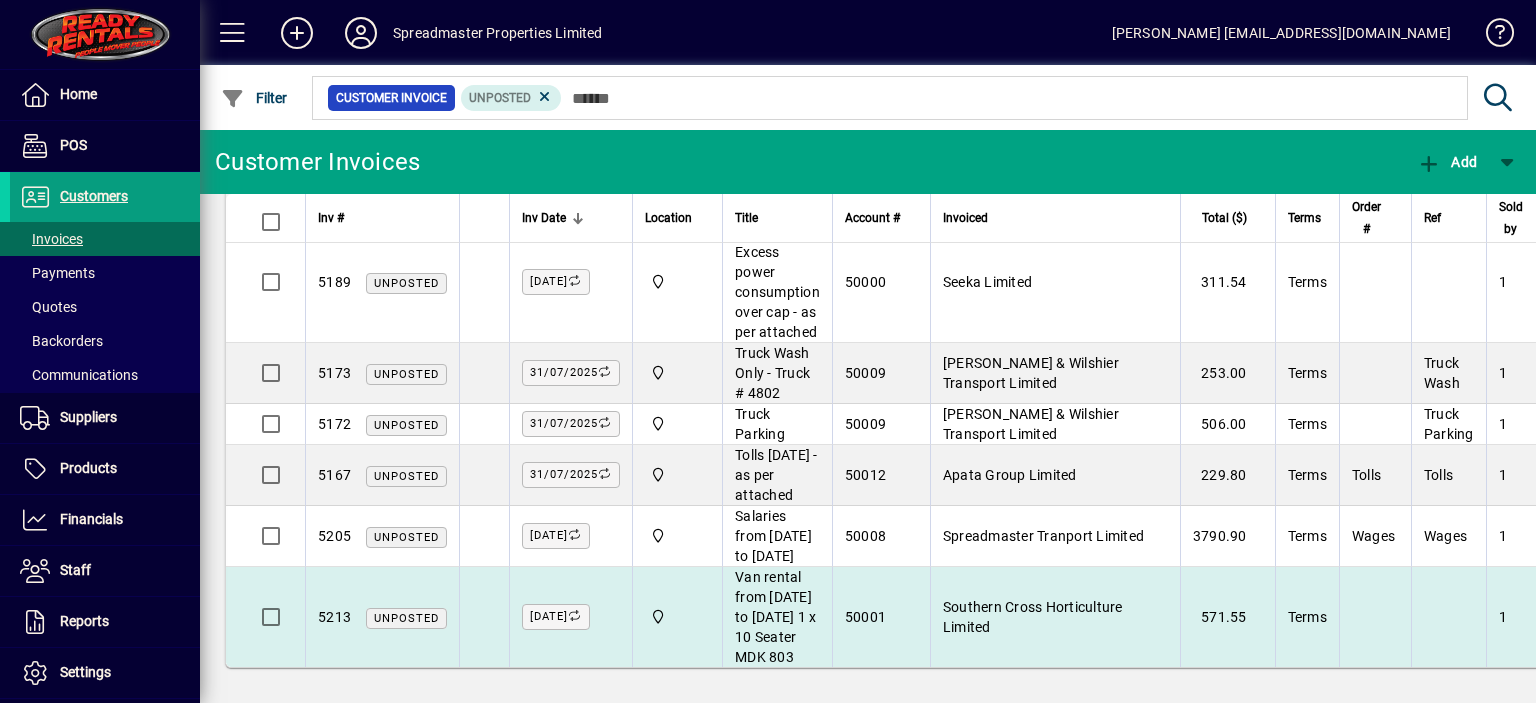 click on "Southern Cross Horticulture Limited" at bounding box center [1033, 617] 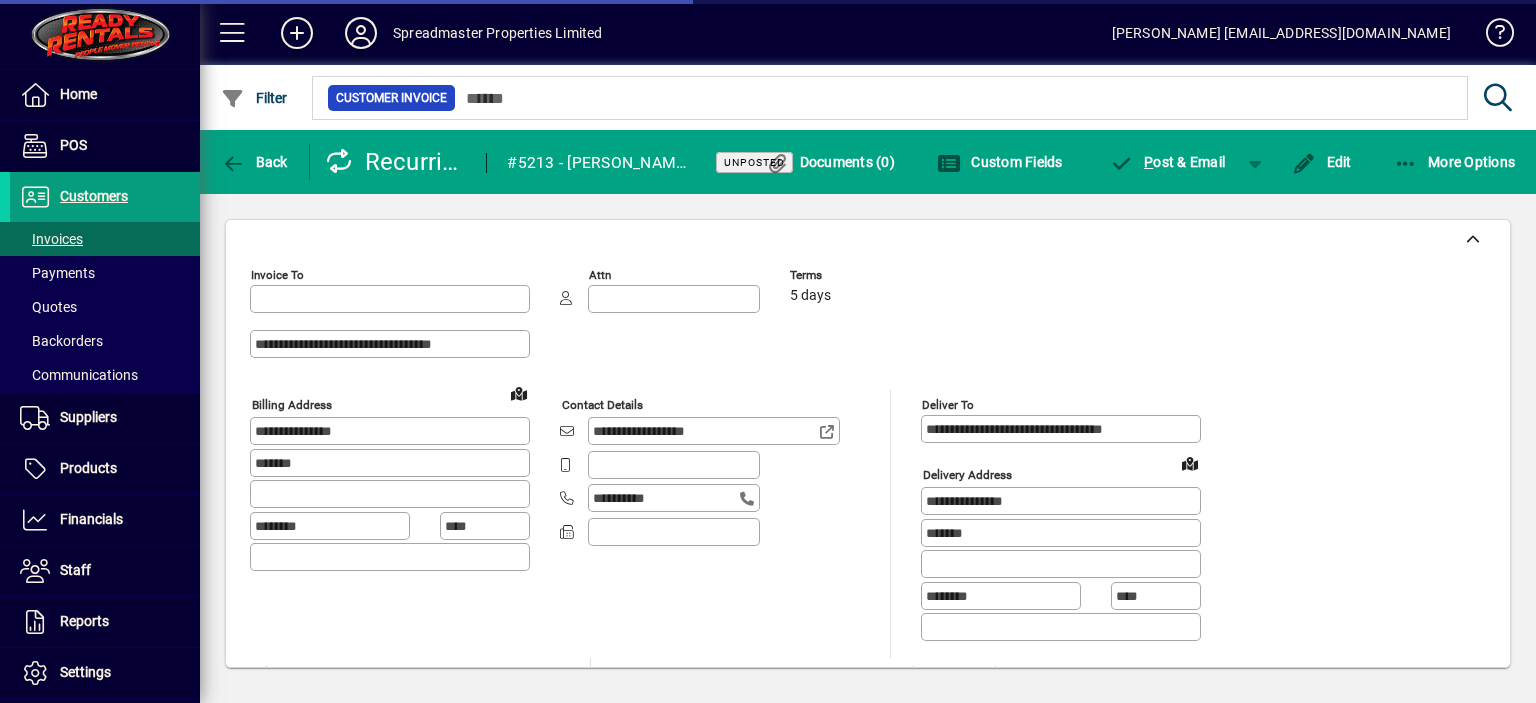 type on "**********" 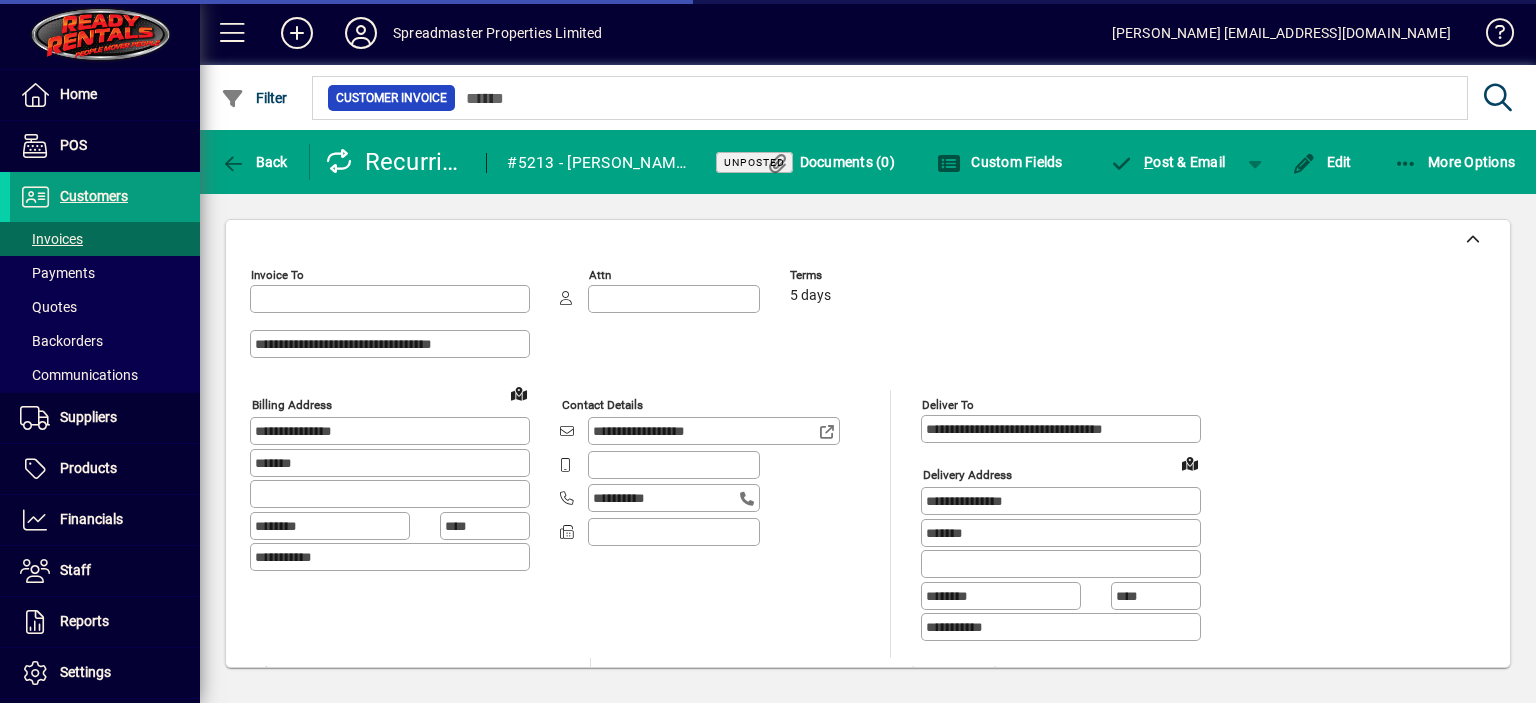 type on "**********" 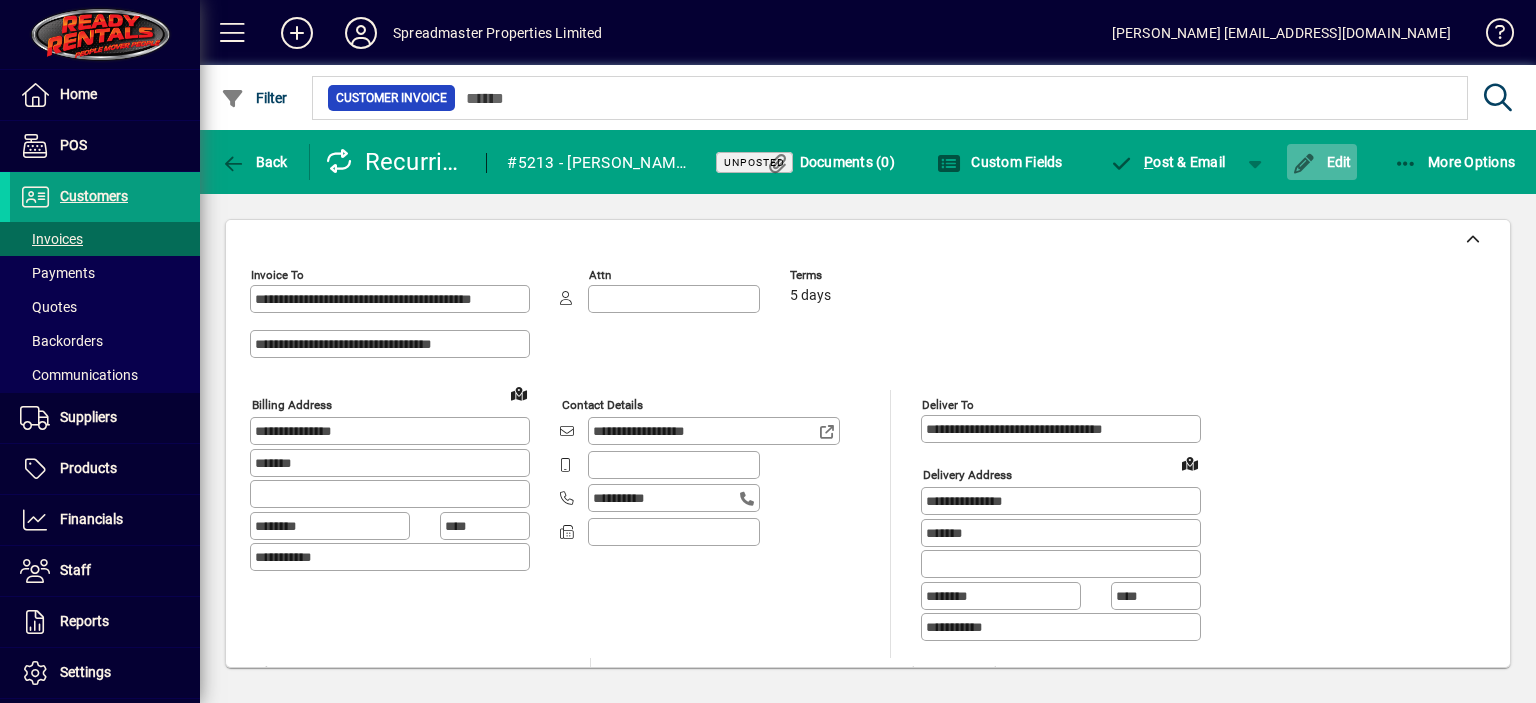 click on "Edit" 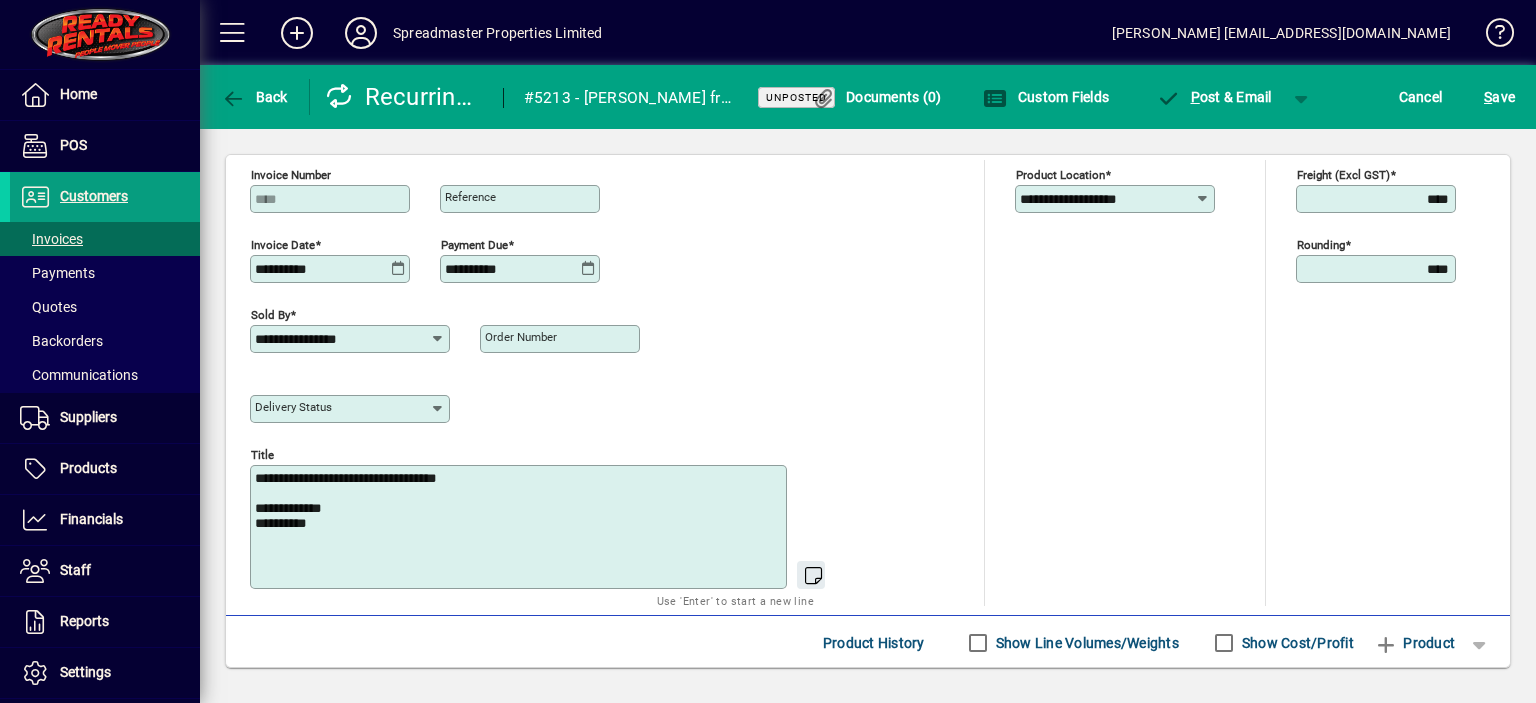 scroll, scrollTop: 800, scrollLeft: 0, axis: vertical 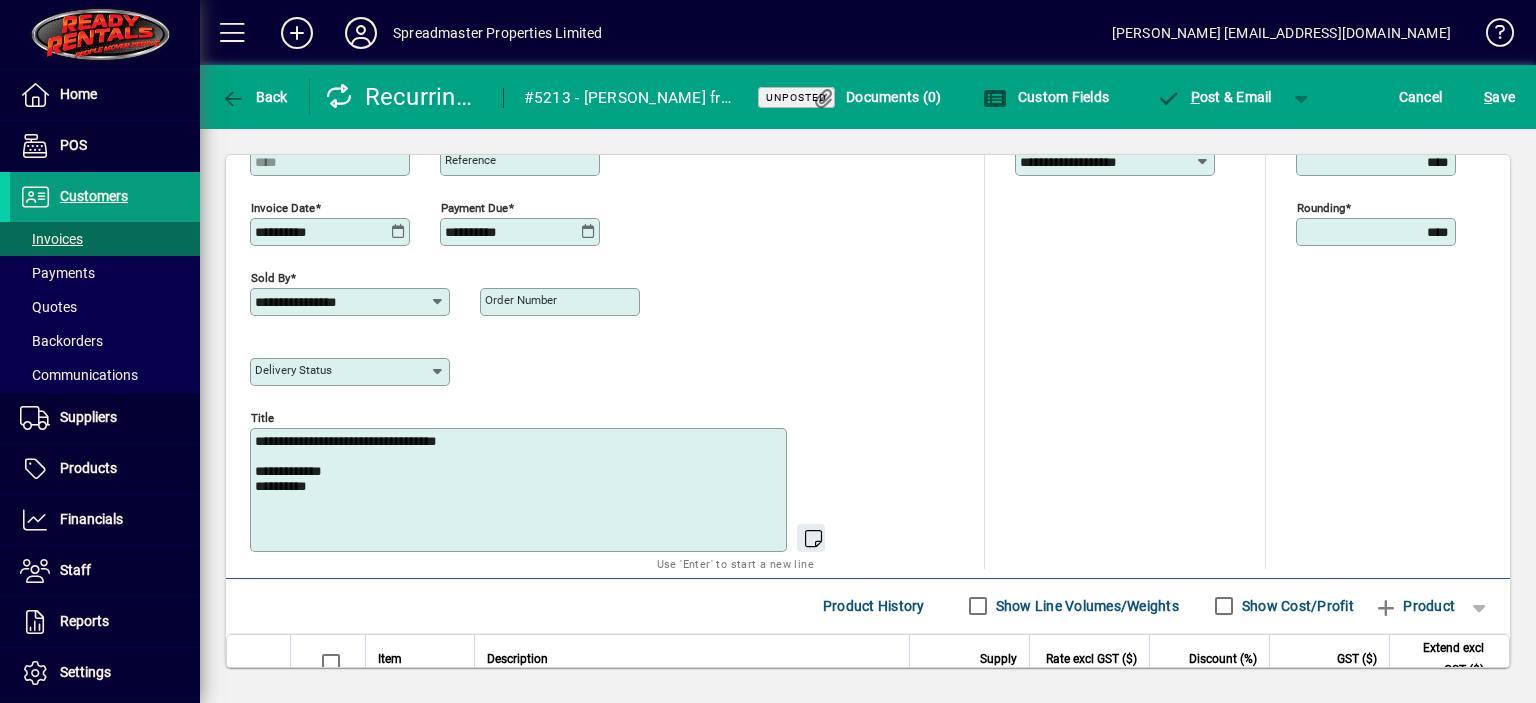 click on "**********" at bounding box center (520, 490) 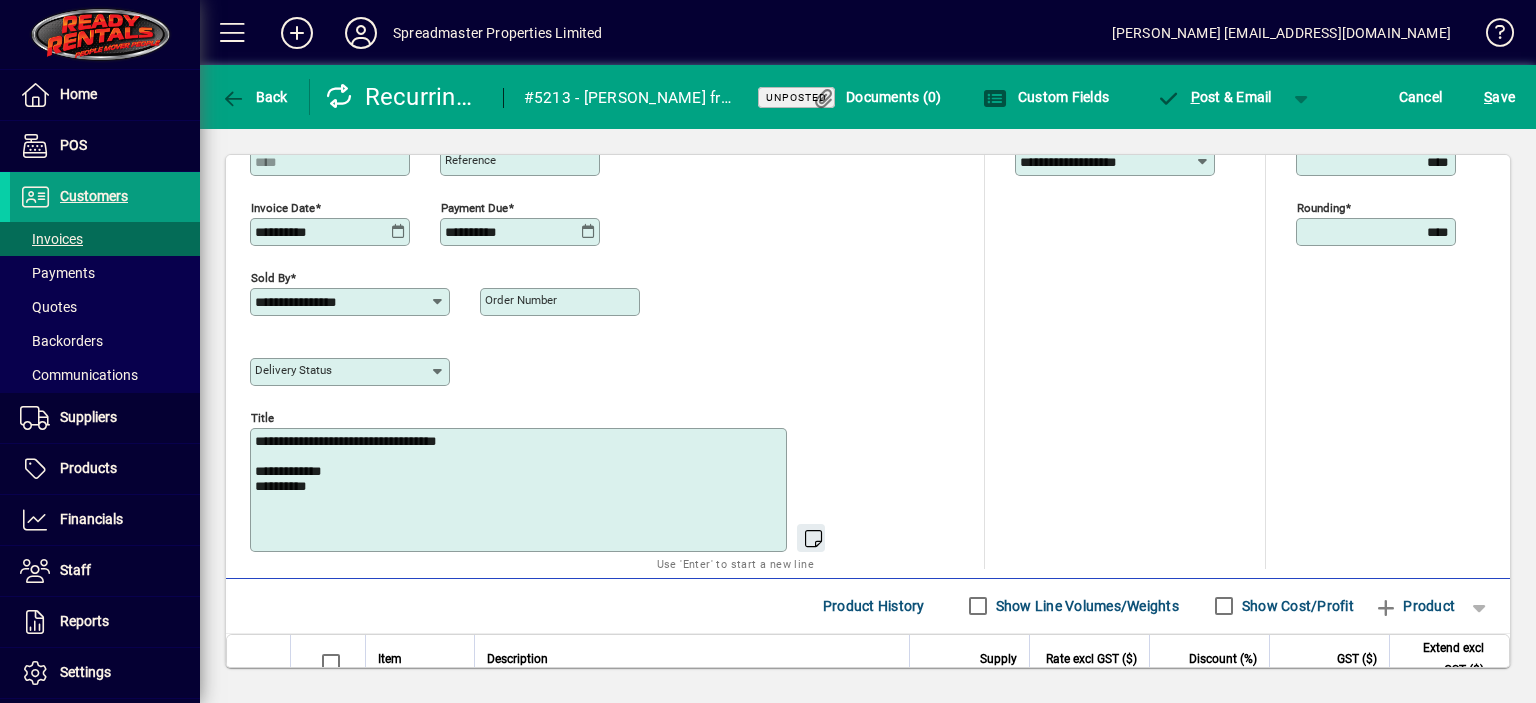 click on "**********" at bounding box center (520, 490) 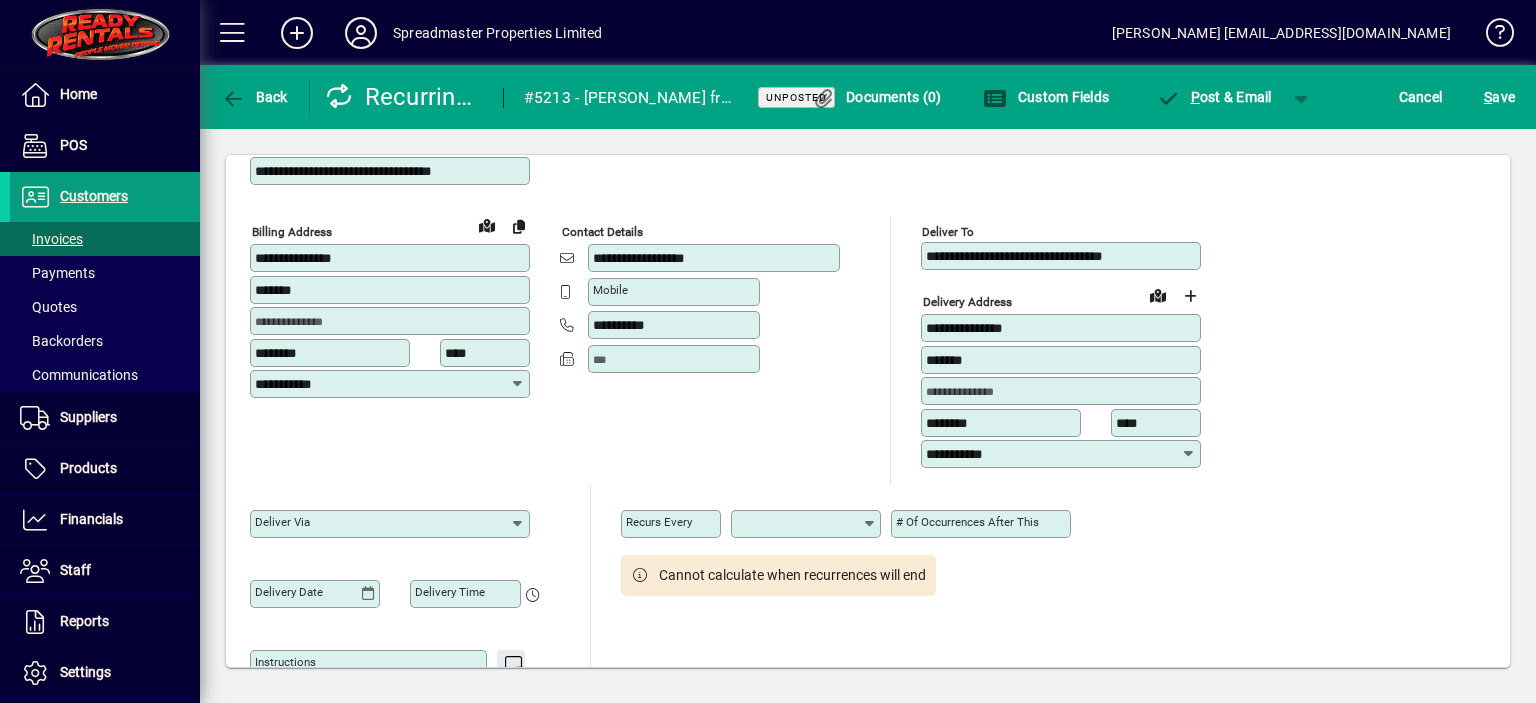 scroll, scrollTop: 0, scrollLeft: 0, axis: both 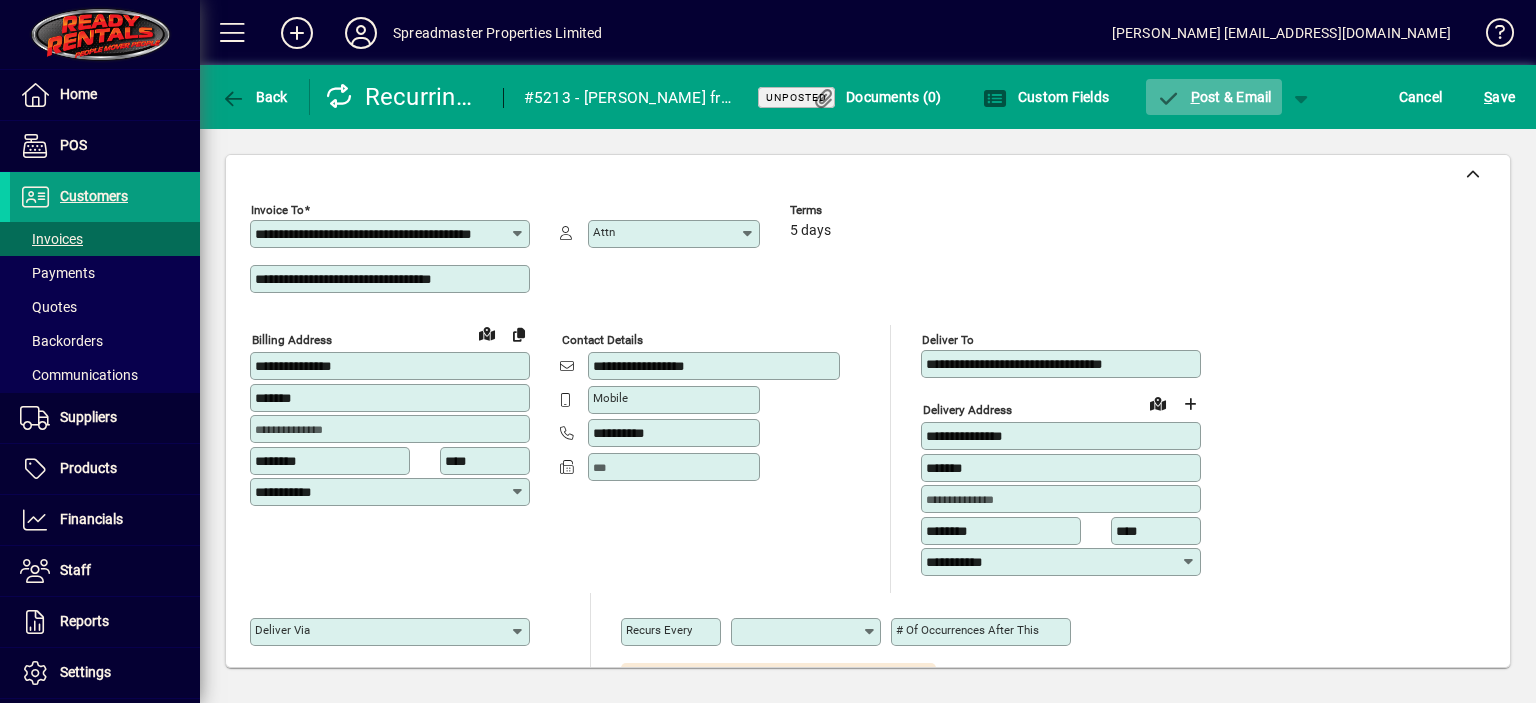 type on "**********" 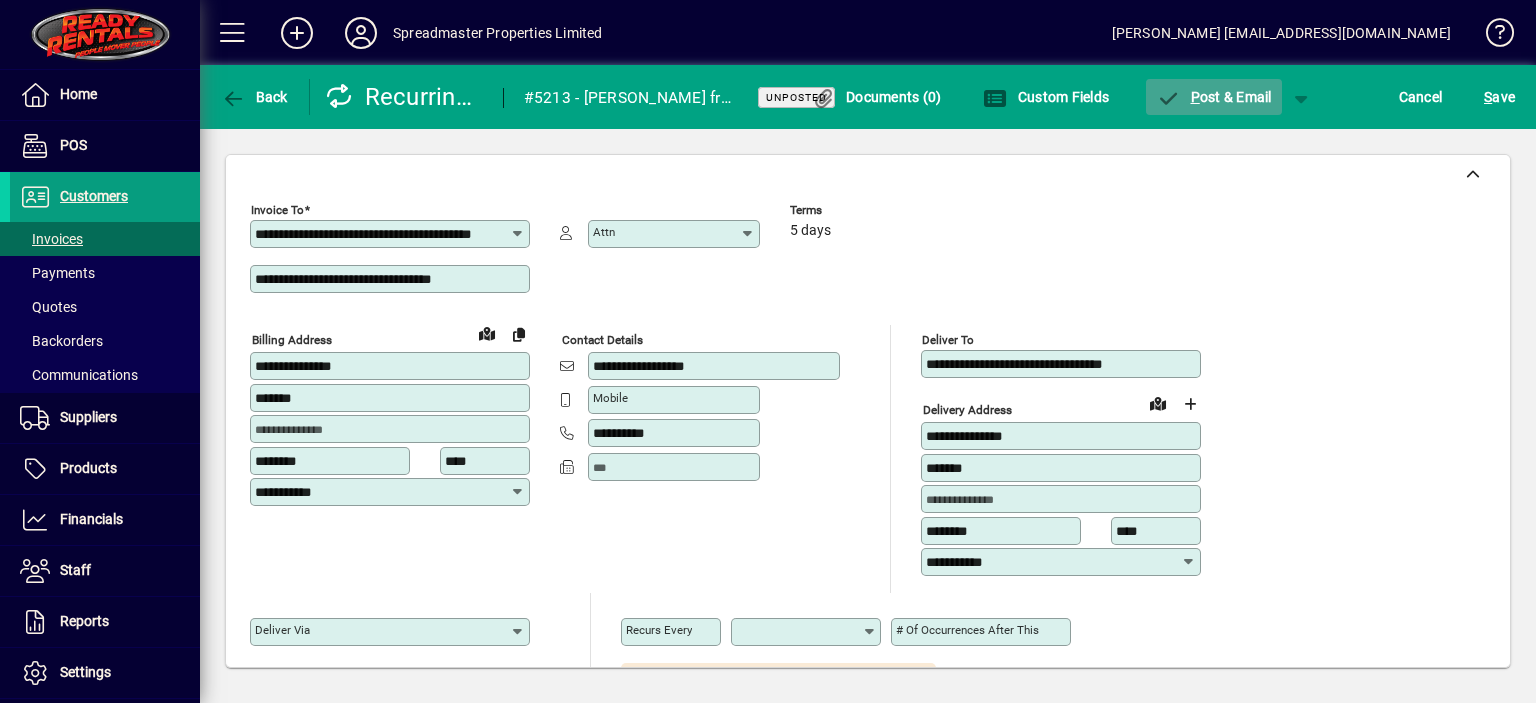 click on "P ost & Email" 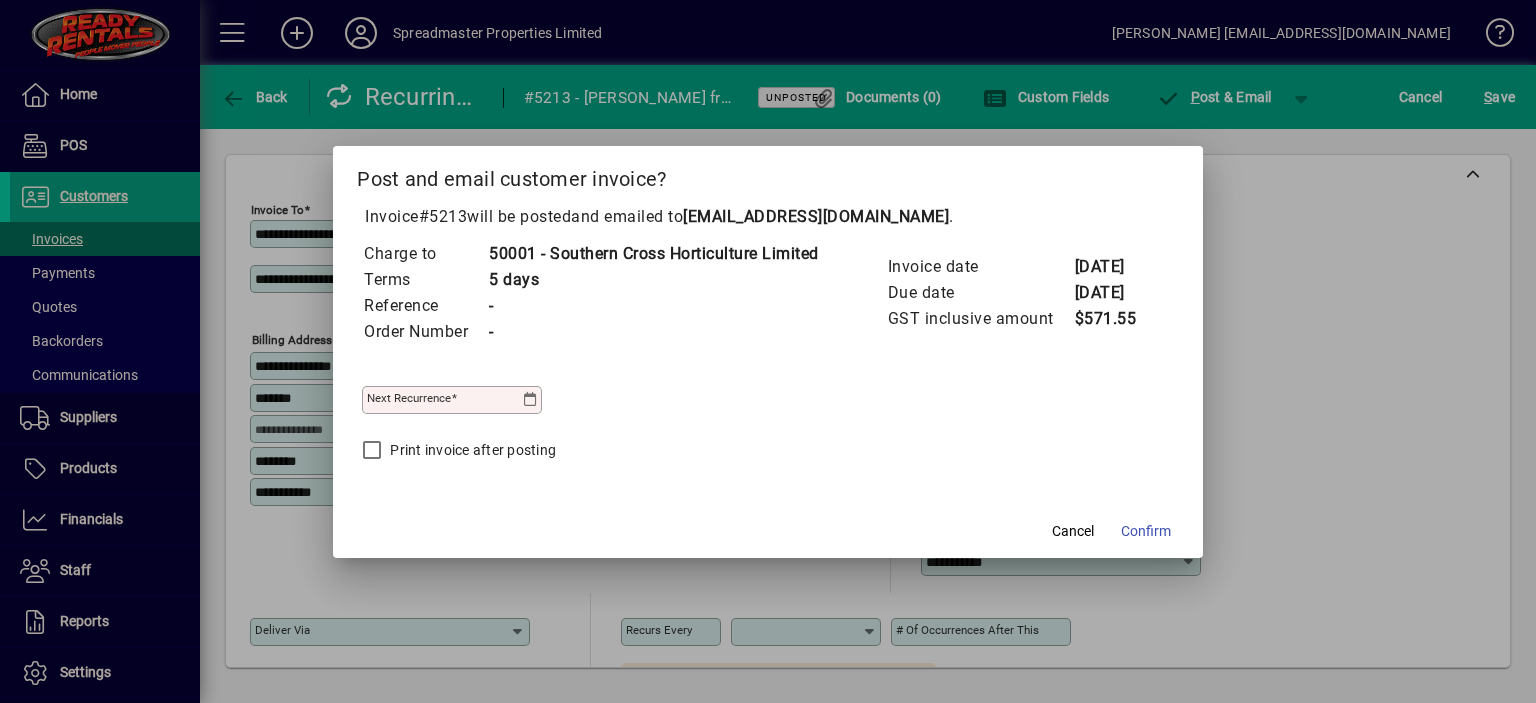 click at bounding box center (531, 400) 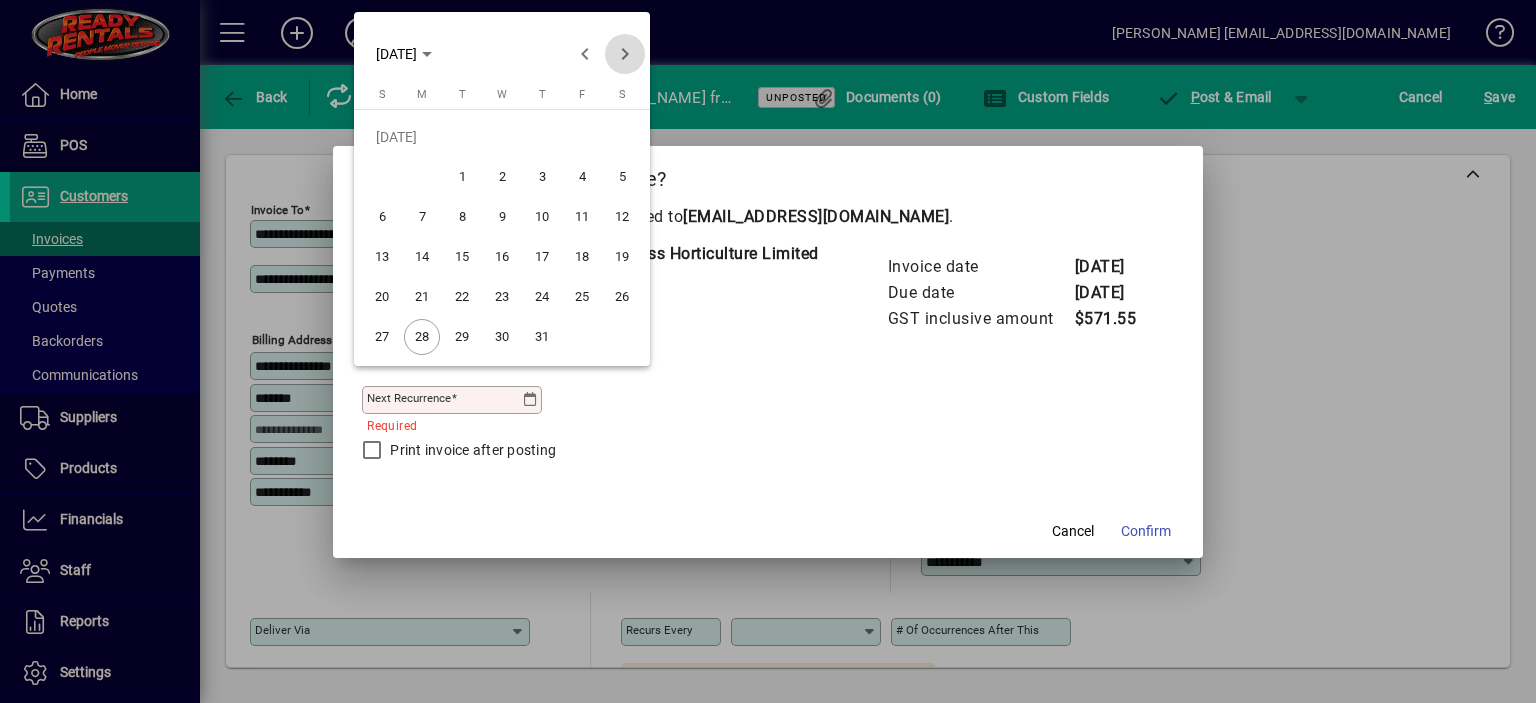 click at bounding box center [625, 54] 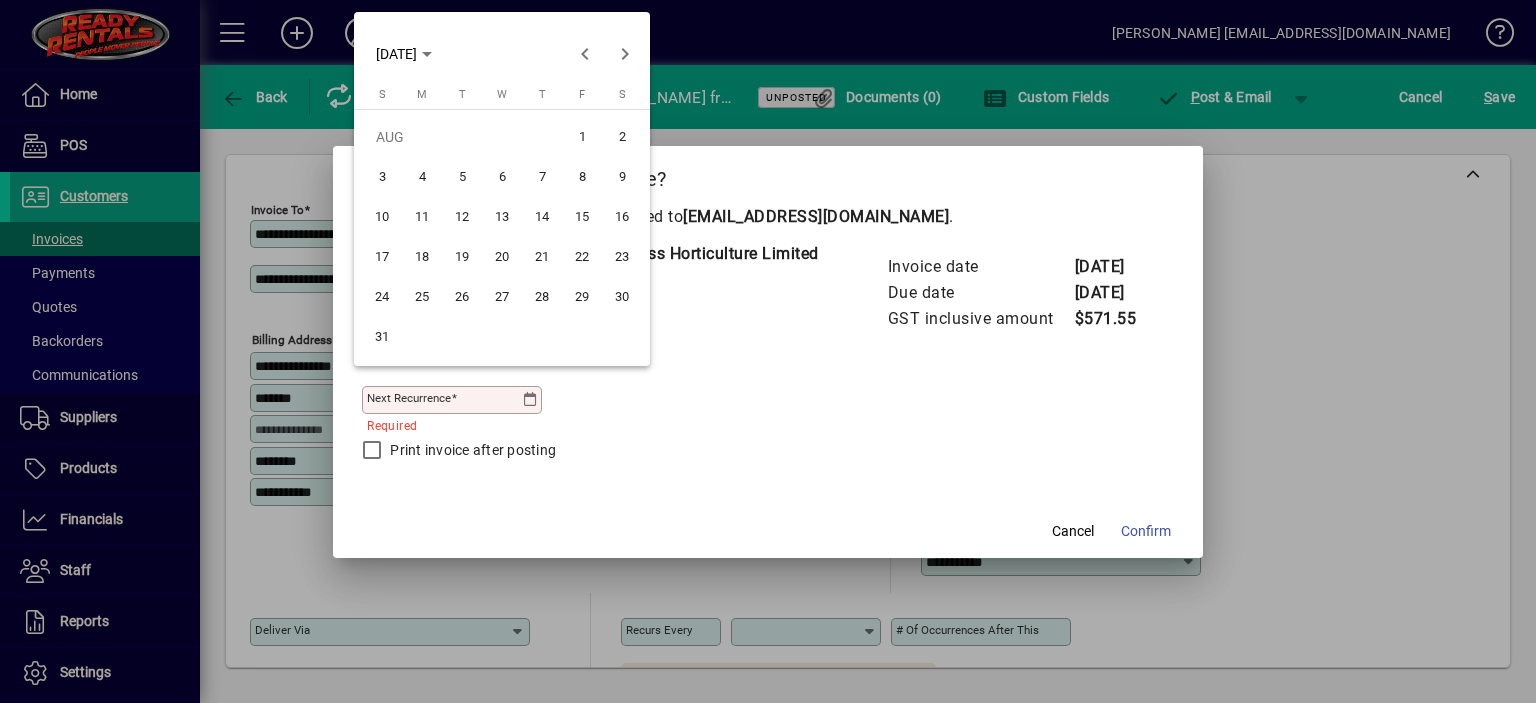 click on "4" at bounding box center [422, 177] 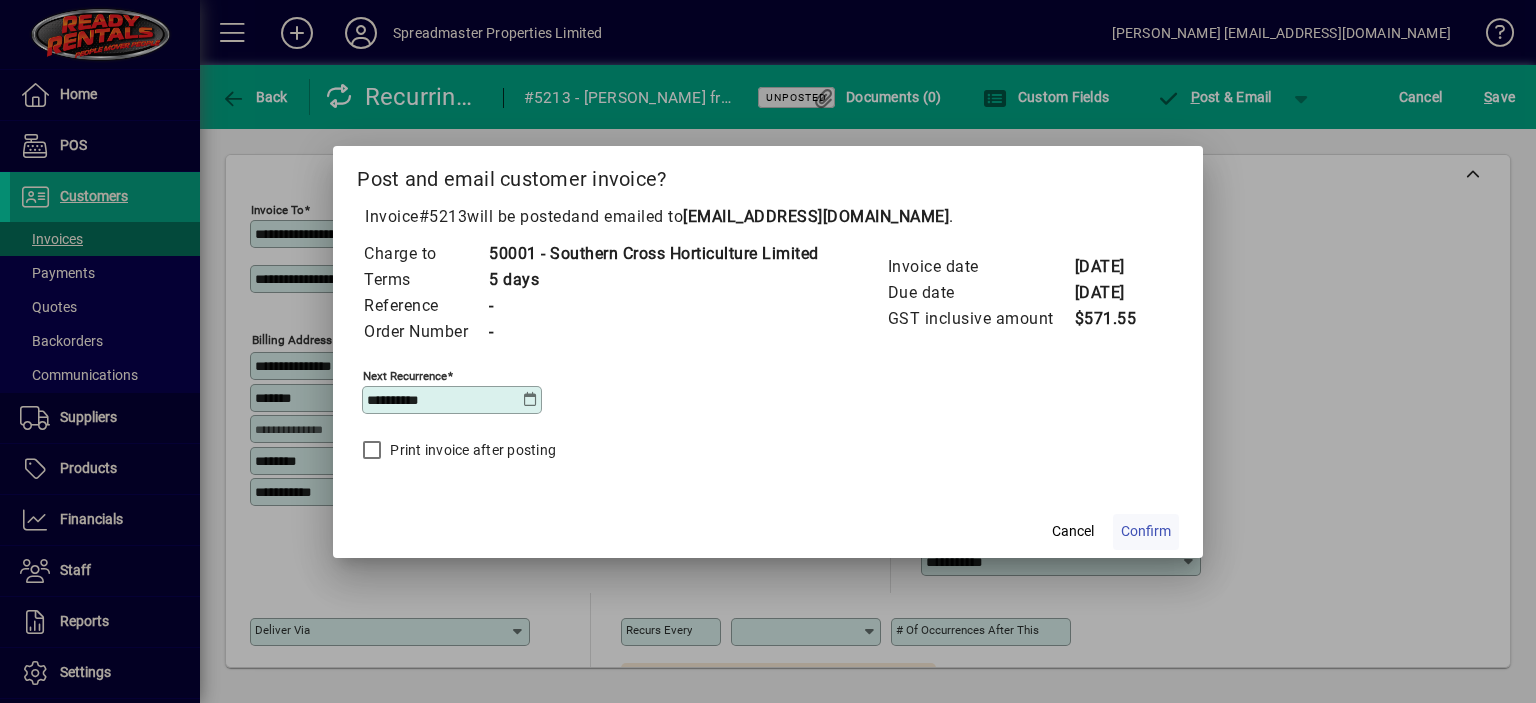 click on "Confirm" 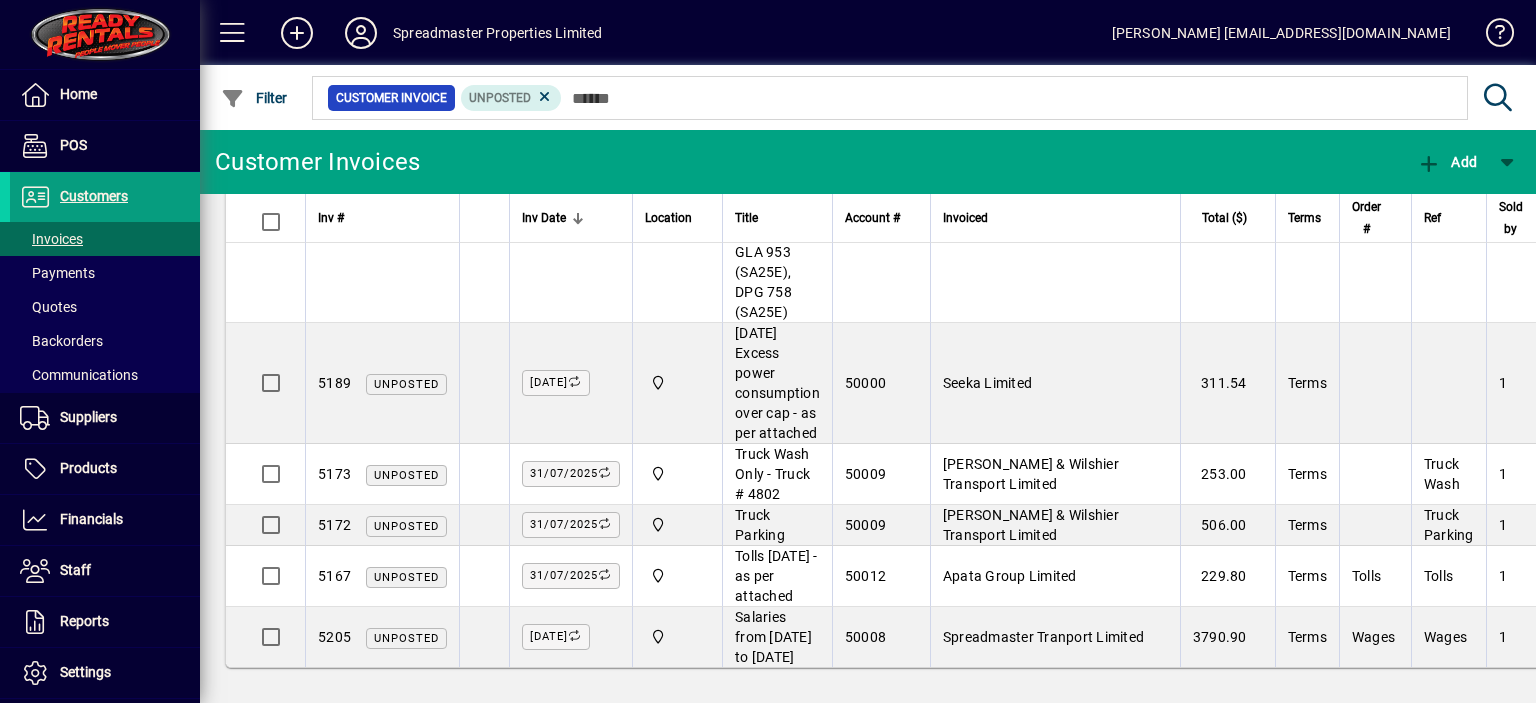 scroll, scrollTop: 1949, scrollLeft: 0, axis: vertical 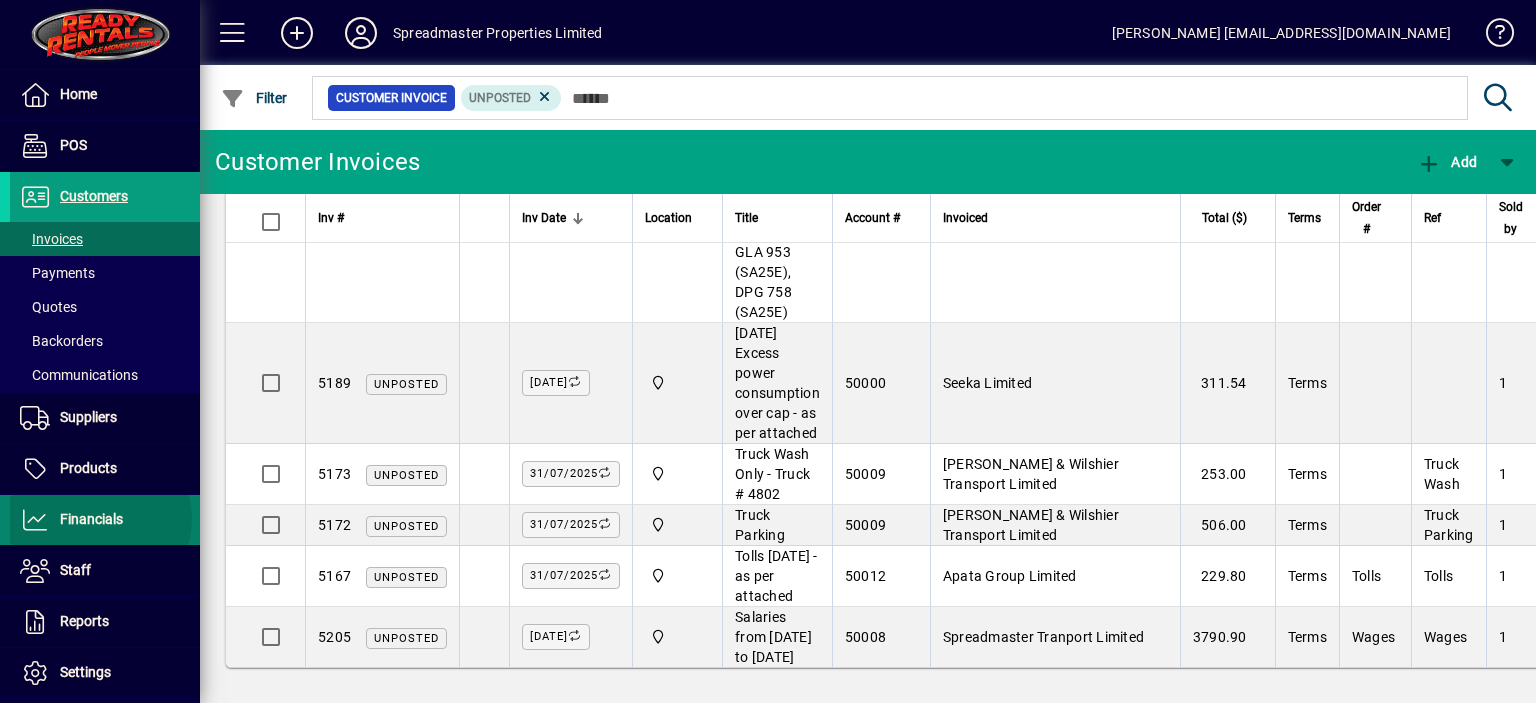 click on "Financials" at bounding box center [91, 519] 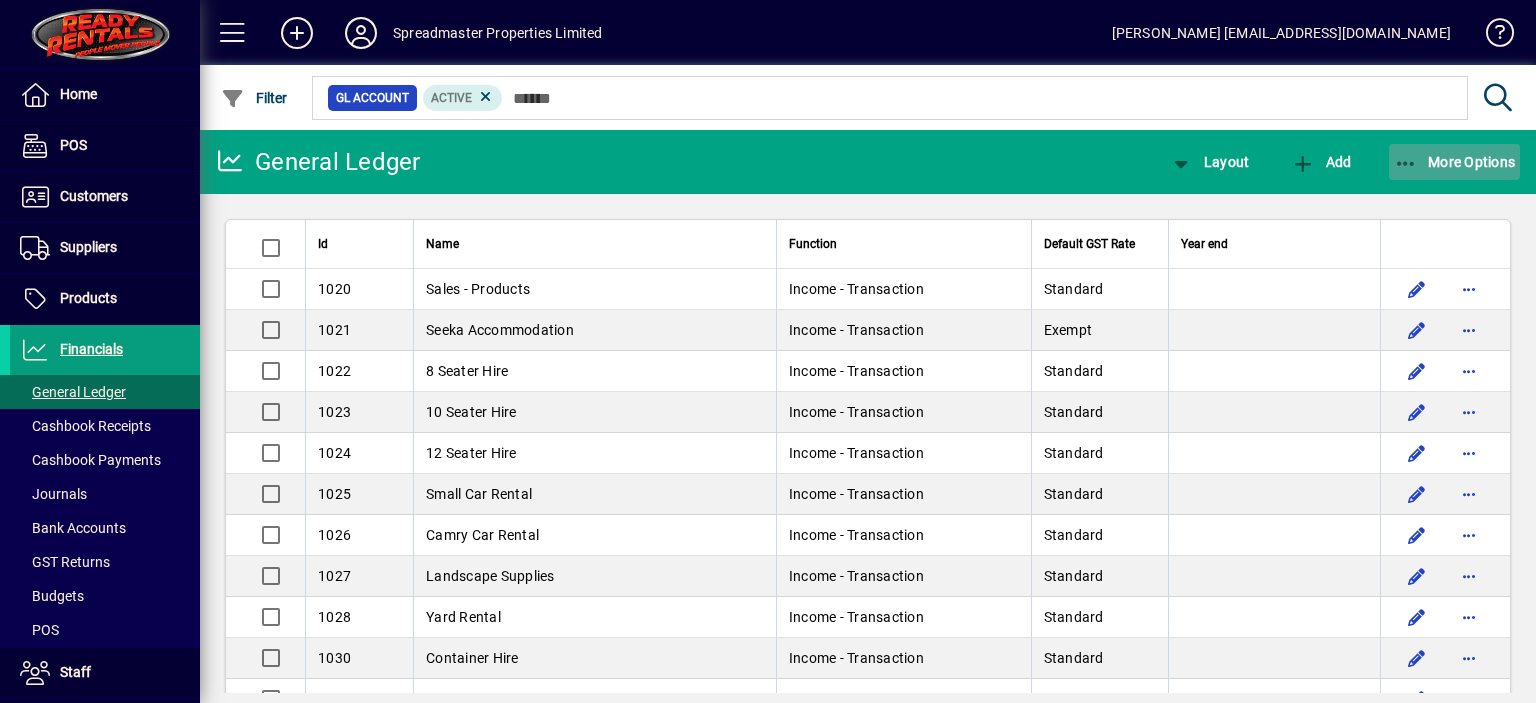 click on "More Options" 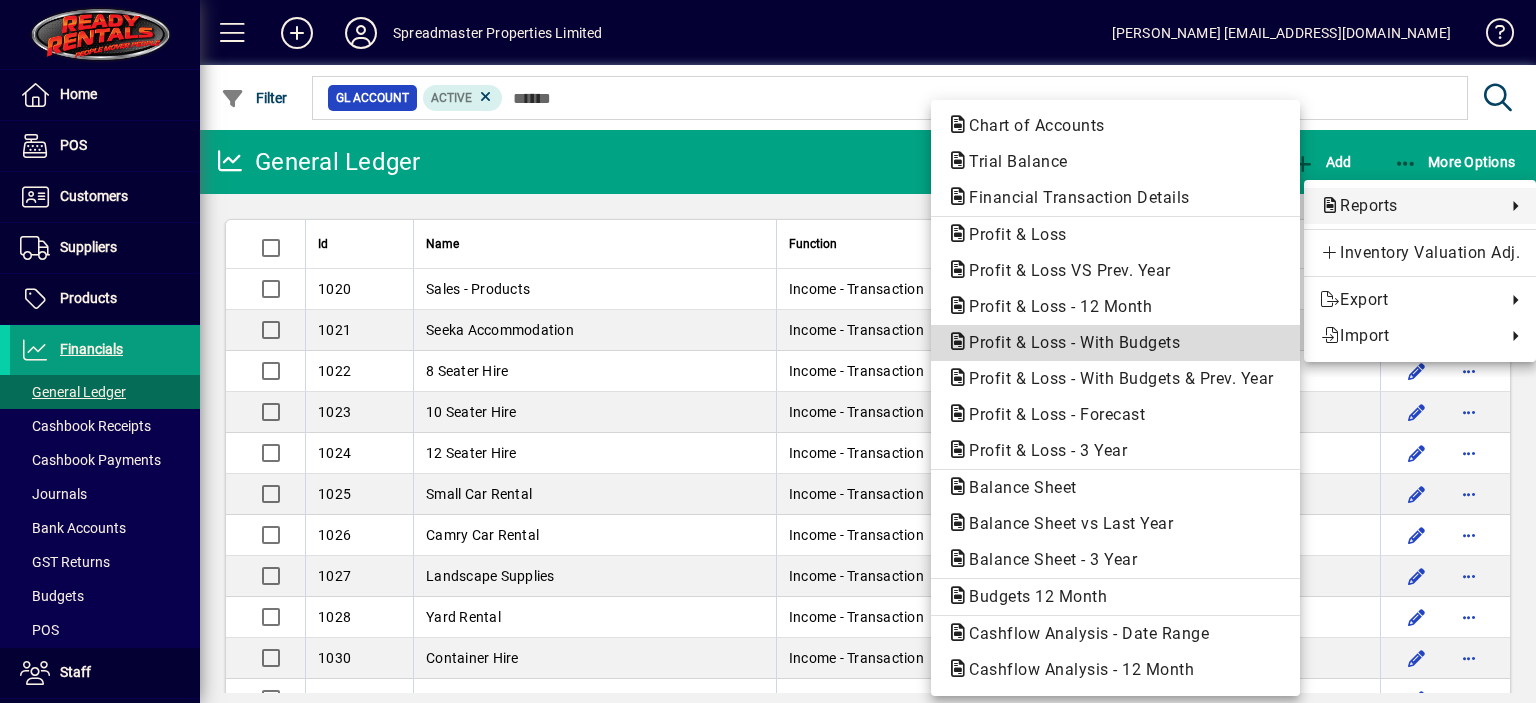 click on "Profit & Loss - With Budgets" 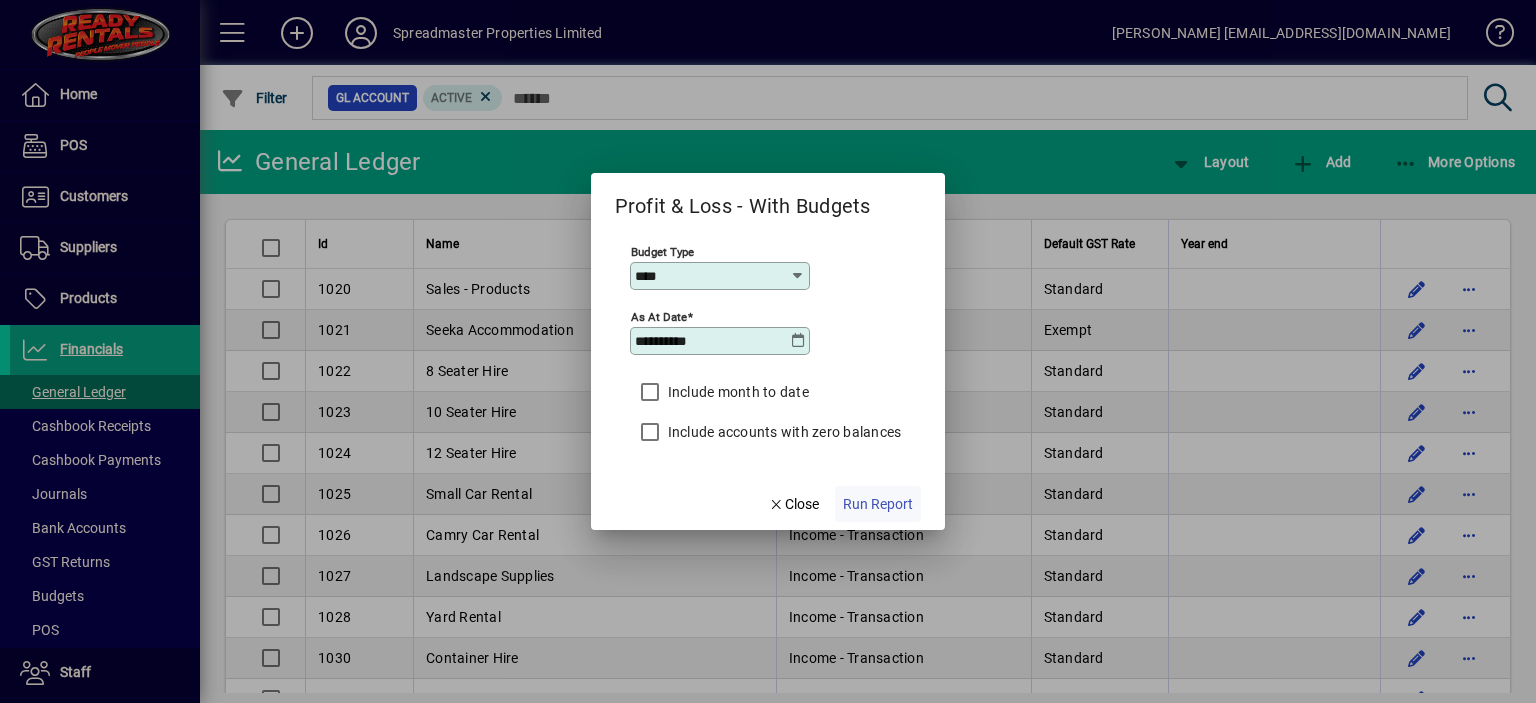click on "Run Report" 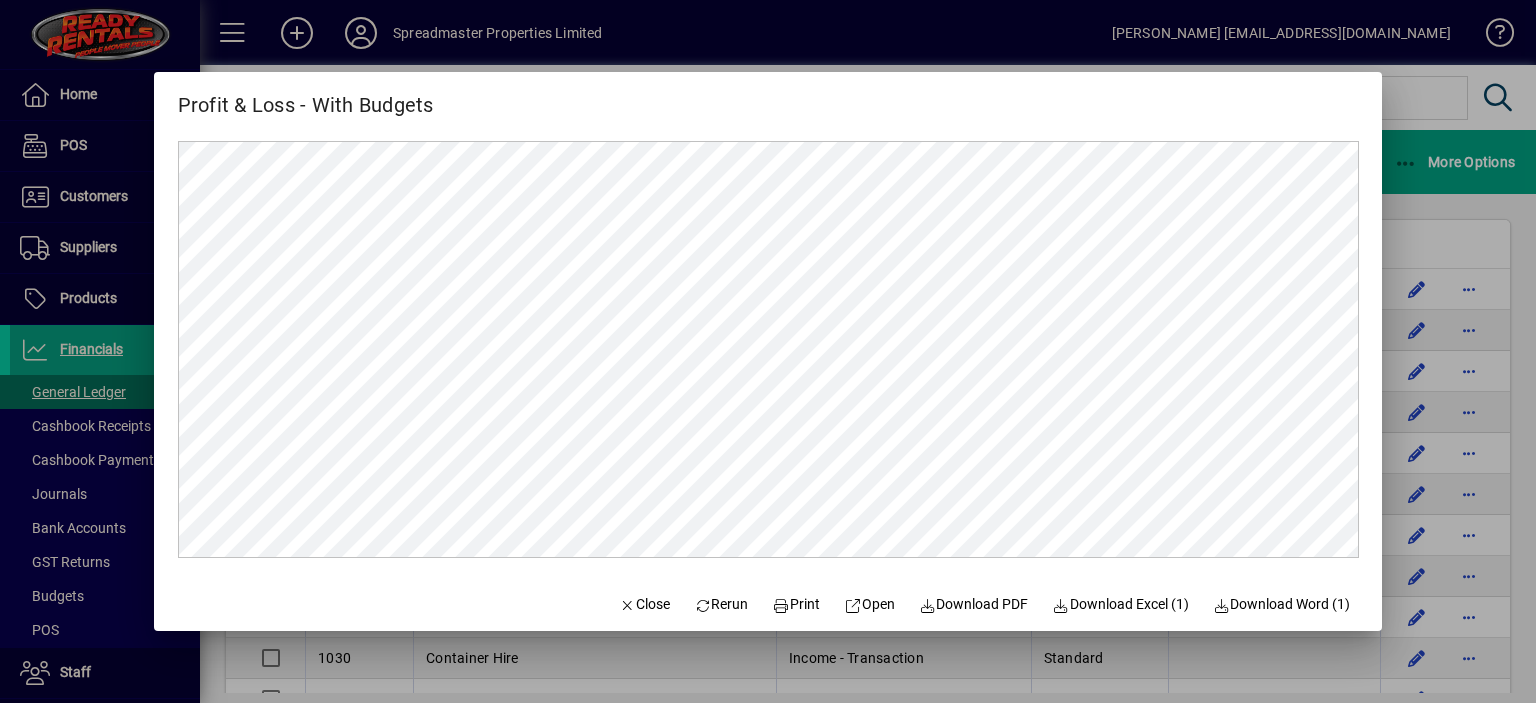 scroll, scrollTop: 0, scrollLeft: 0, axis: both 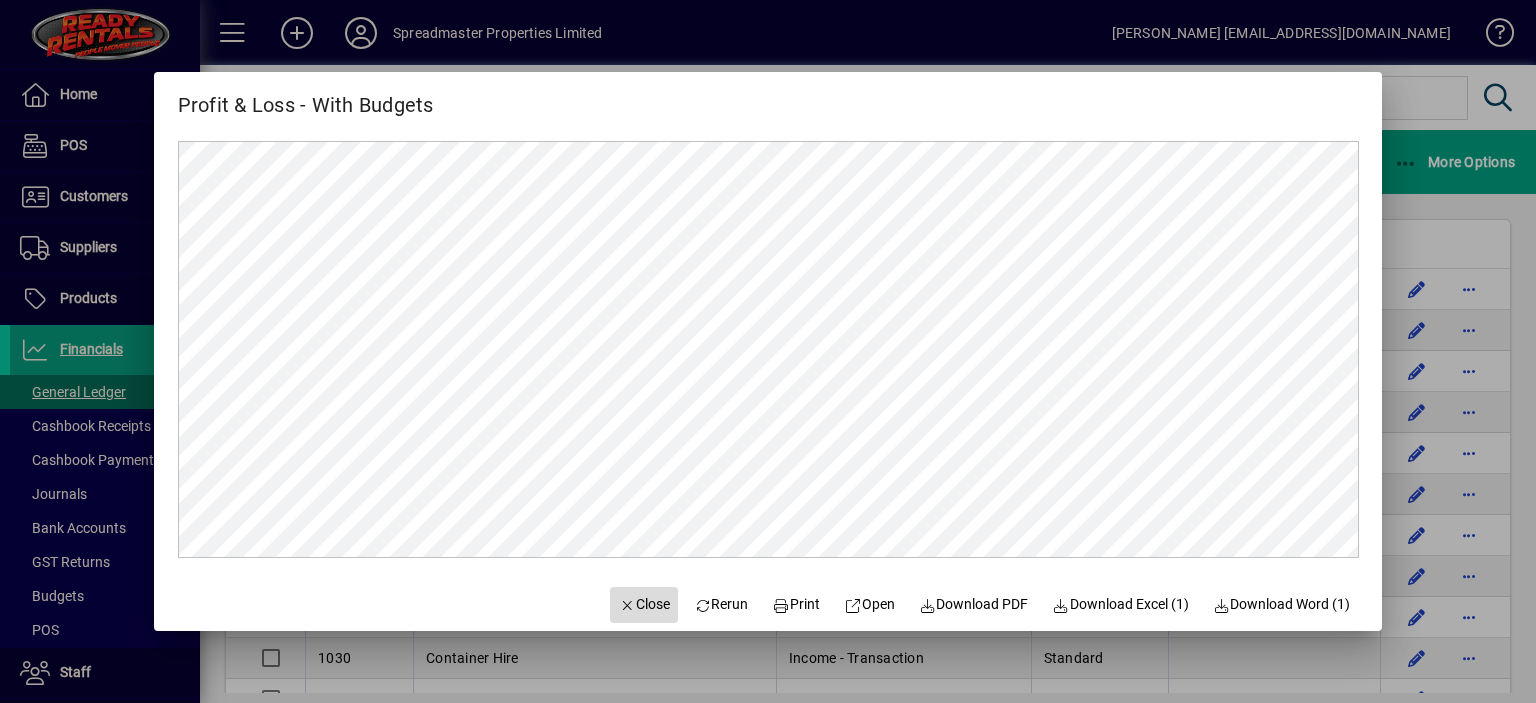 click on "Close" 